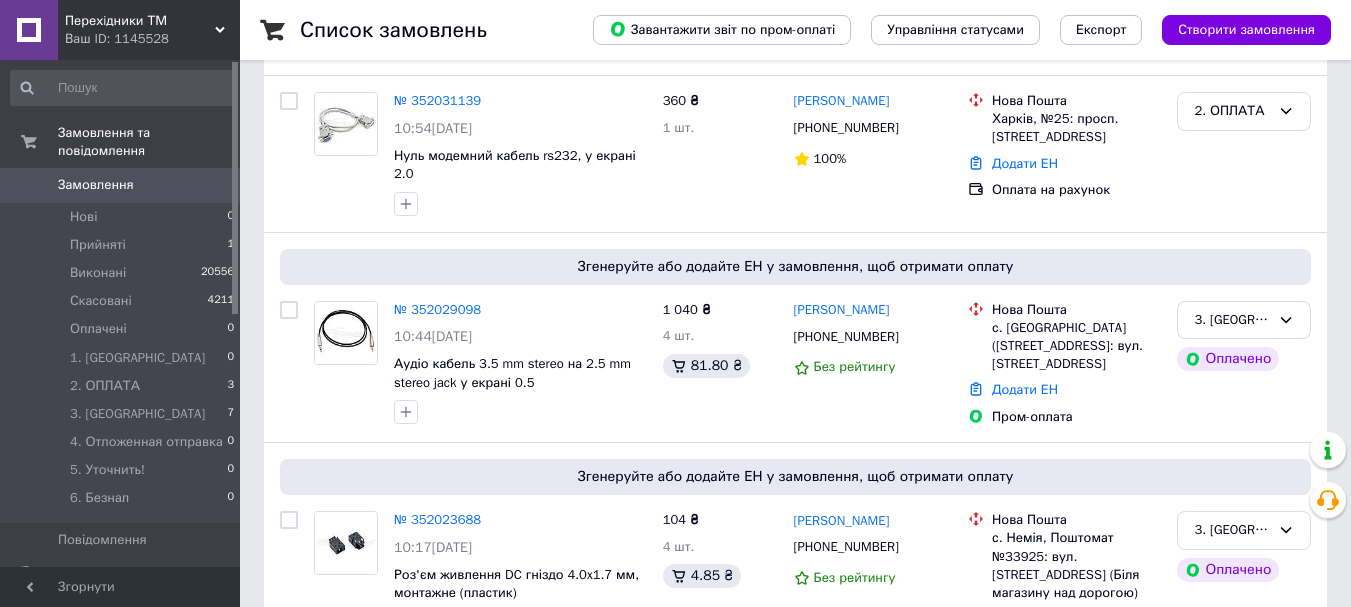 scroll, scrollTop: 300, scrollLeft: 0, axis: vertical 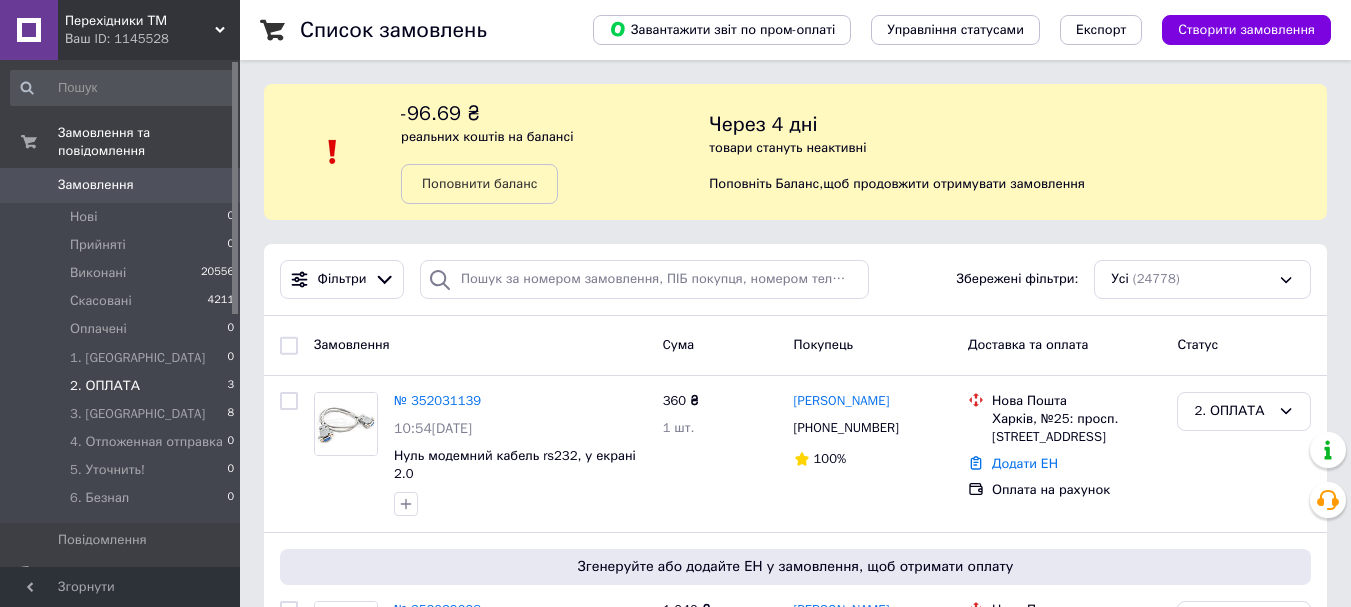 click on "2. ОПЛАТА 3" at bounding box center [123, 386] 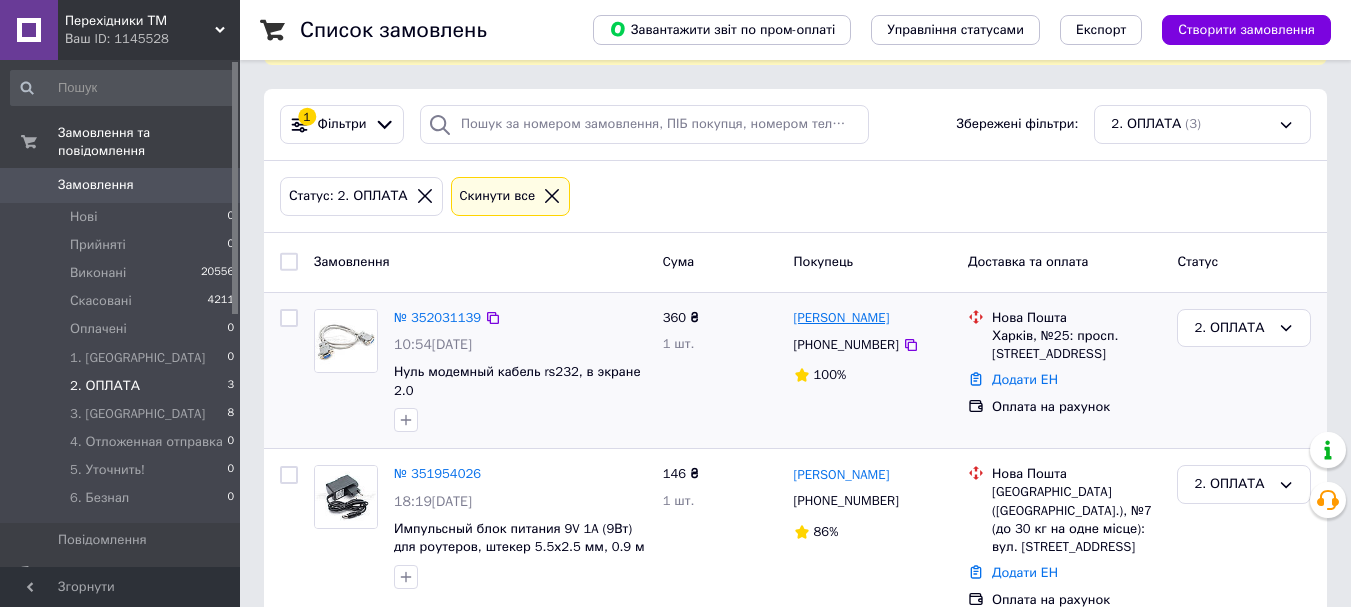 scroll, scrollTop: 200, scrollLeft: 0, axis: vertical 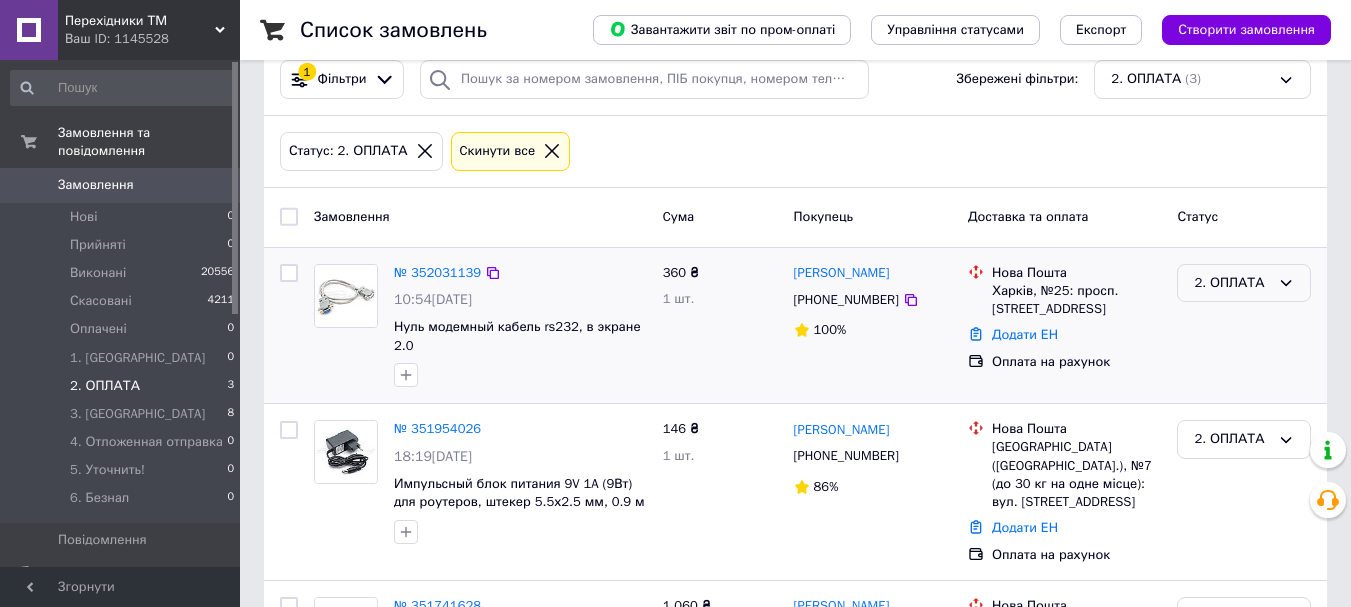 click on "2. ОПЛАТА" at bounding box center (1232, 283) 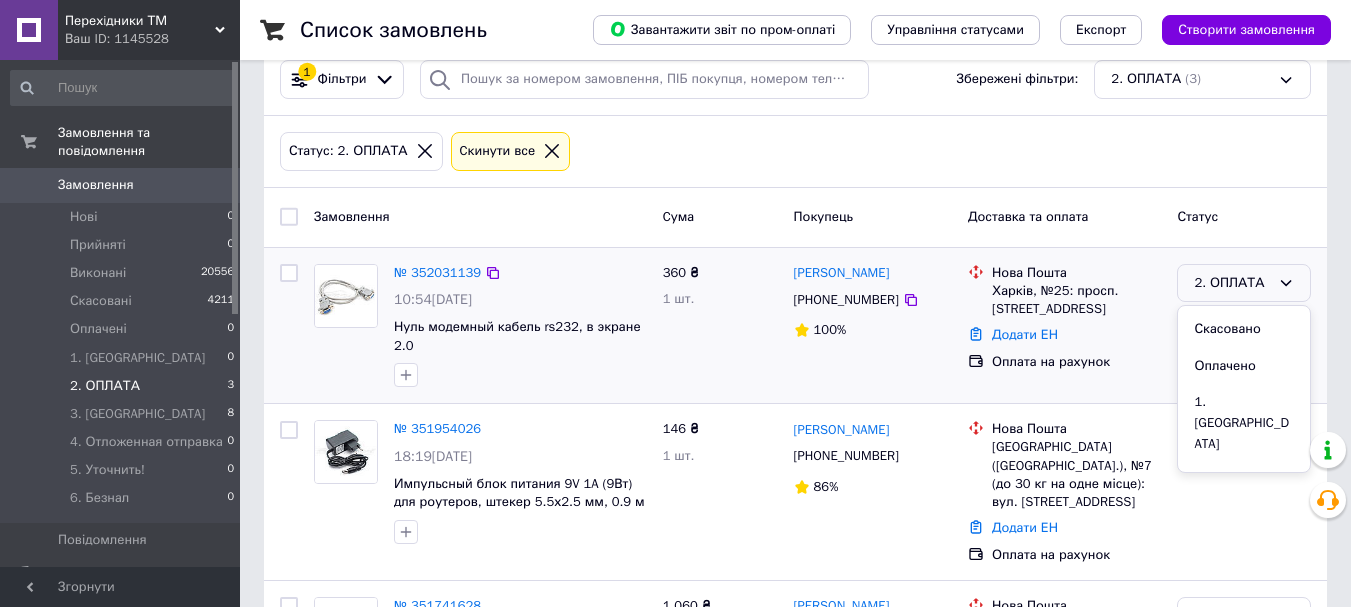 scroll, scrollTop: 100, scrollLeft: 0, axis: vertical 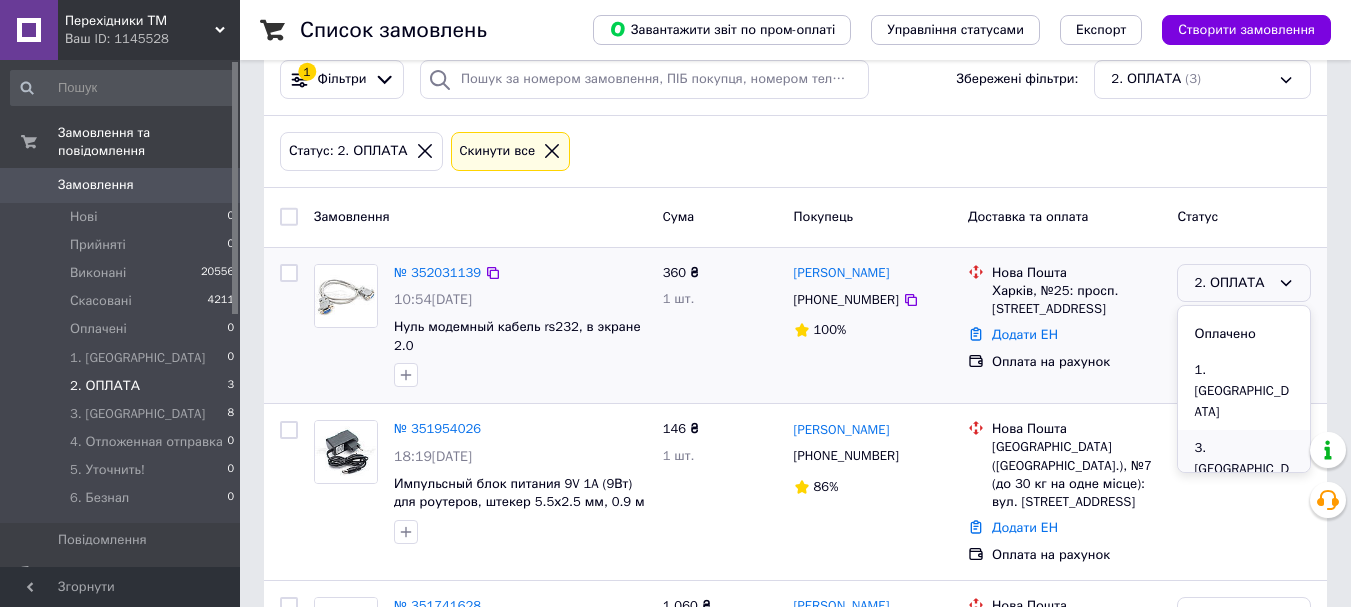 click on "3. [GEOGRAPHIC_DATA]" at bounding box center [1244, 469] 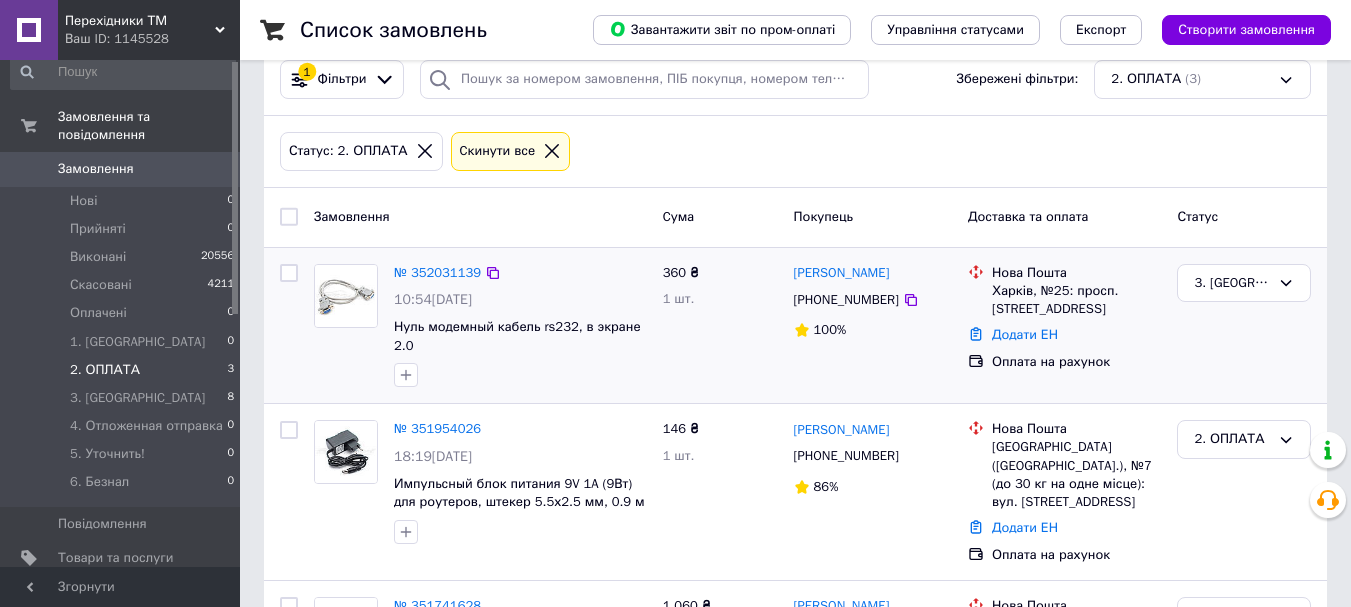 scroll, scrollTop: 0, scrollLeft: 0, axis: both 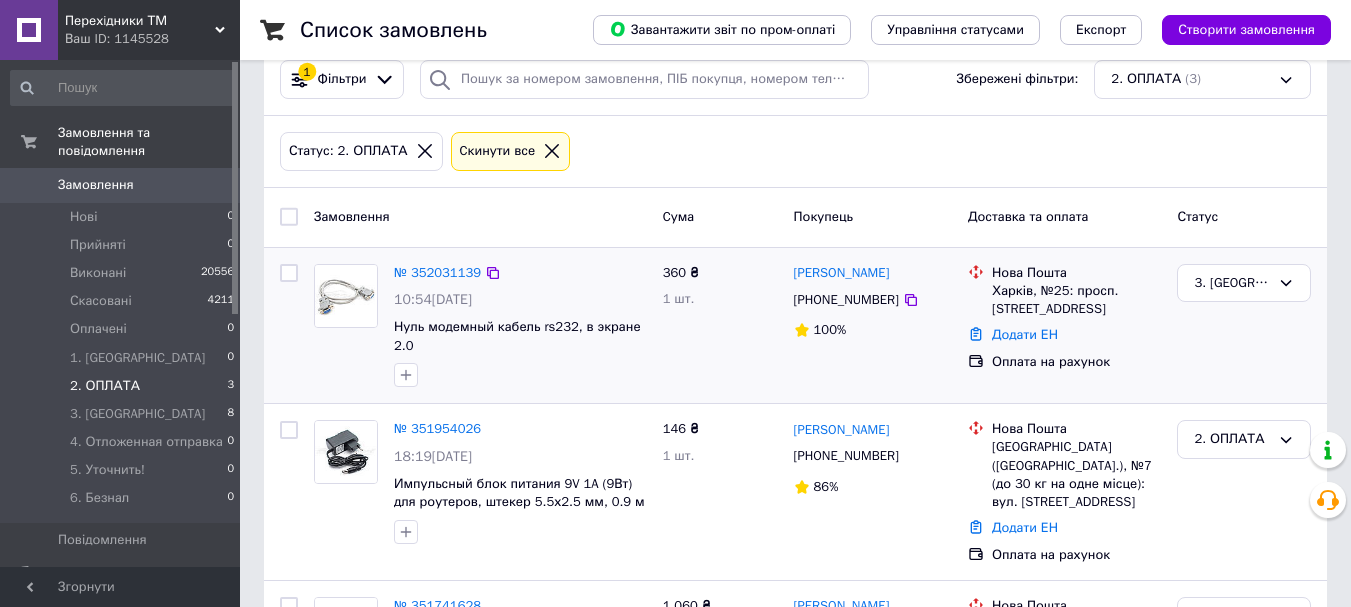 click on "2. ОПЛАТА 3" at bounding box center [123, 386] 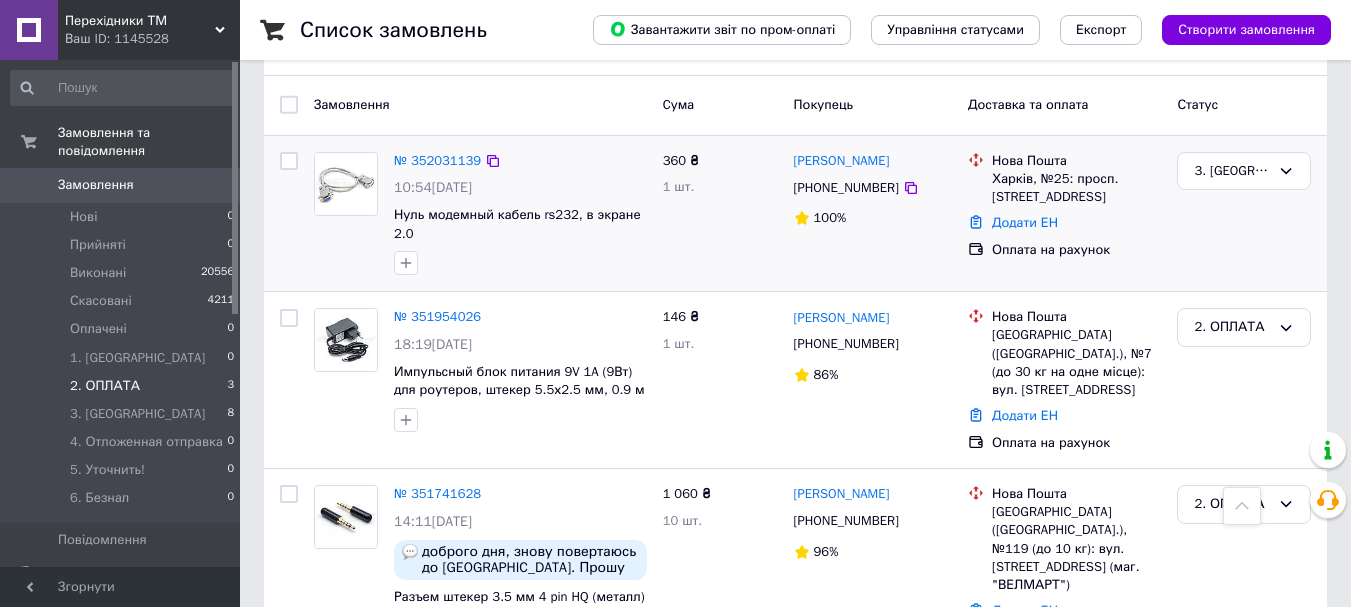 scroll, scrollTop: 283, scrollLeft: 0, axis: vertical 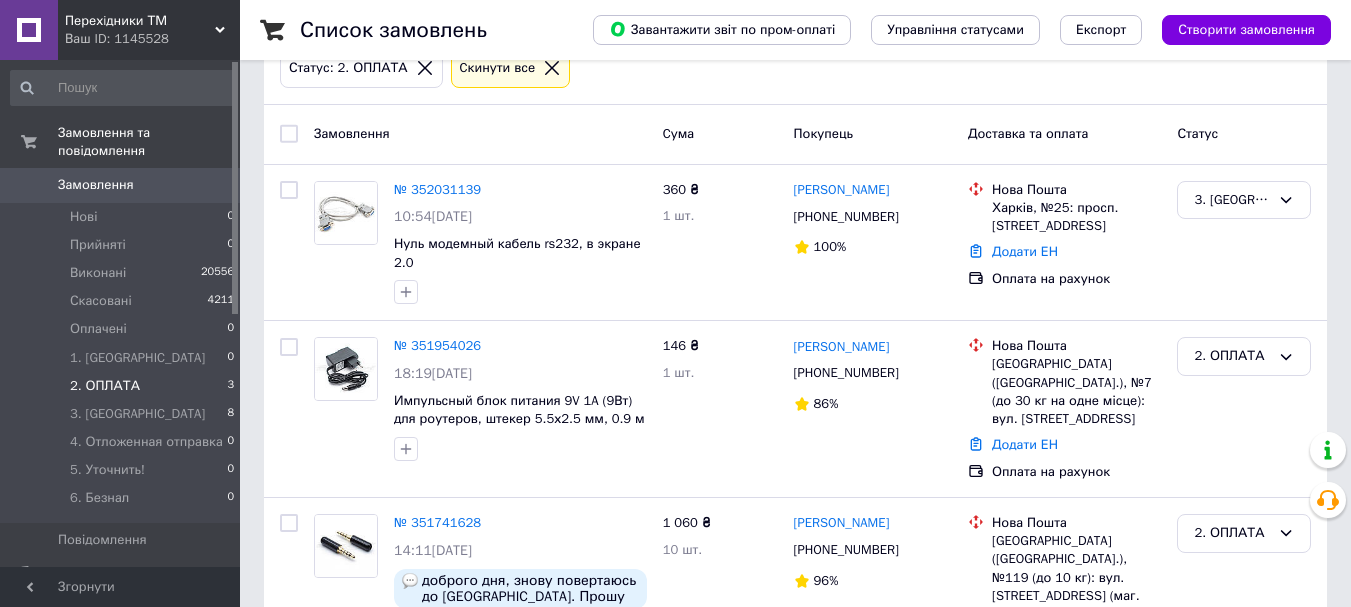 click 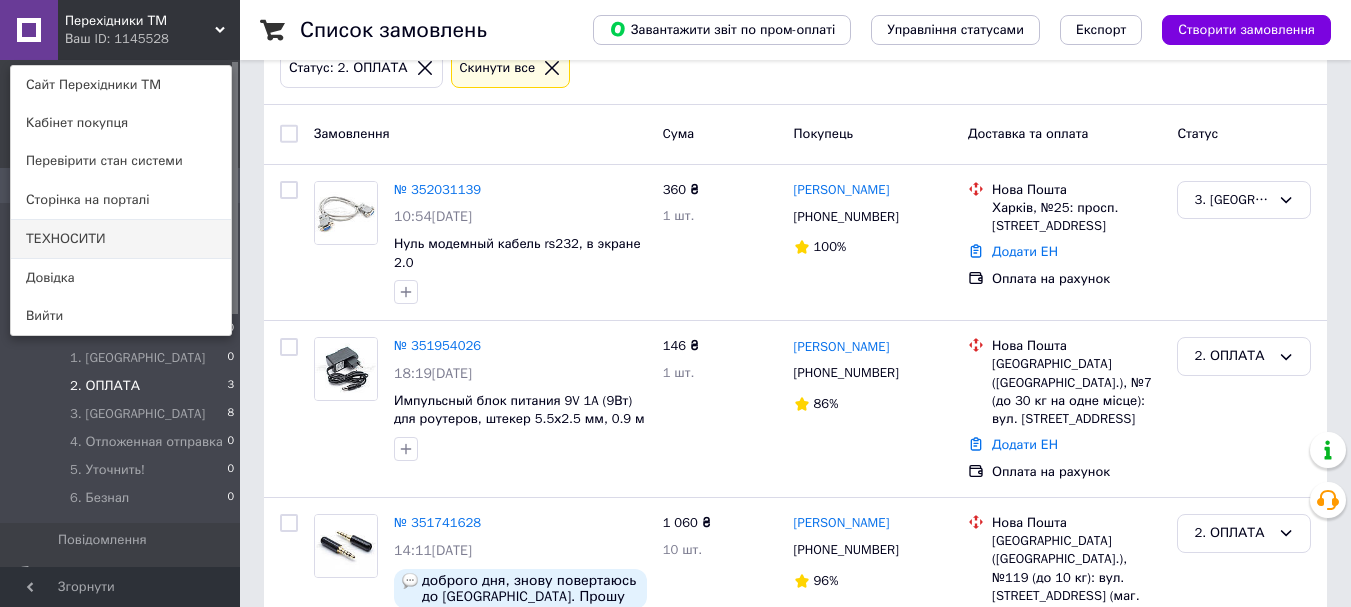click on "ТЕХНОСИТИ" at bounding box center (121, 239) 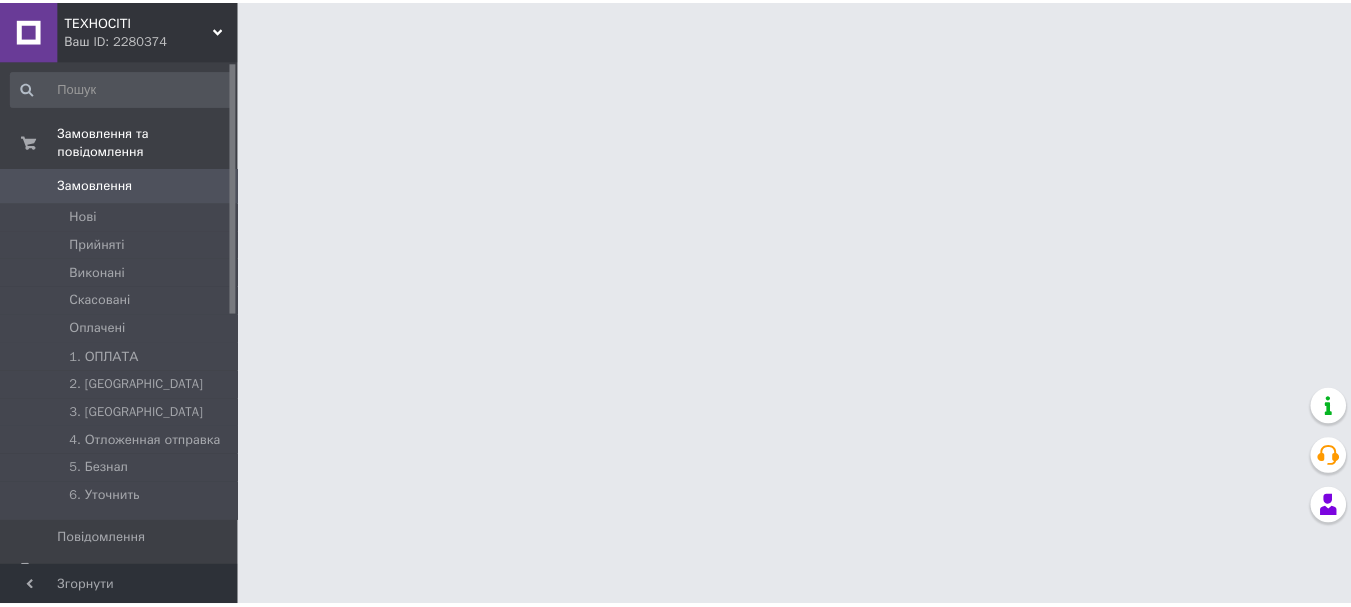 scroll, scrollTop: 0, scrollLeft: 0, axis: both 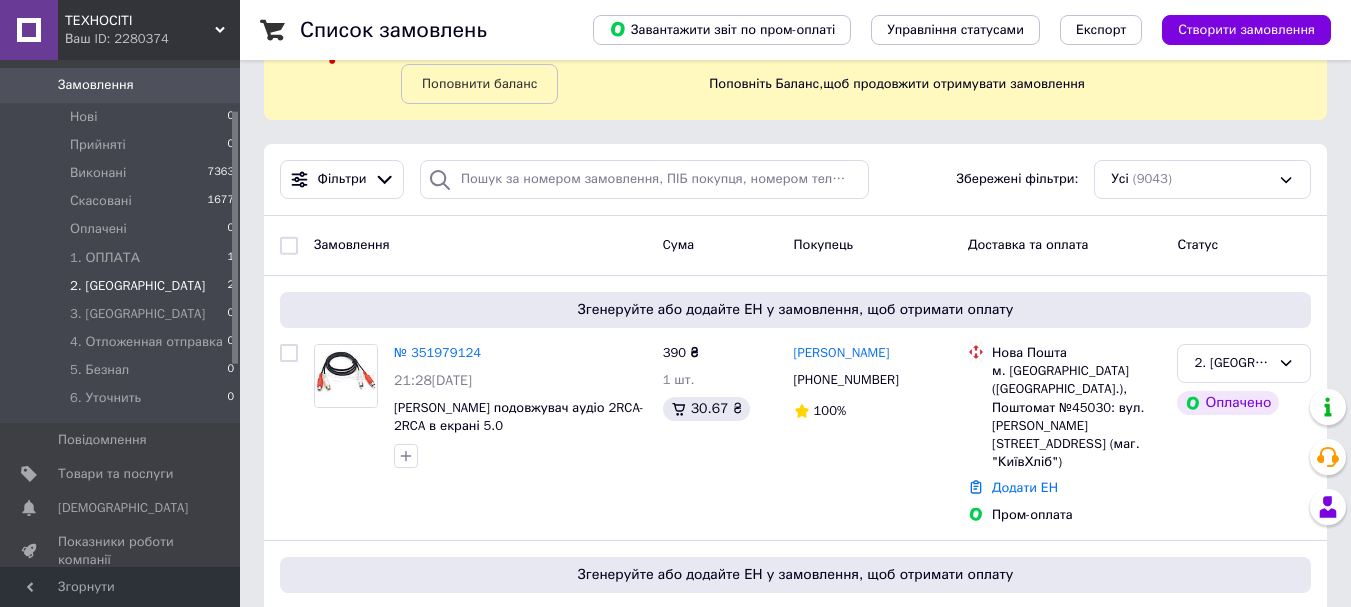 click on "2. ОТПРАВКА 2" at bounding box center [123, 286] 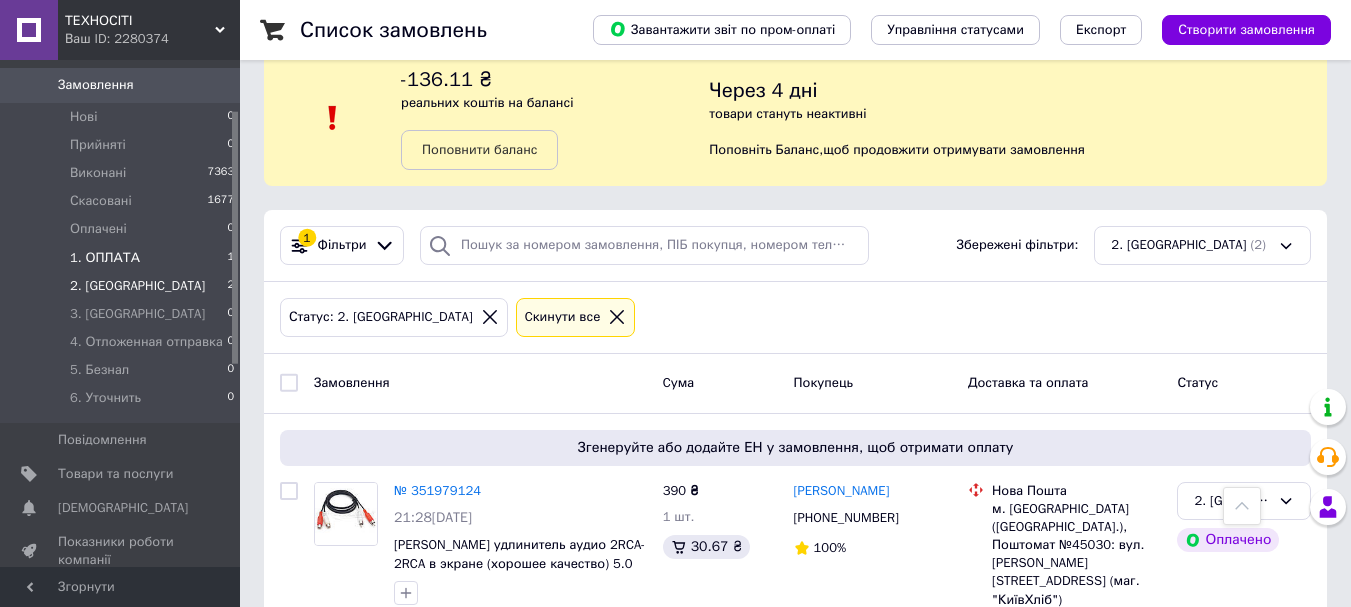 scroll, scrollTop: 14, scrollLeft: 0, axis: vertical 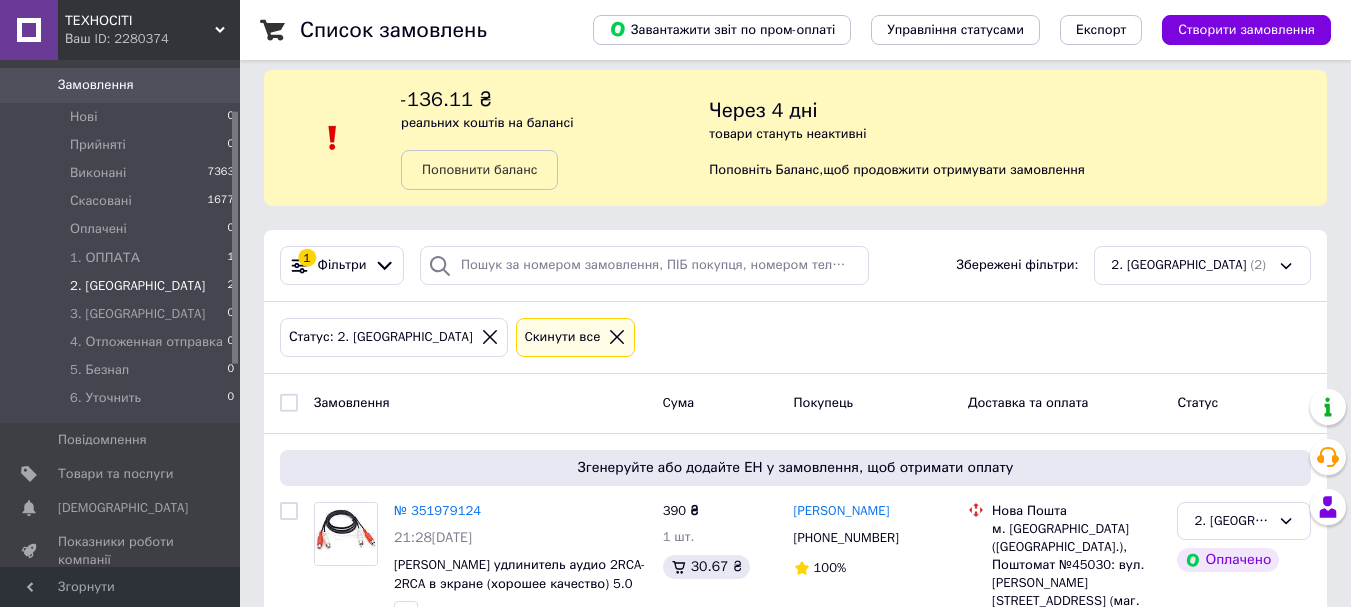 click 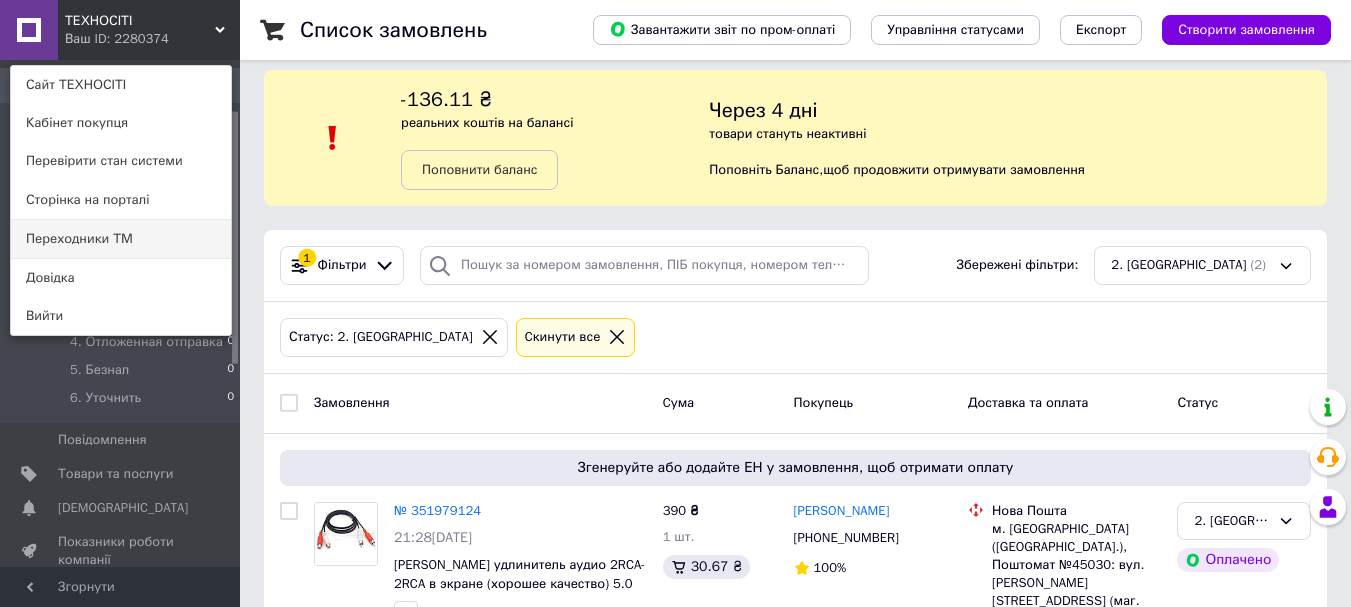 click on "Переходники ТМ" at bounding box center [121, 239] 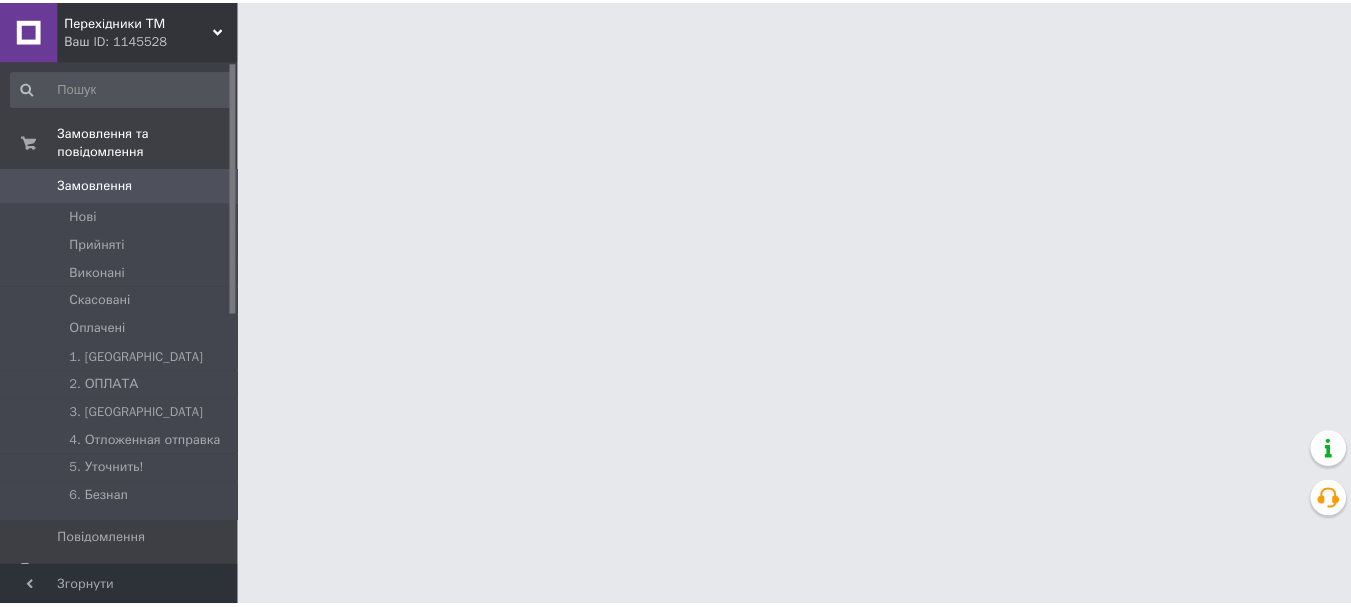 scroll, scrollTop: 0, scrollLeft: 0, axis: both 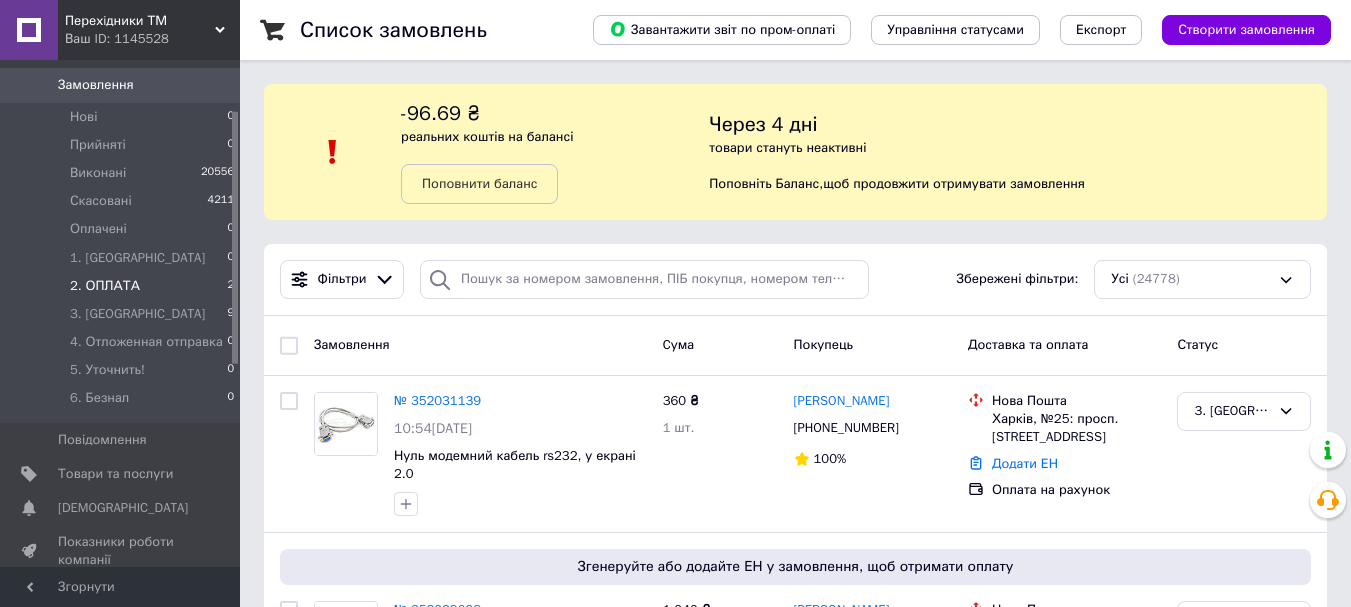 click on "2. ОПЛАТА 2" at bounding box center [123, 286] 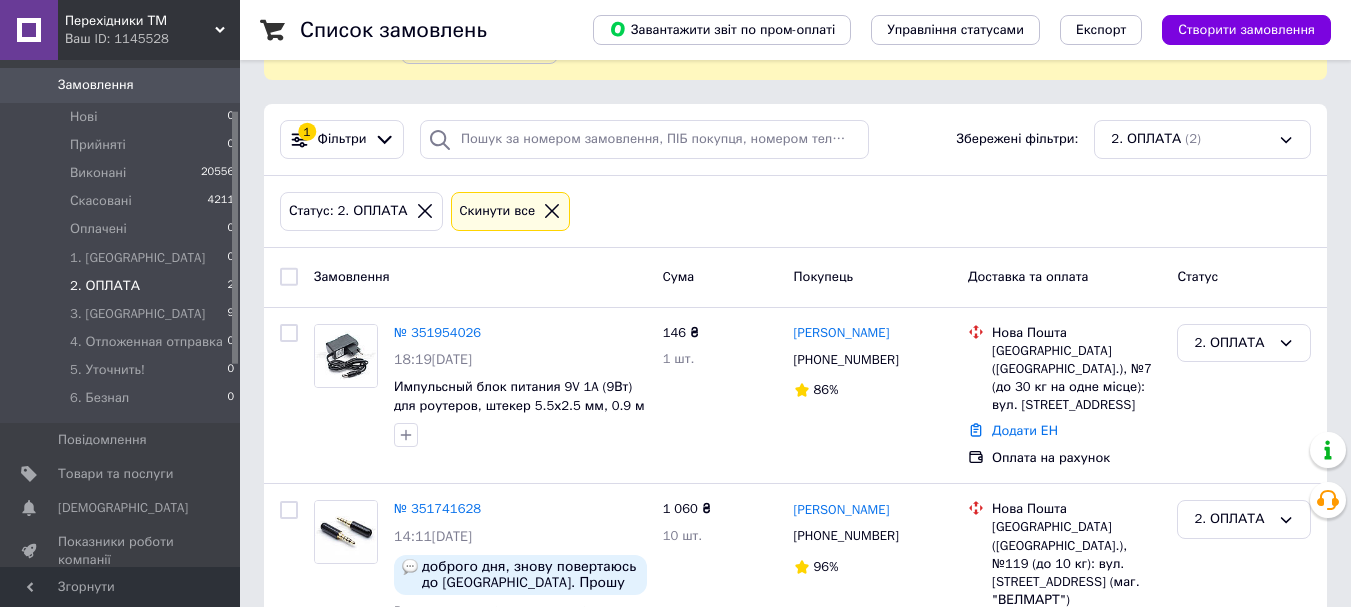 scroll, scrollTop: 200, scrollLeft: 0, axis: vertical 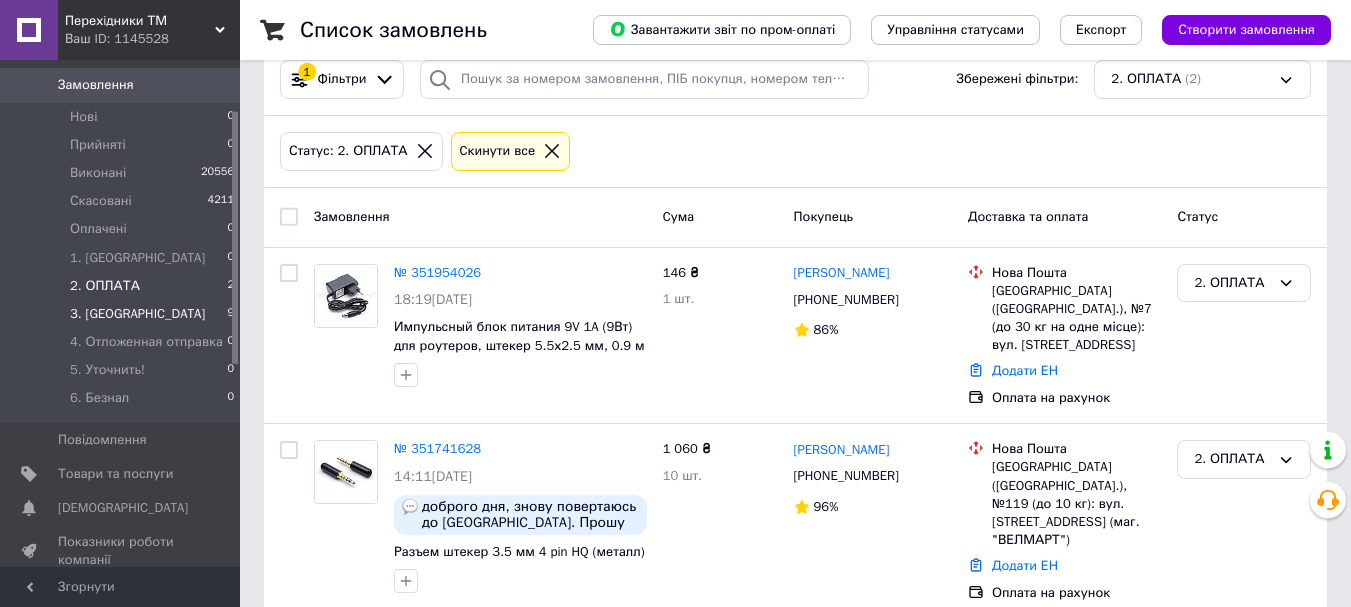 click on "3. ОТПРАВКА 9" at bounding box center [123, 314] 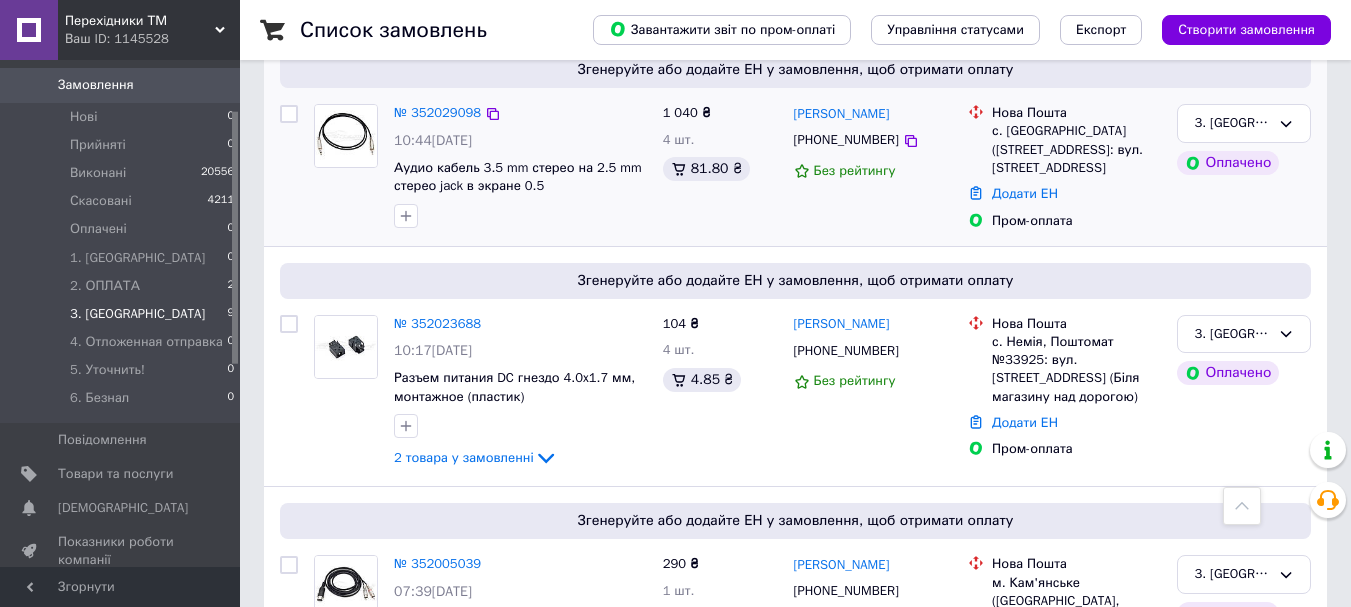 scroll, scrollTop: 600, scrollLeft: 0, axis: vertical 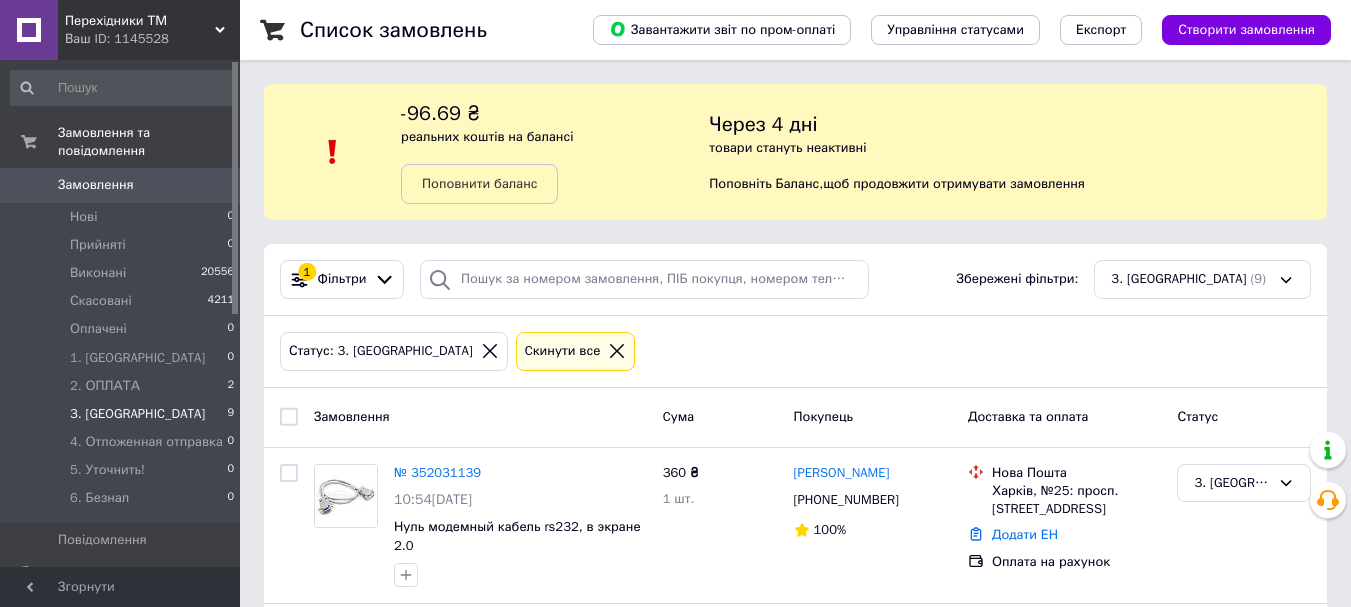 click 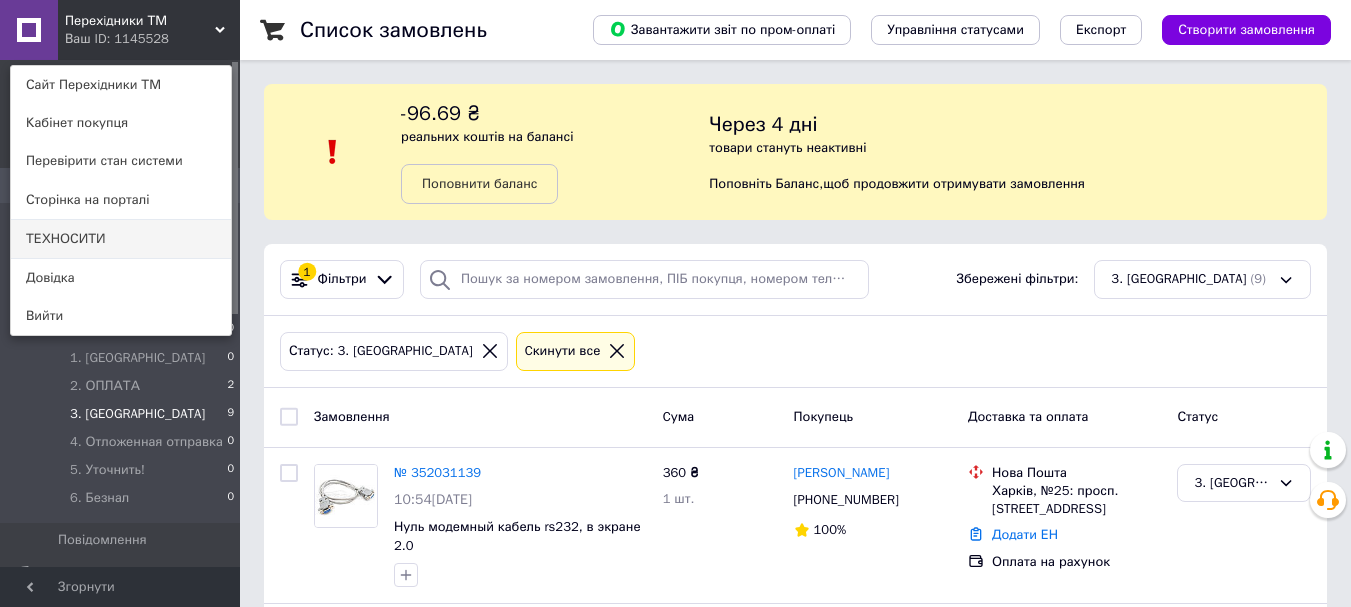 click on "ТЕХНОСИТИ" at bounding box center (121, 239) 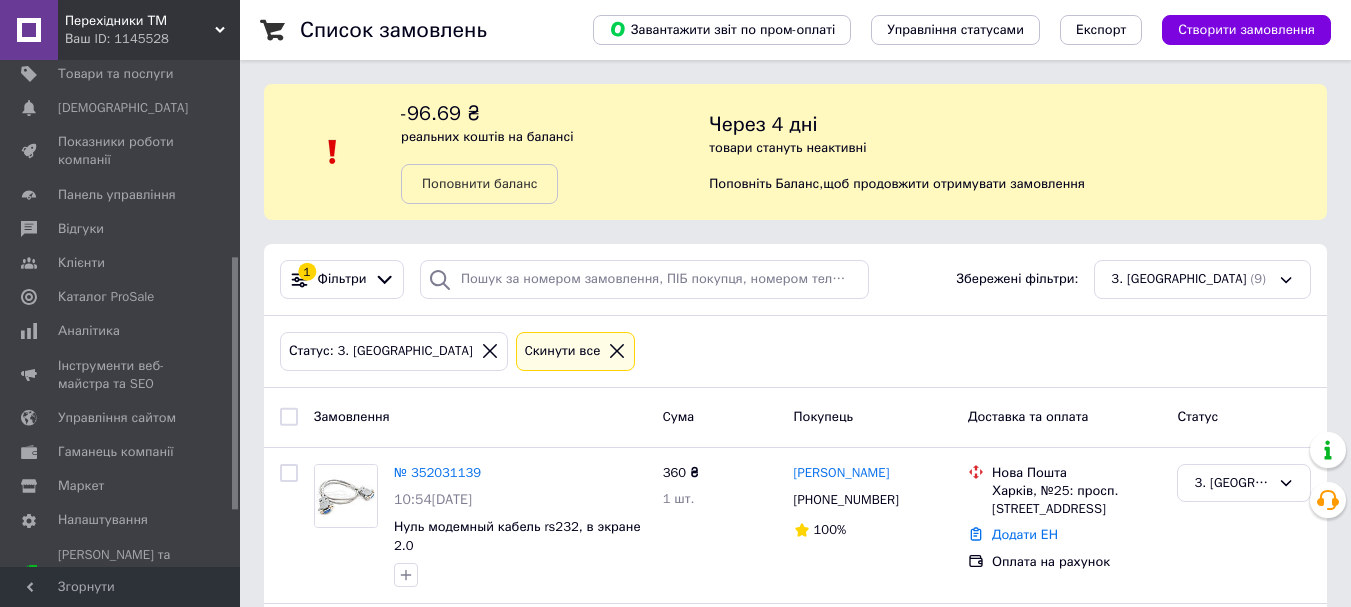 scroll, scrollTop: 0, scrollLeft: 0, axis: both 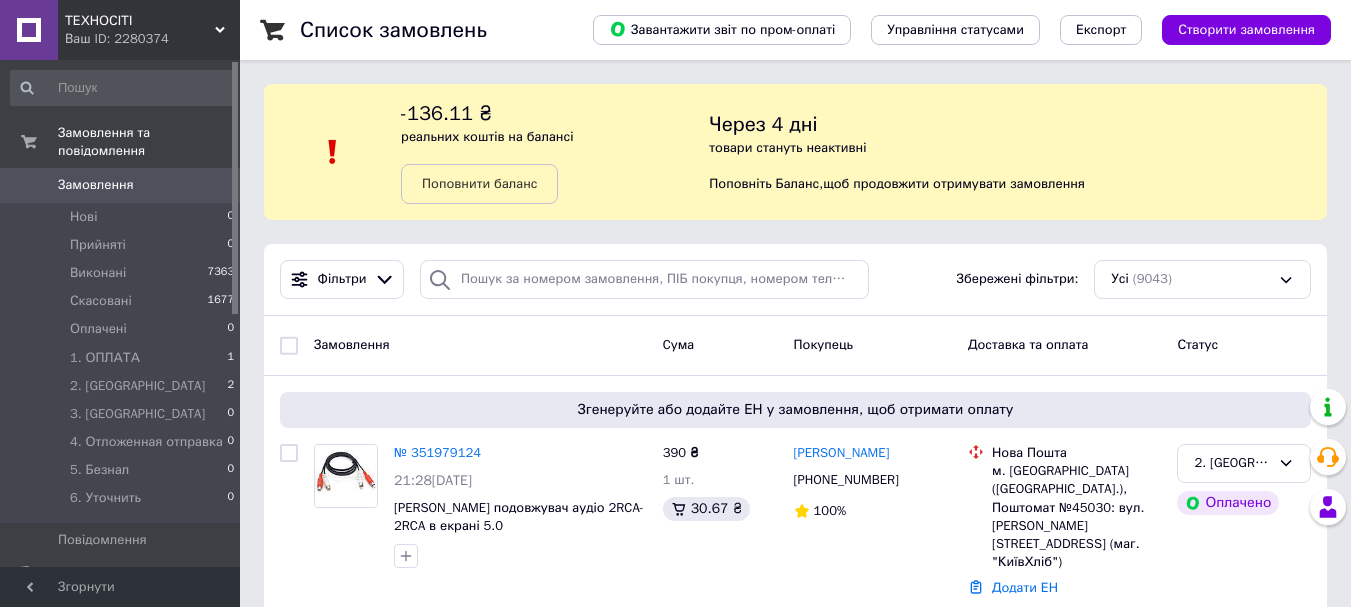 click 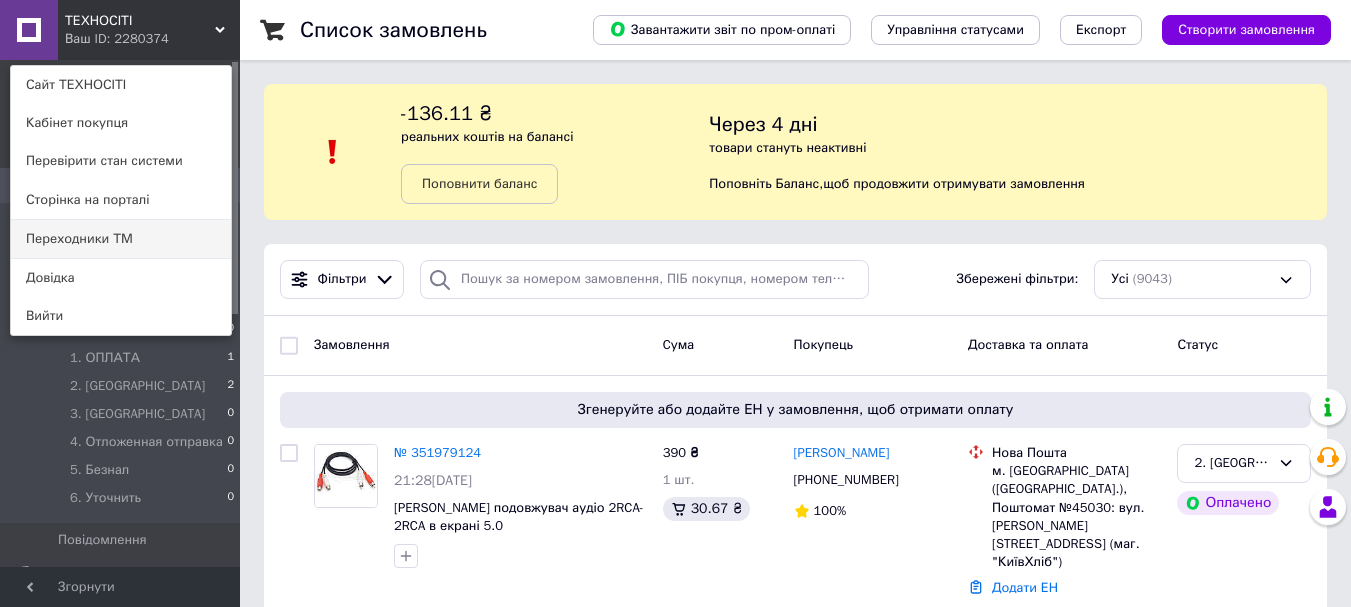 click on "Переходники ТМ" at bounding box center [121, 239] 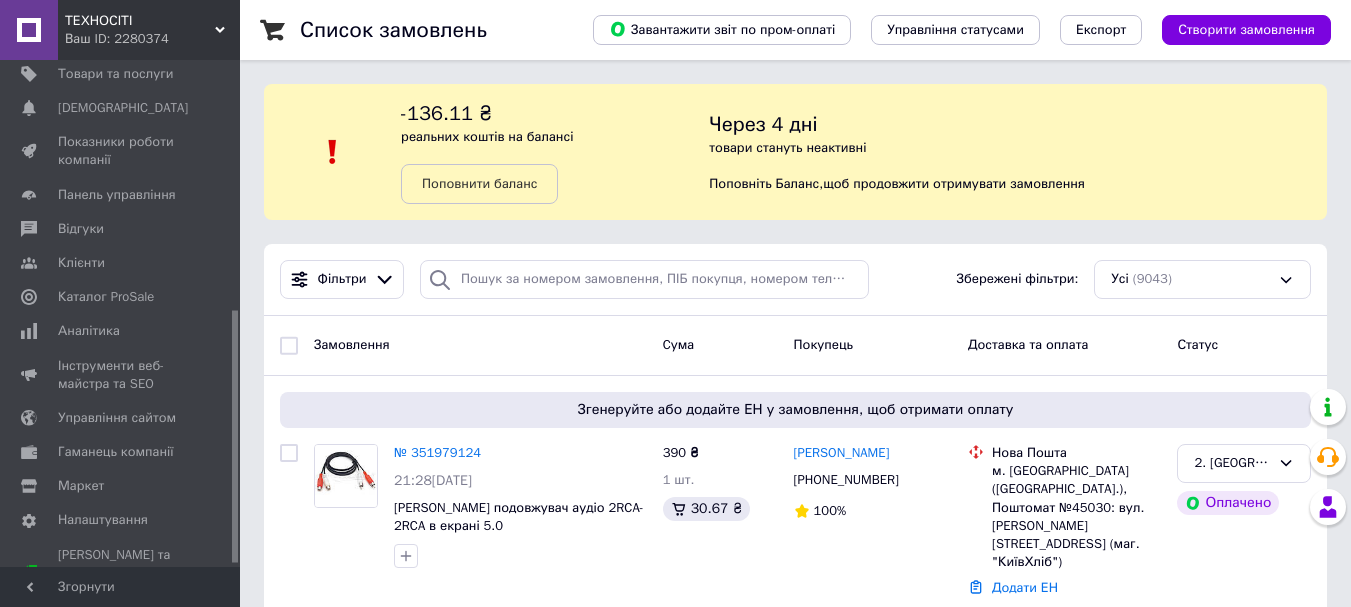 scroll, scrollTop: 0, scrollLeft: 0, axis: both 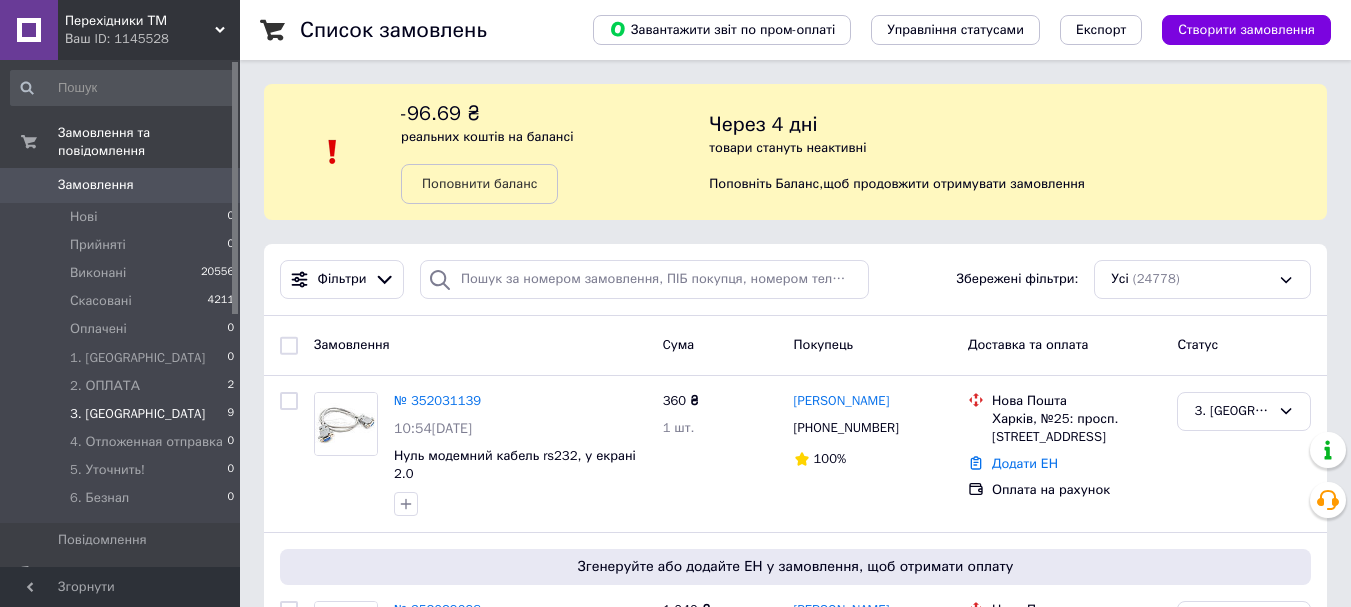 click on "3. ОТПРАВКА 9" at bounding box center [123, 414] 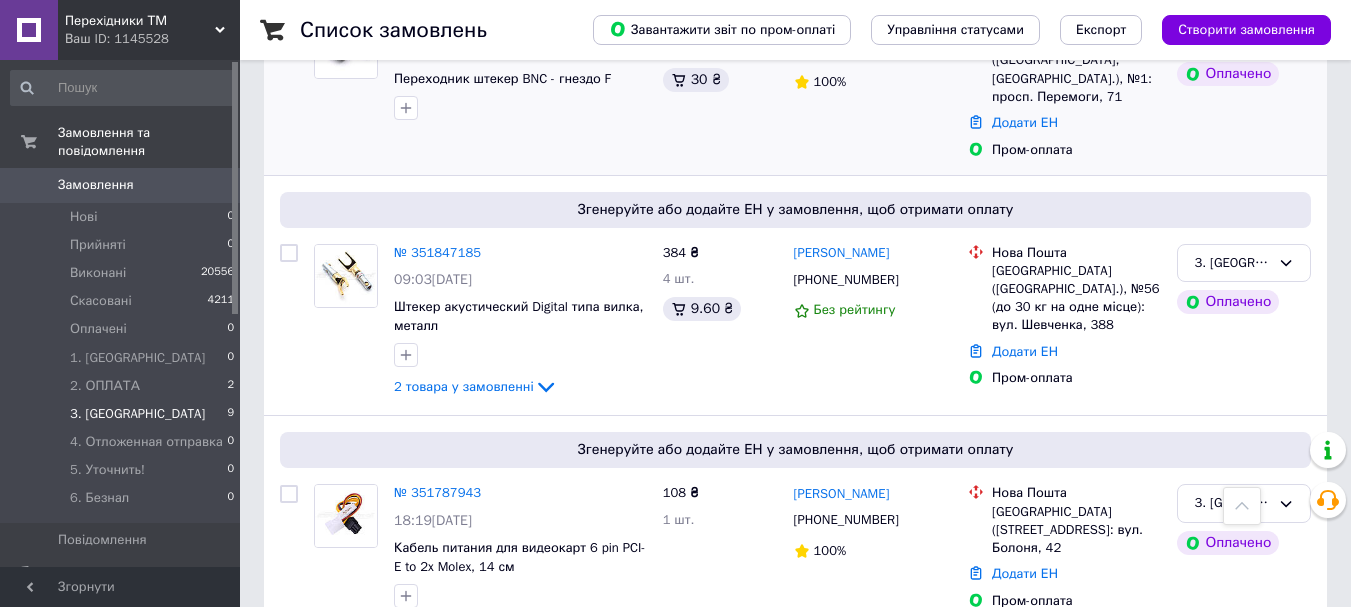 scroll, scrollTop: 1816, scrollLeft: 0, axis: vertical 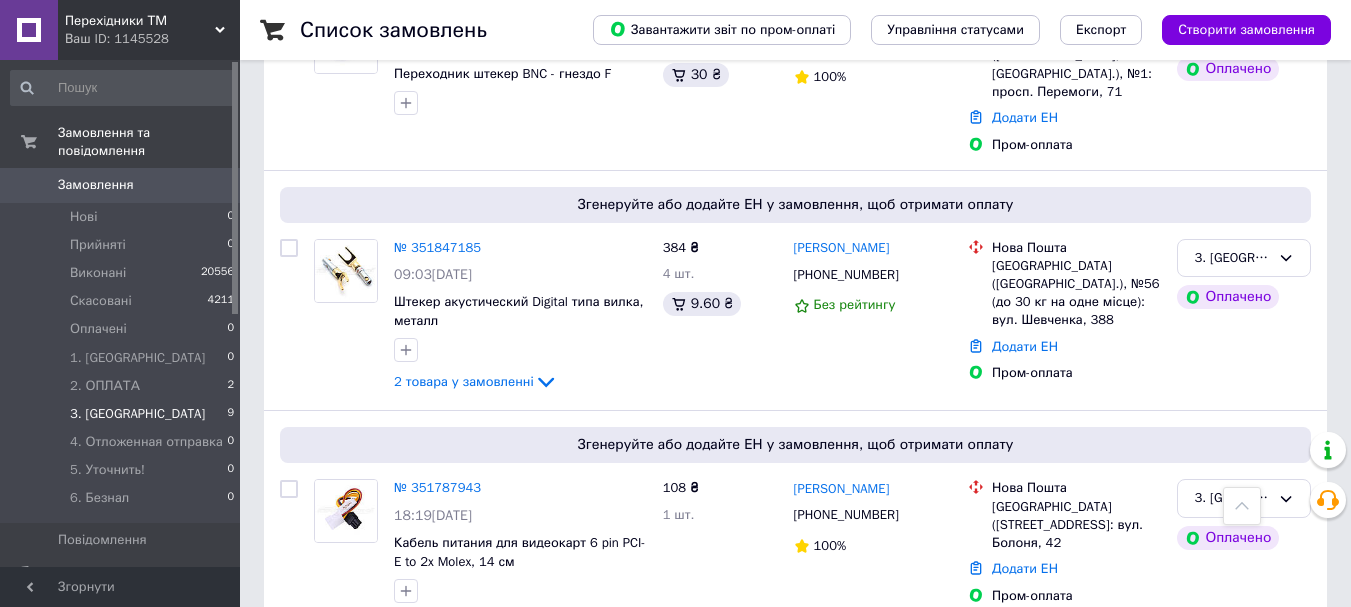 click 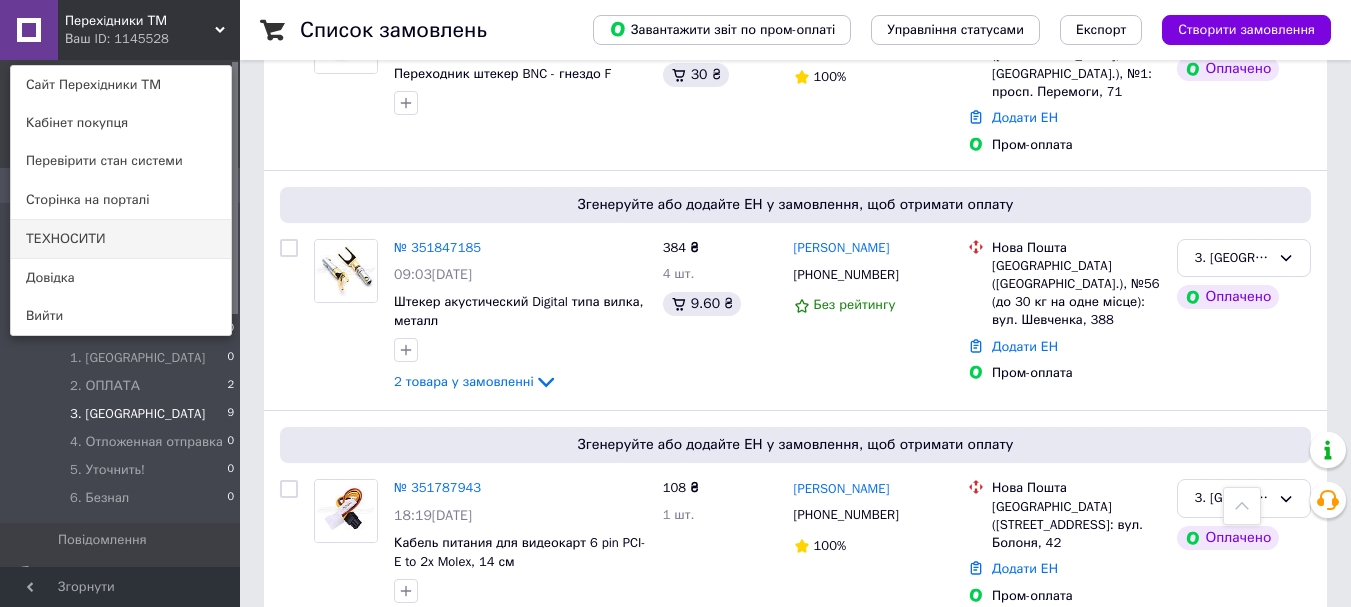 click on "ТЕХНОСИТИ" at bounding box center [121, 239] 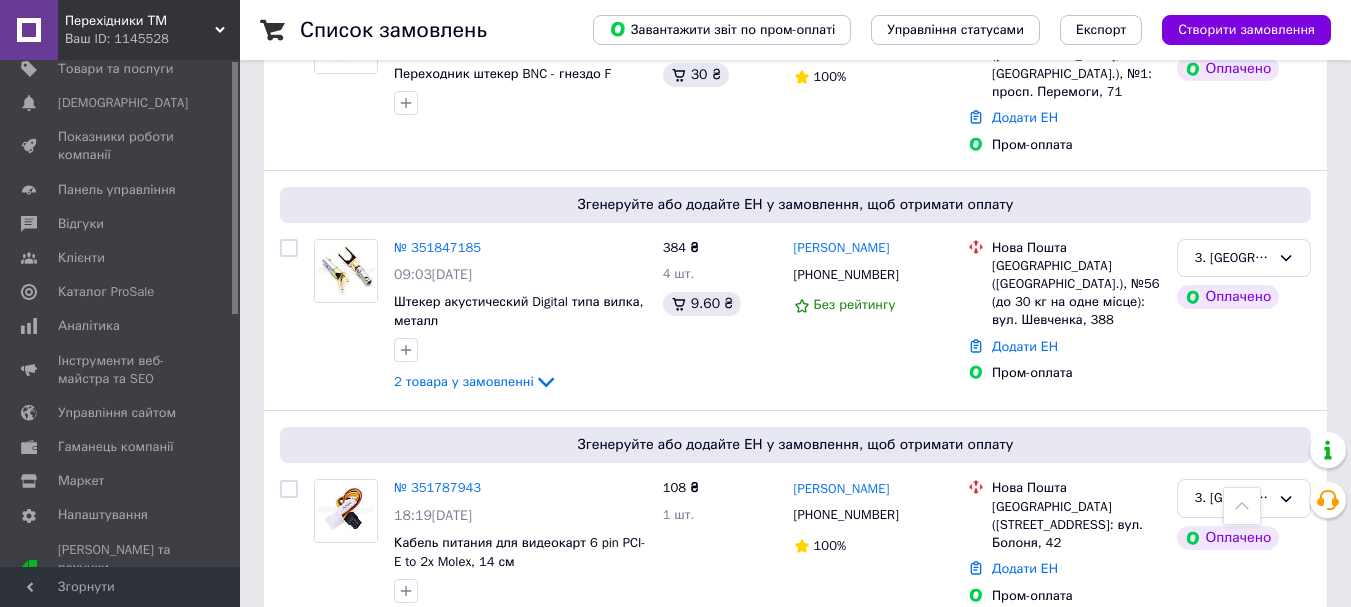 scroll, scrollTop: 0, scrollLeft: 0, axis: both 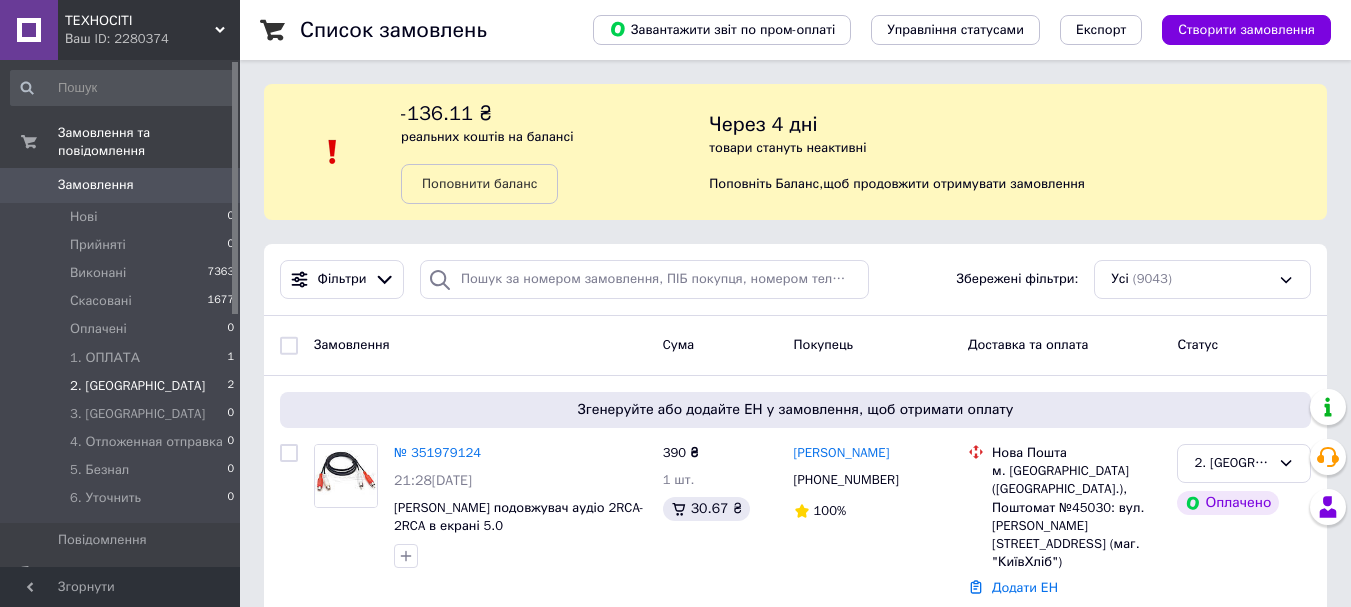 click on "2. ОТПРАВКА 2" at bounding box center (123, 386) 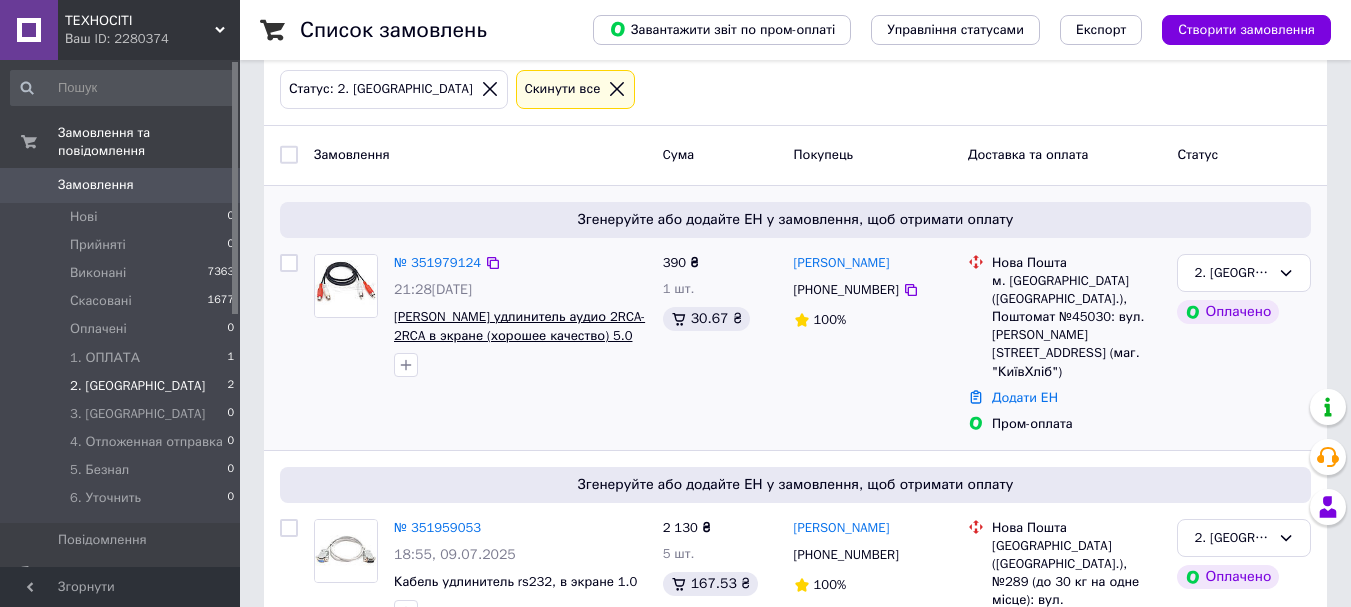 scroll, scrollTop: 314, scrollLeft: 0, axis: vertical 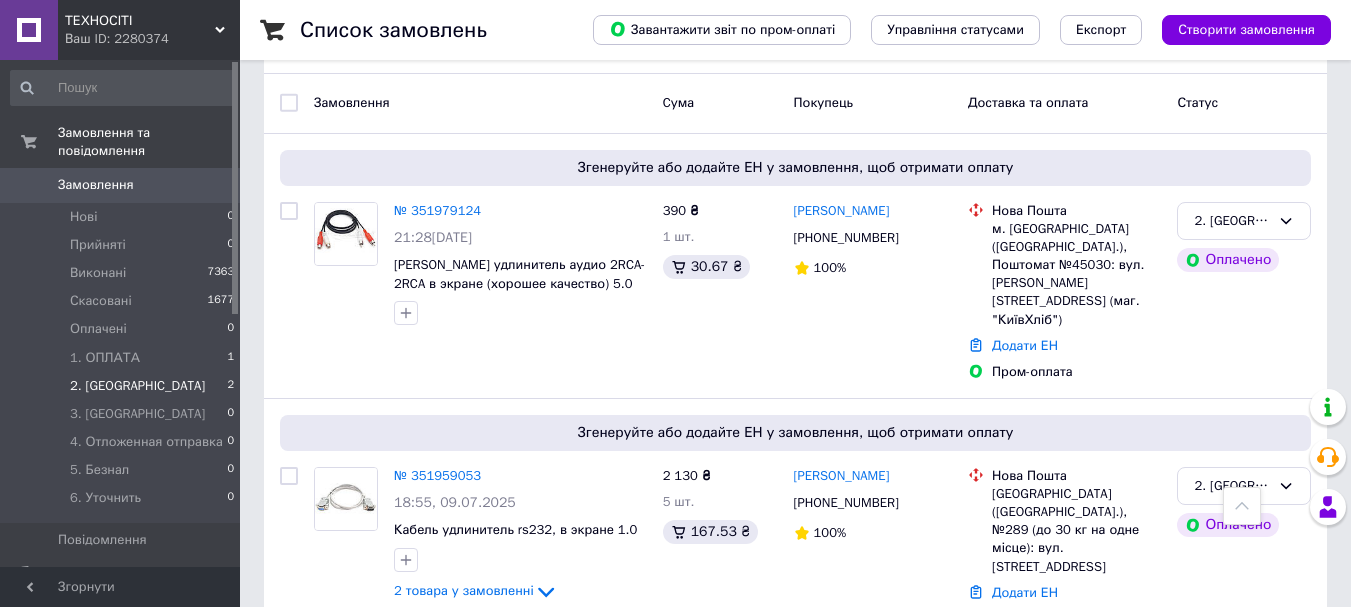 click on "ТЕХНОСІТІ Ваш ID: 2280374" at bounding box center [149, 30] 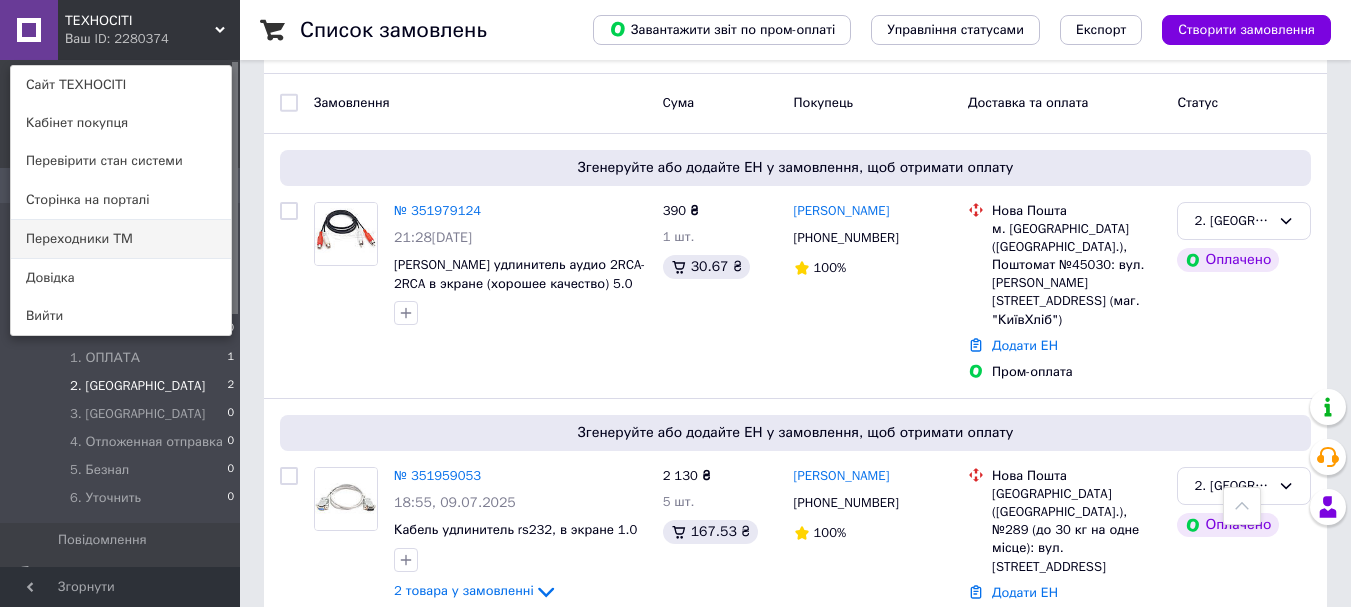 click on "Переходники ТМ" at bounding box center [121, 239] 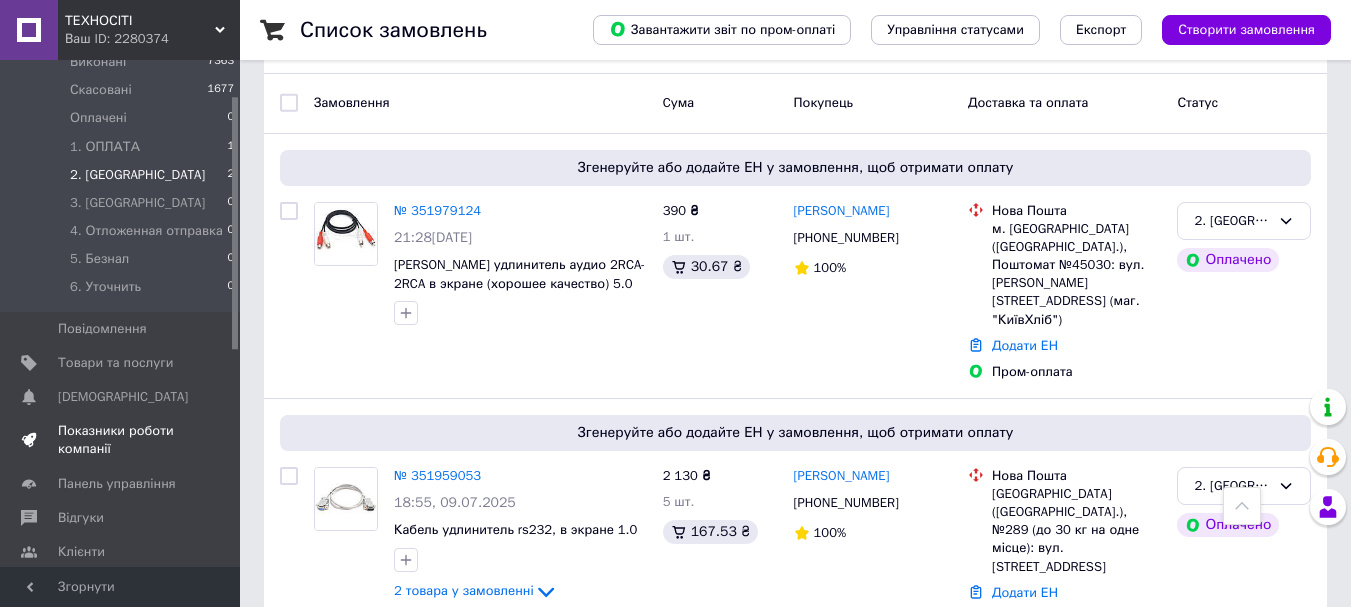 scroll, scrollTop: 0, scrollLeft: 0, axis: both 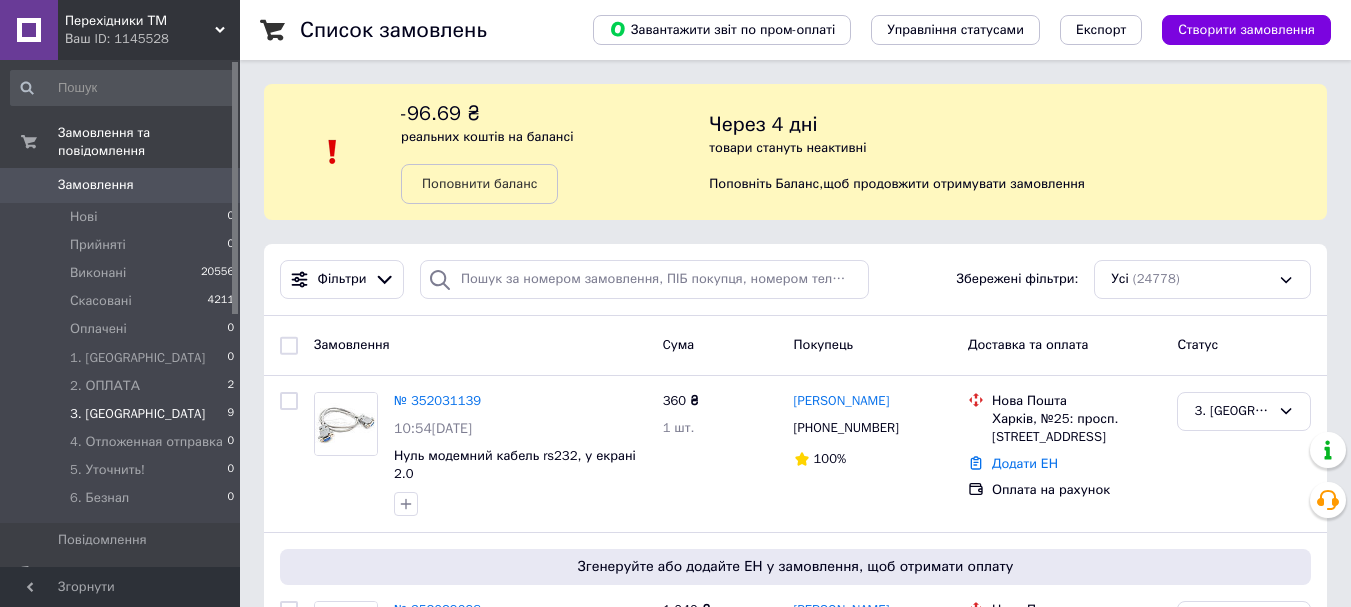 click on "3. ОТПРАВКА 9" at bounding box center [123, 414] 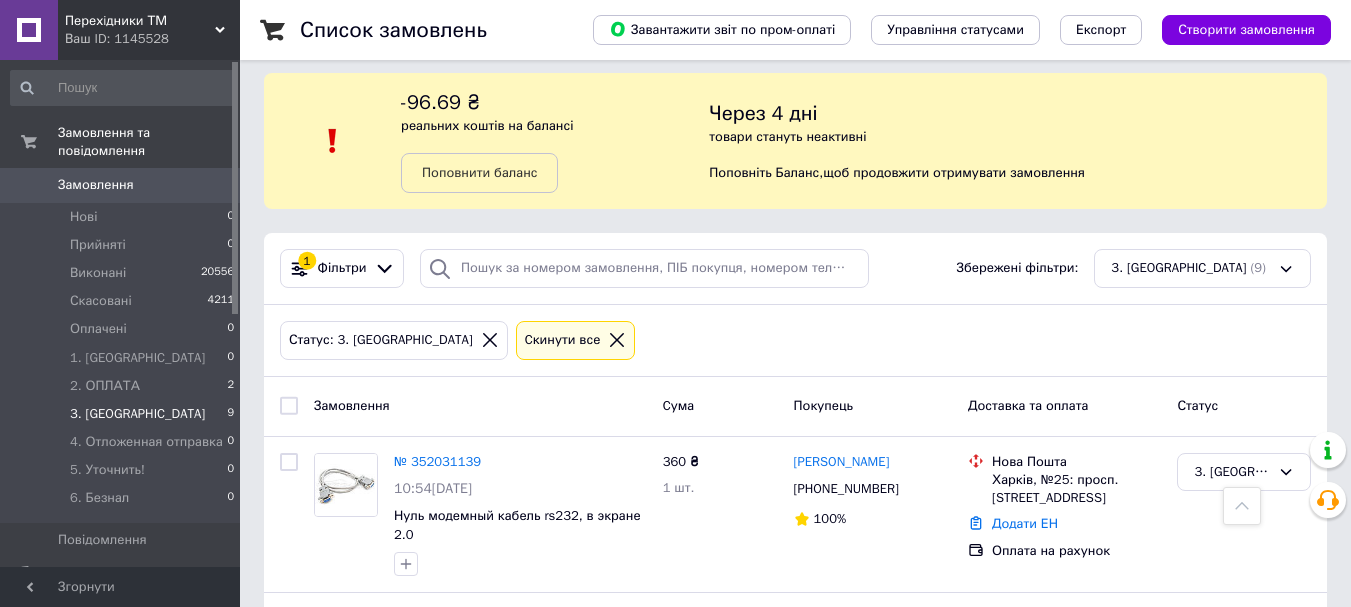 scroll, scrollTop: 0, scrollLeft: 0, axis: both 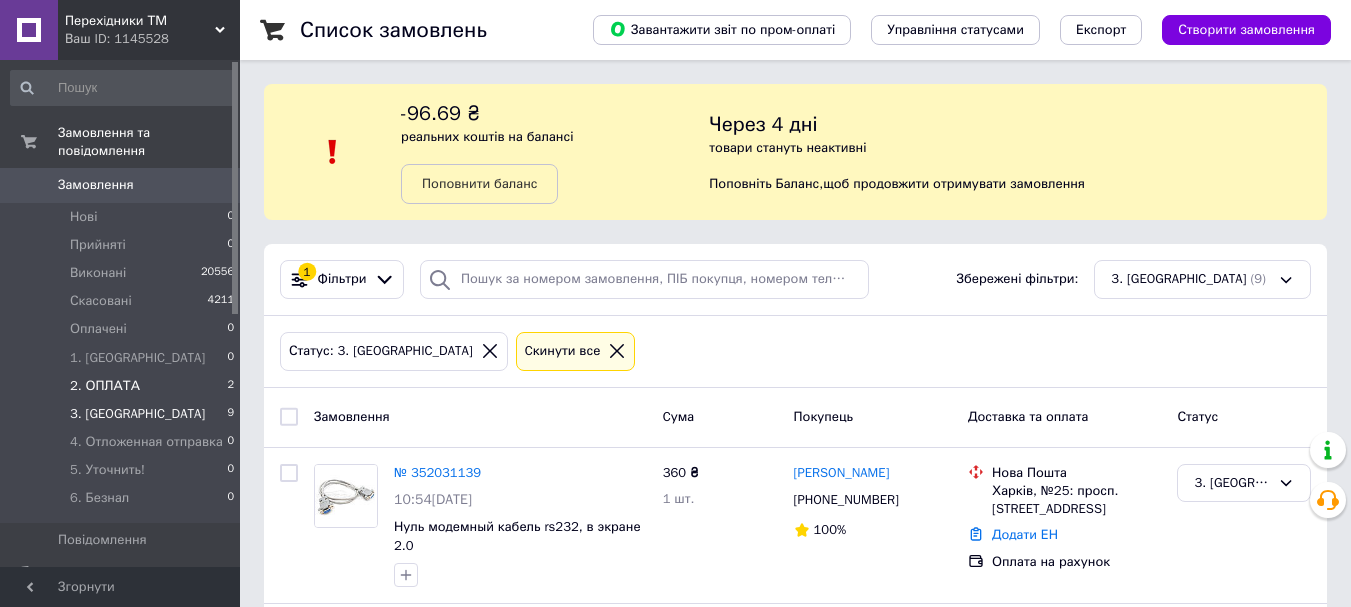 click on "2. ОПЛАТА 2" at bounding box center [123, 386] 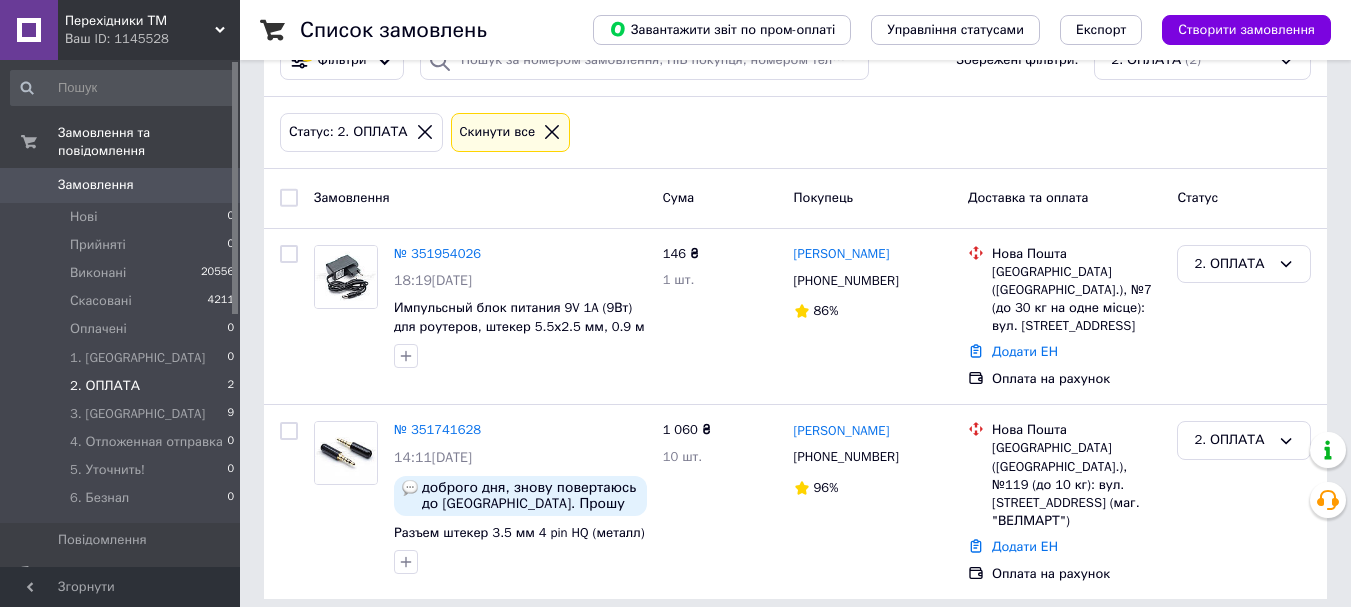 scroll, scrollTop: 226, scrollLeft: 0, axis: vertical 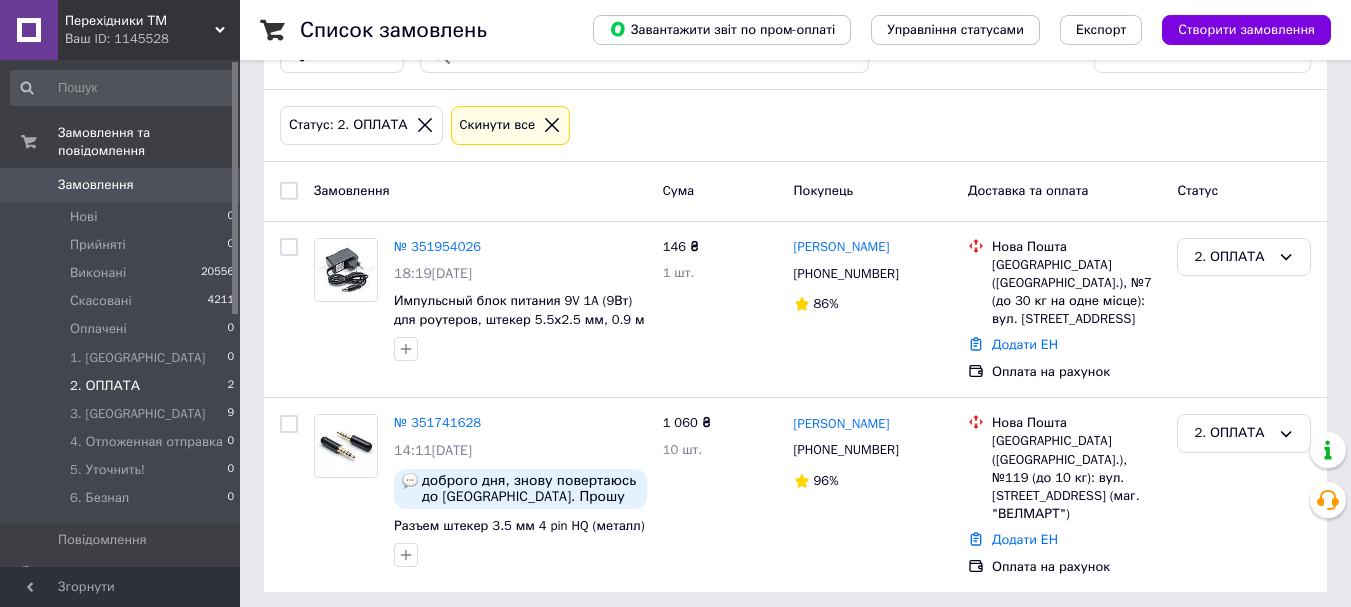 click on "Замовлення" at bounding box center [121, 185] 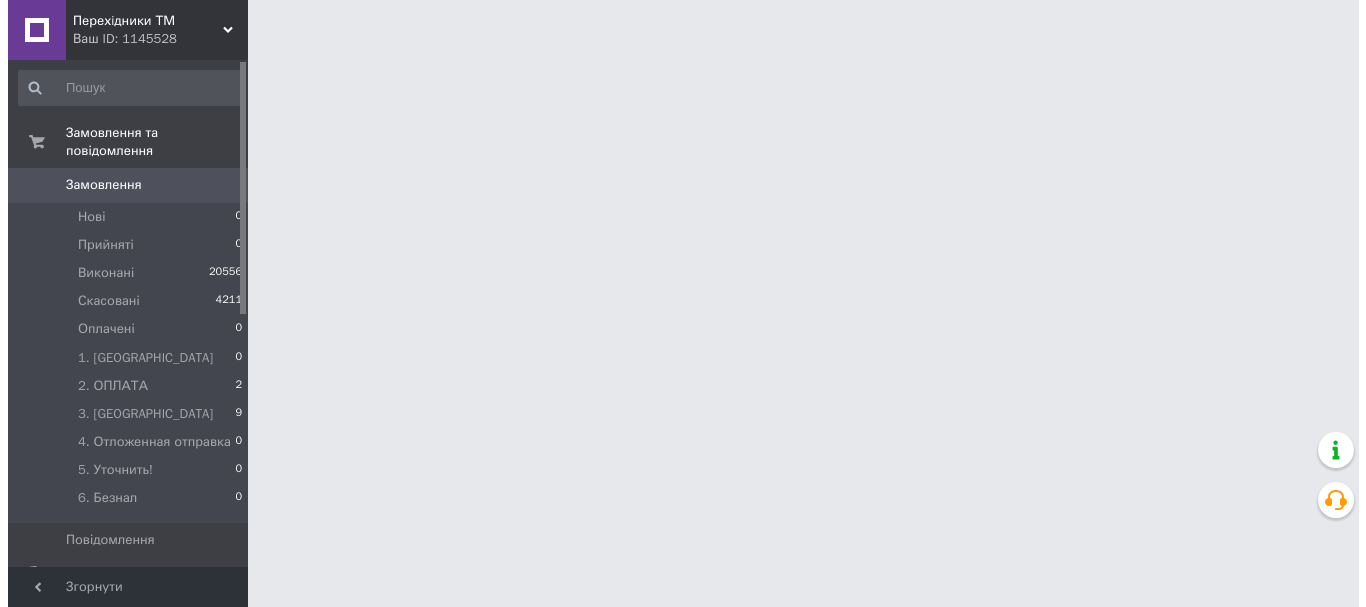 scroll, scrollTop: 0, scrollLeft: 0, axis: both 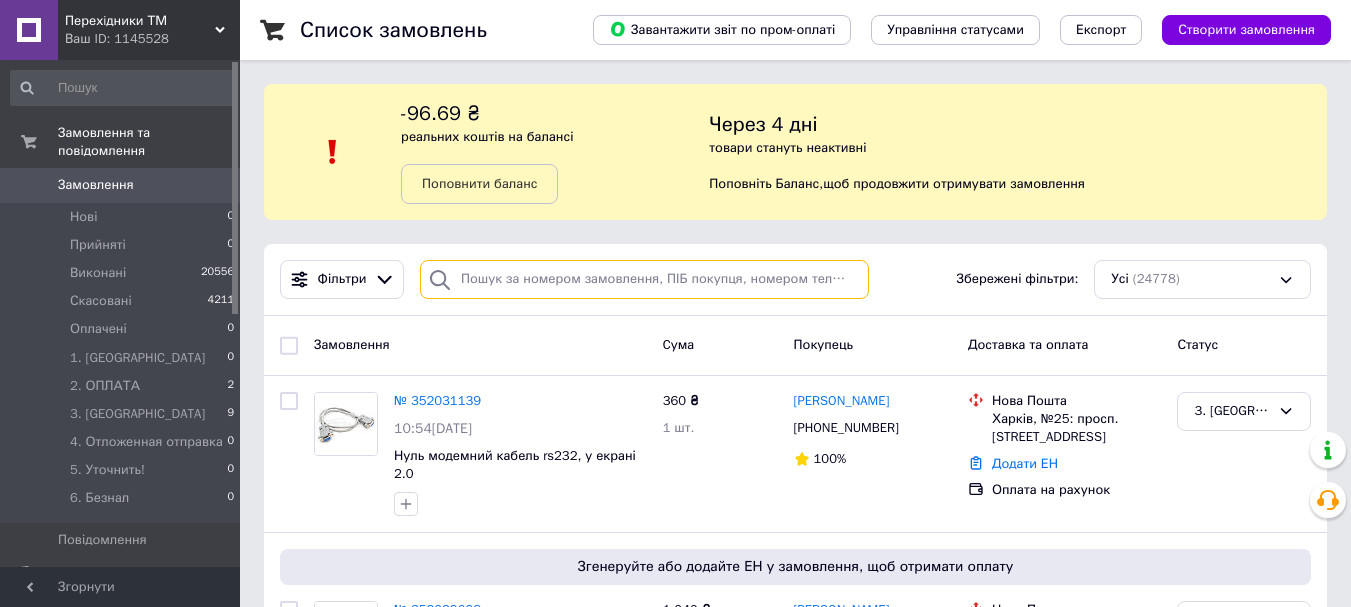 click at bounding box center [644, 279] 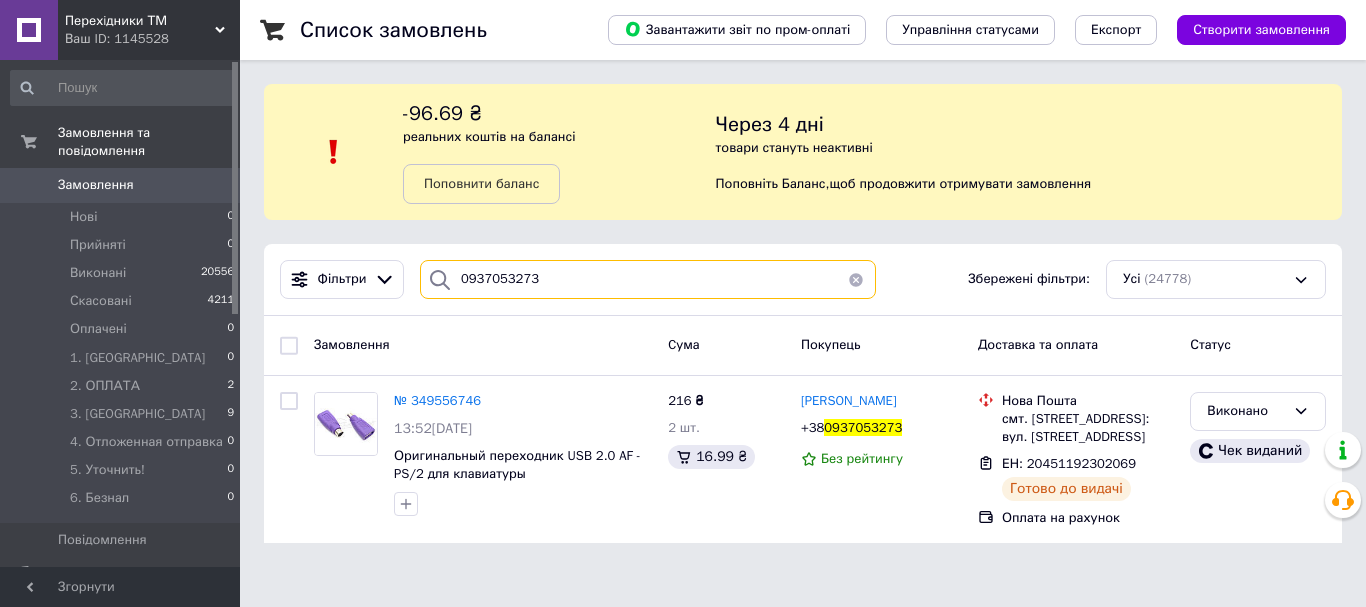 type on "0937053273" 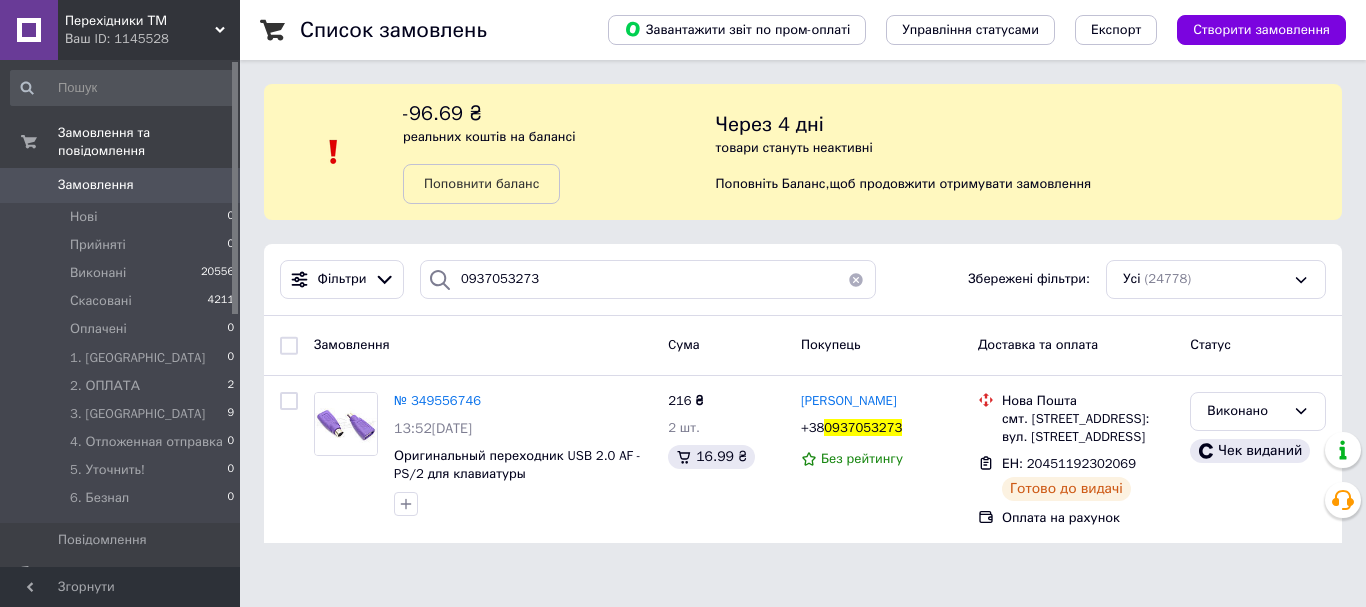 click on "Замовлення" at bounding box center (121, 185) 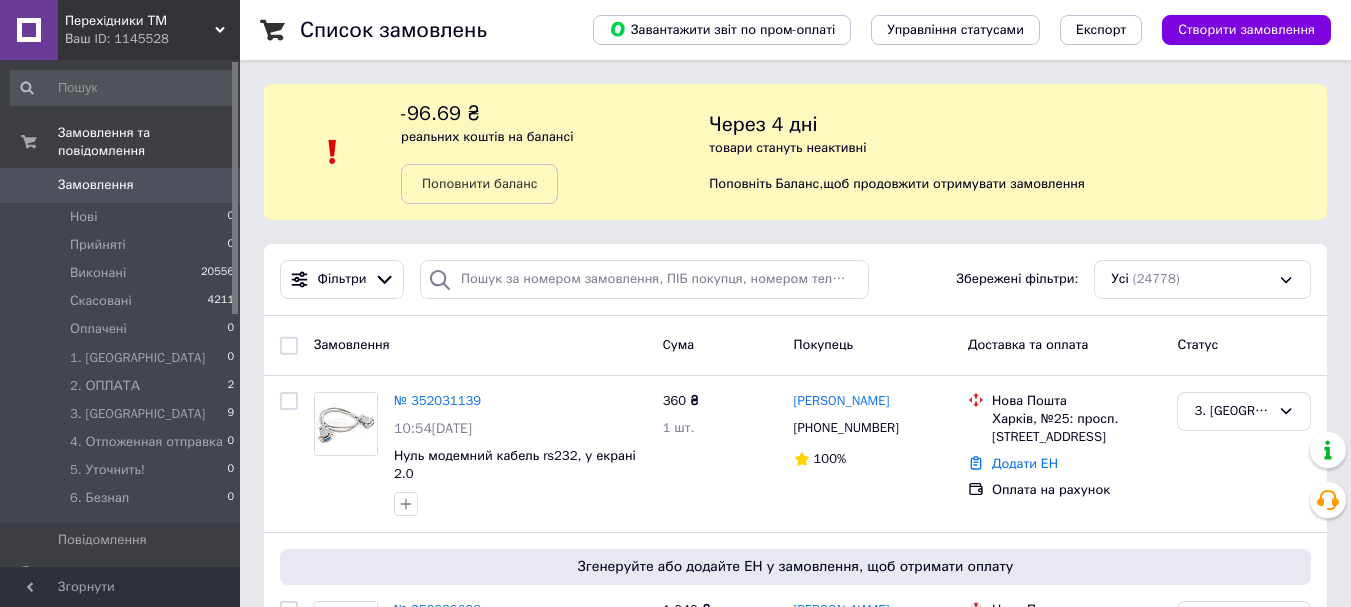 click on "Замовлення" at bounding box center [121, 185] 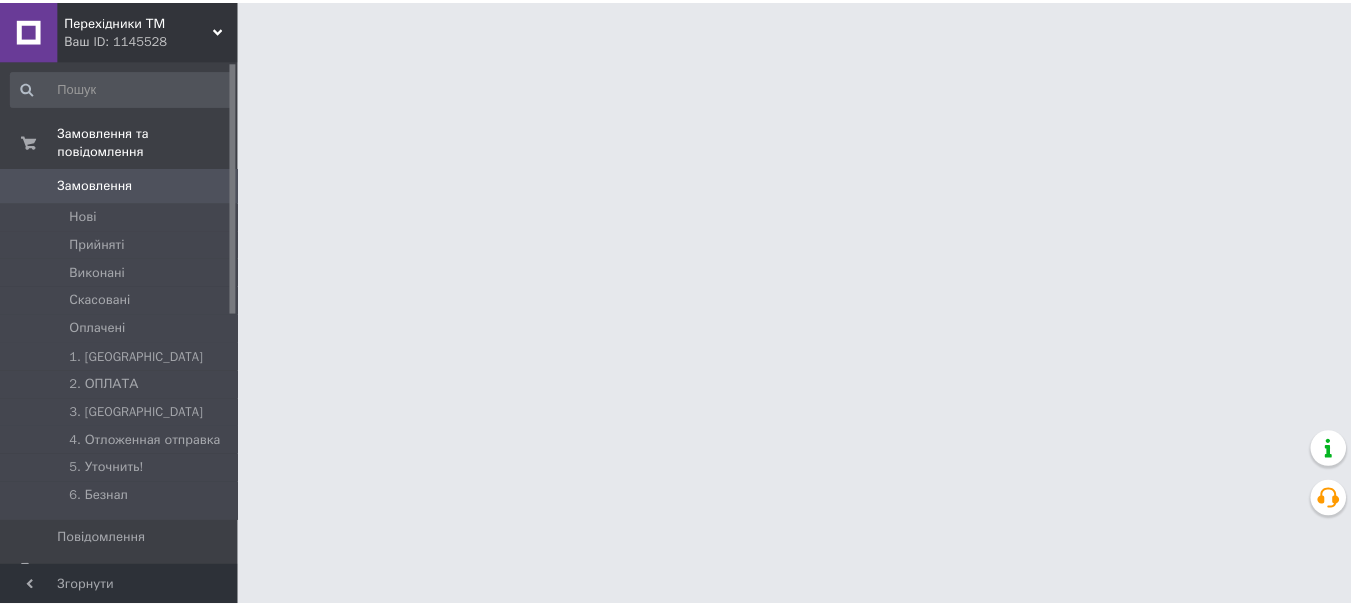 scroll, scrollTop: 0, scrollLeft: 0, axis: both 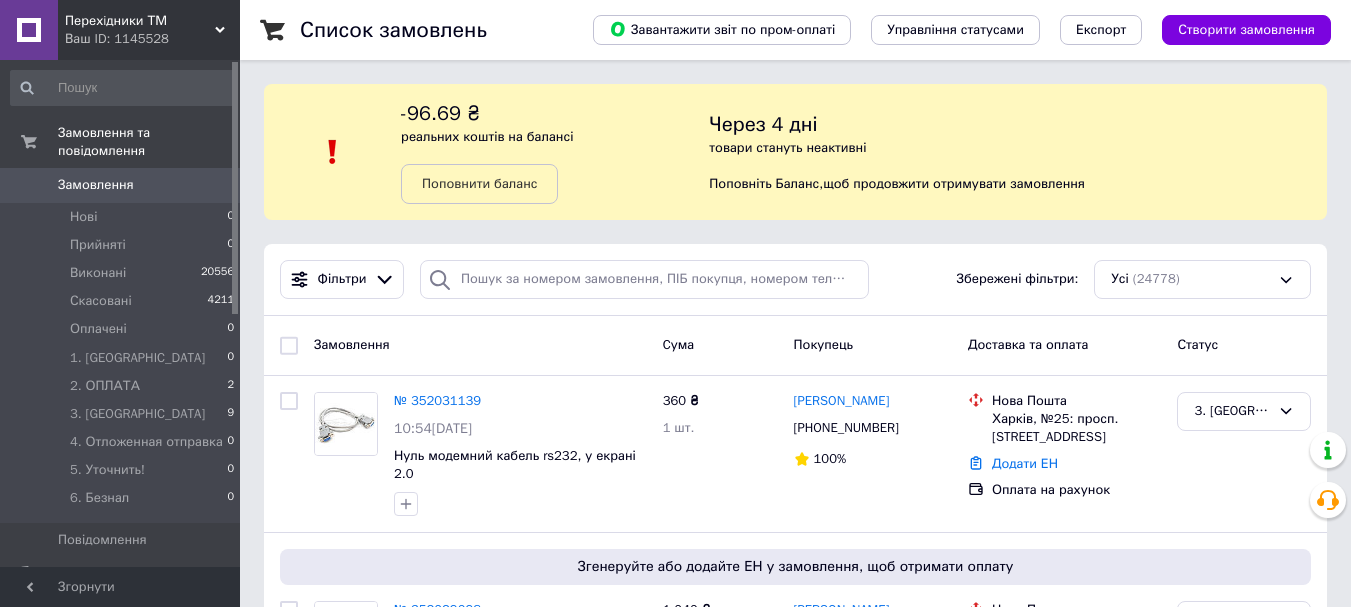 click 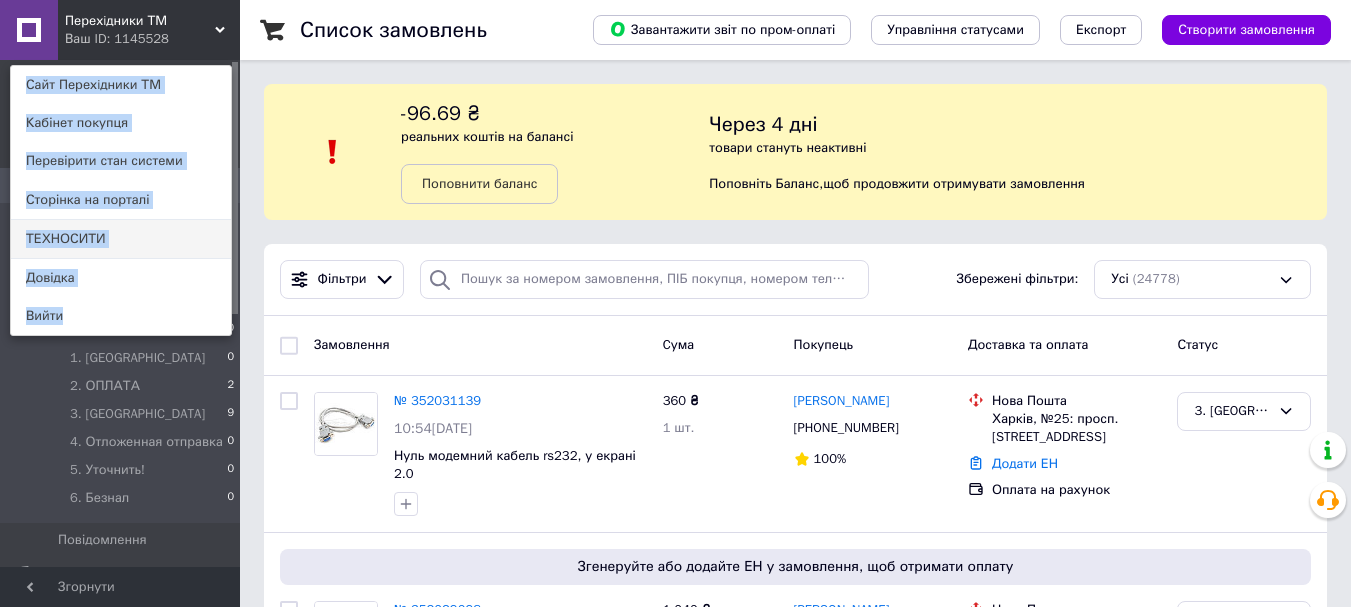 click on "ТЕХНОСИТИ" at bounding box center [121, 239] 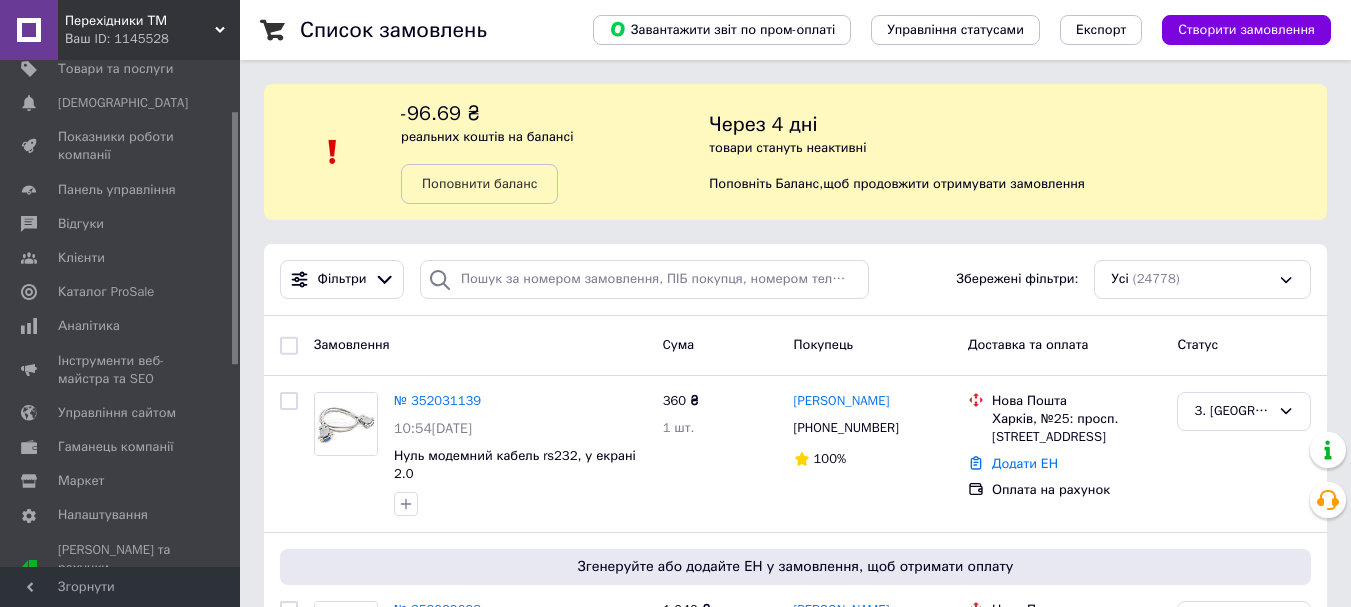 scroll, scrollTop: 0, scrollLeft: 0, axis: both 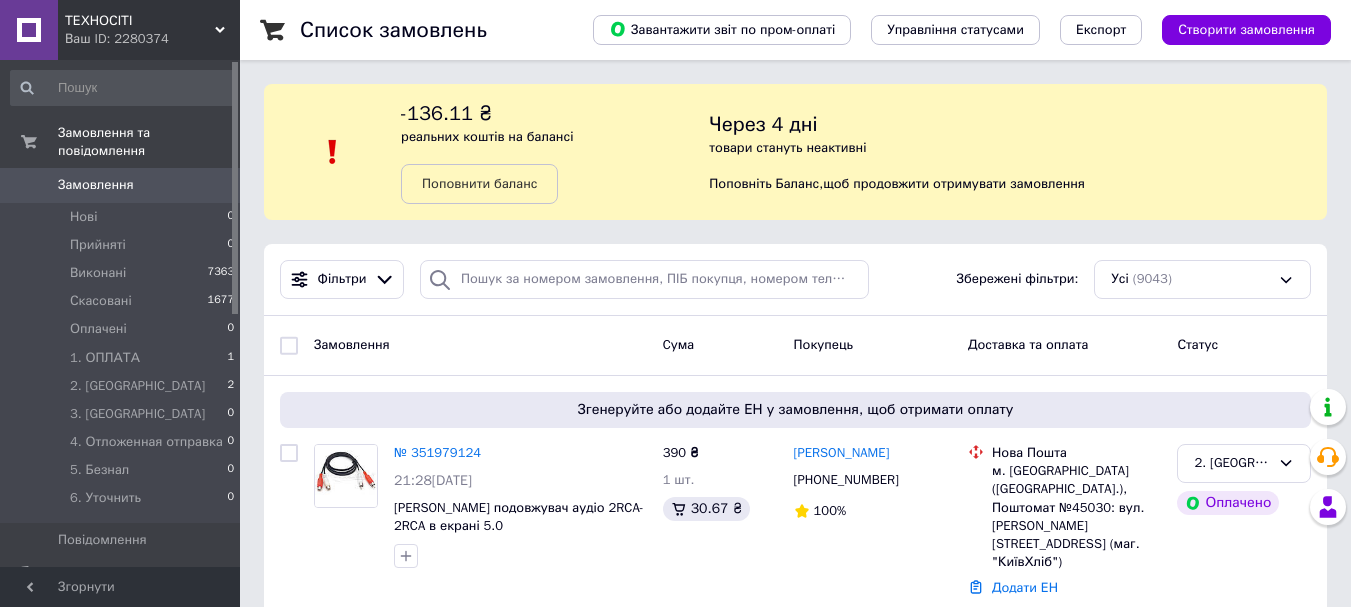 click on "ТЕХНОСІТІ Ваш ID: 2280374 Сайт ТЕХНОСІТІ Кабінет покупця Перевірити стан системи Сторінка на порталі Переходники ТМ Довідка Вийти" at bounding box center (120, 30) 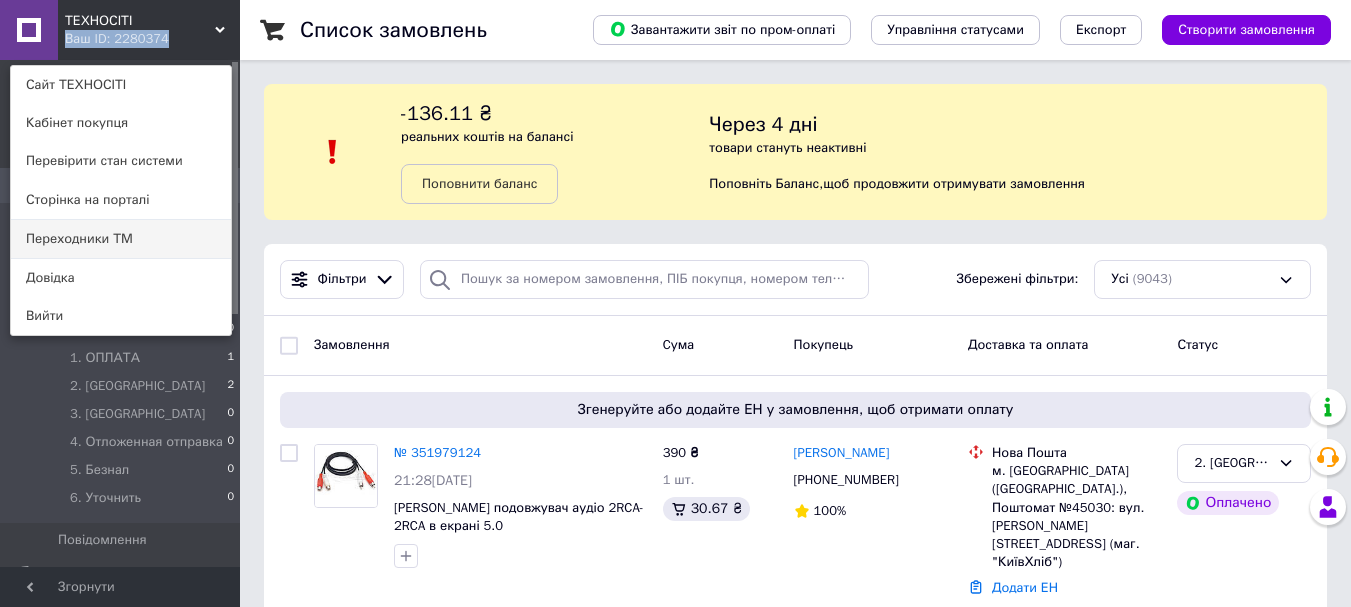click on "Переходники ТМ" at bounding box center [121, 239] 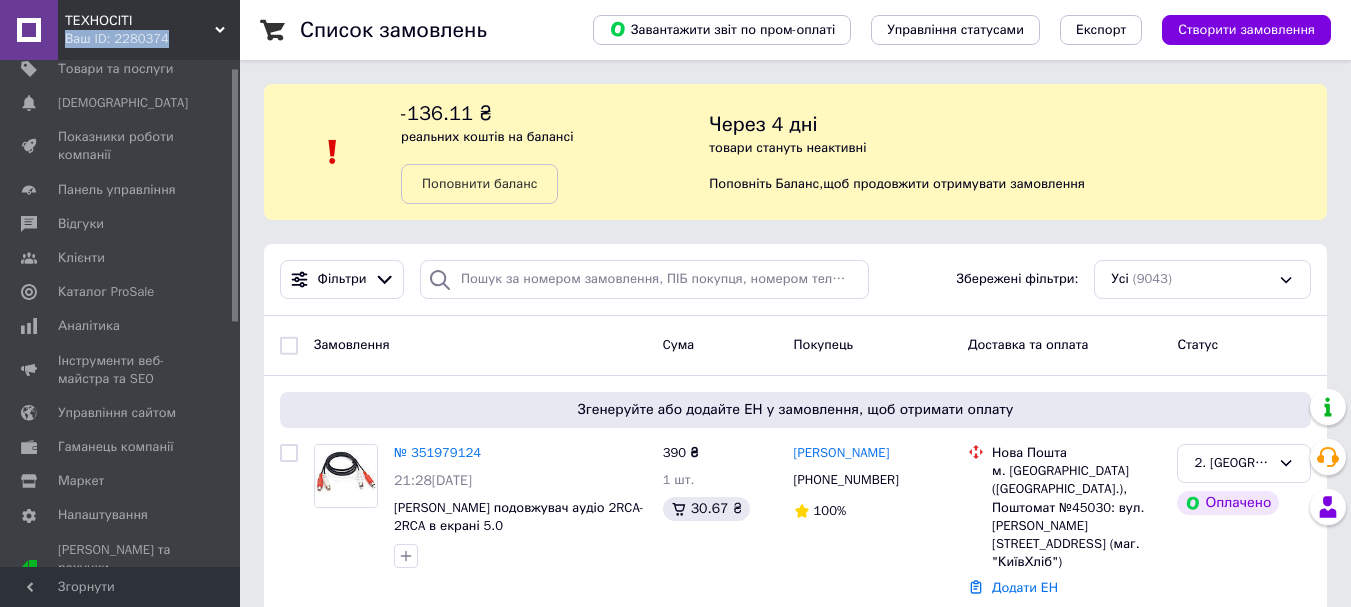 scroll, scrollTop: 0, scrollLeft: 0, axis: both 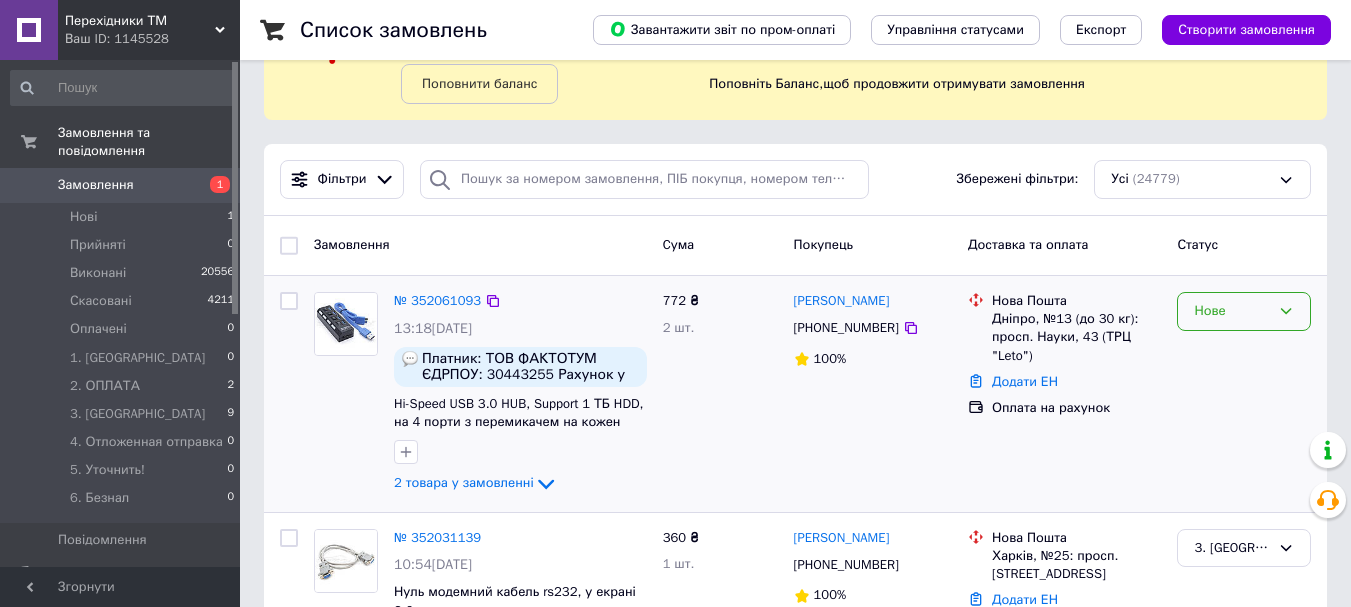 click on "Нове" at bounding box center [1232, 311] 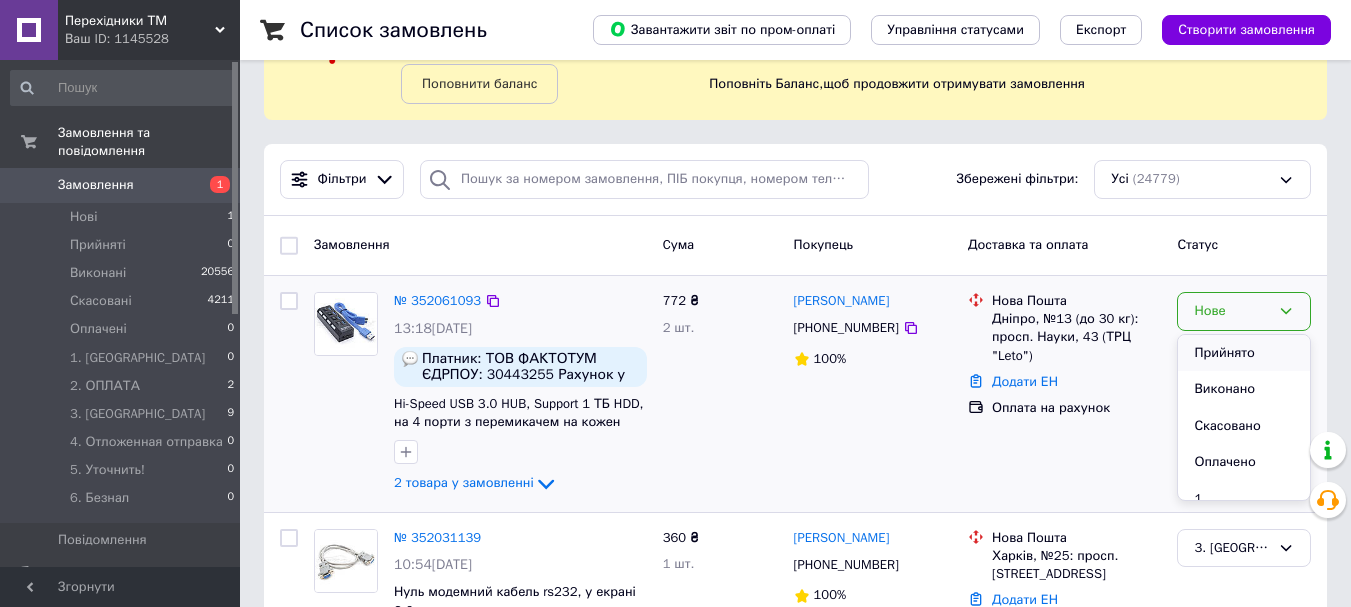 click on "Прийнято" at bounding box center (1244, 353) 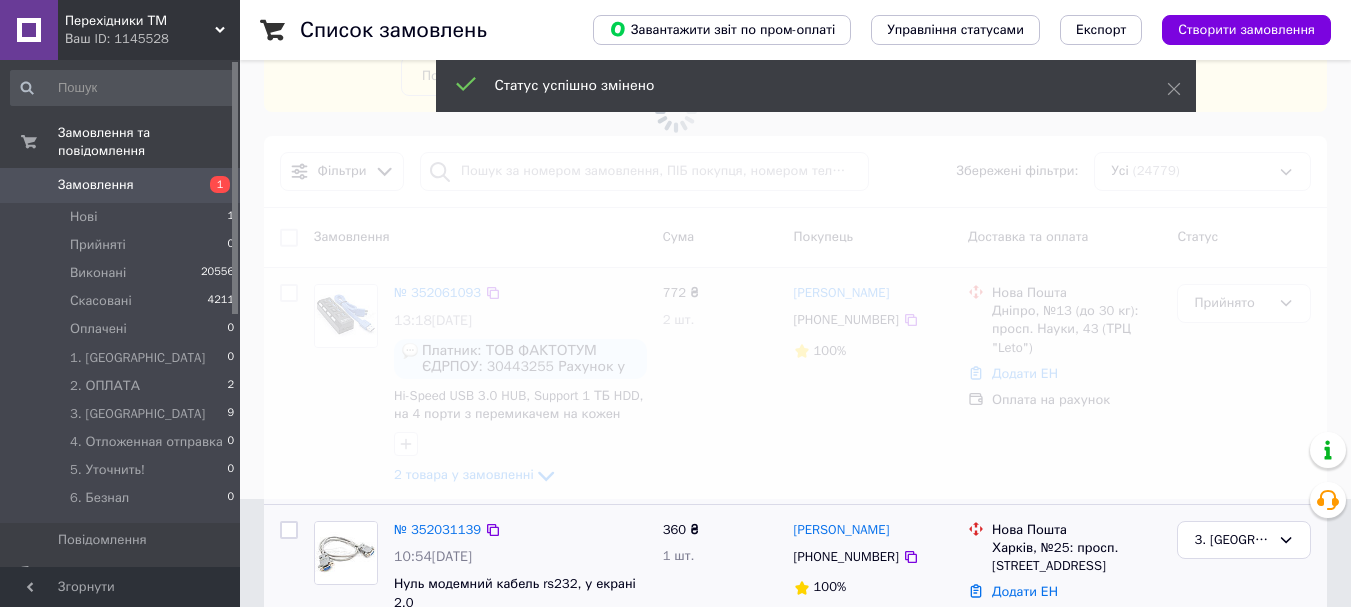 scroll, scrollTop: 100, scrollLeft: 0, axis: vertical 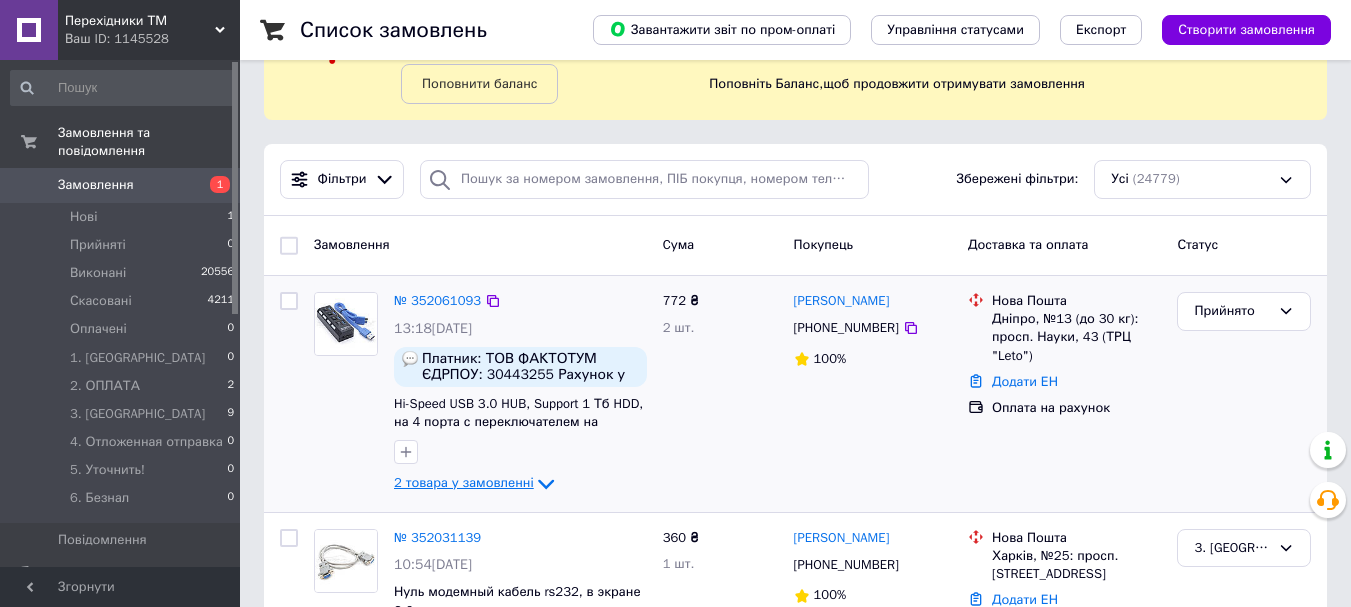 click on "2 товара у замовленні" at bounding box center [464, 482] 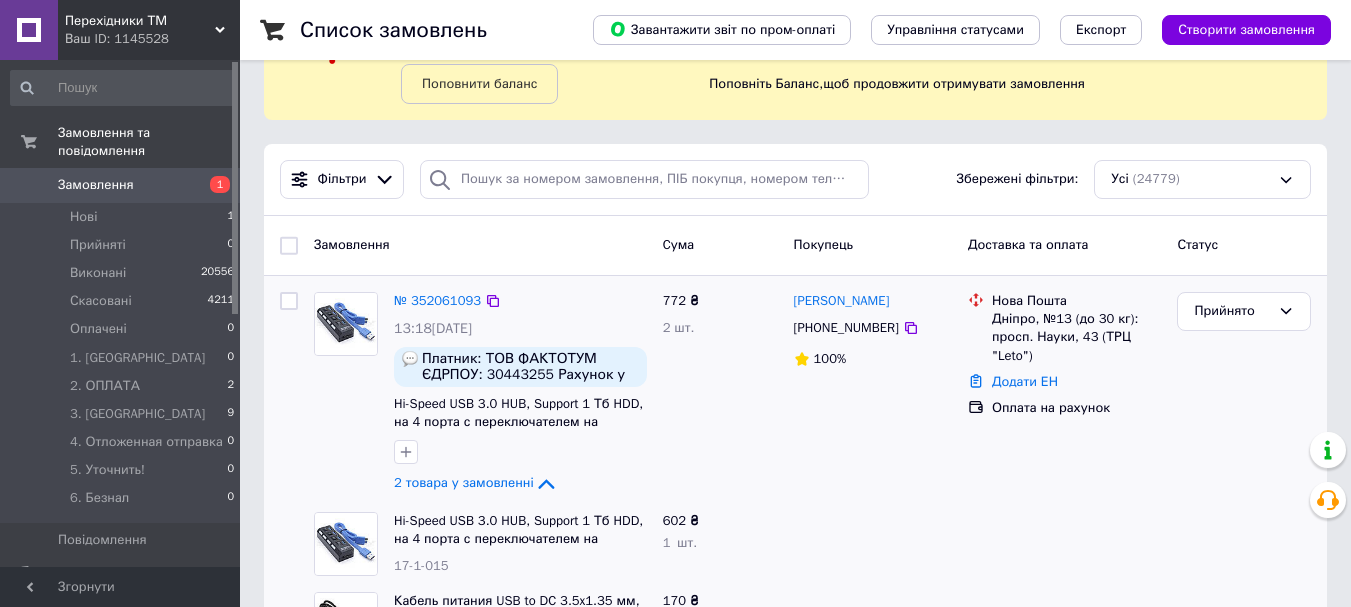 scroll, scrollTop: 200, scrollLeft: 0, axis: vertical 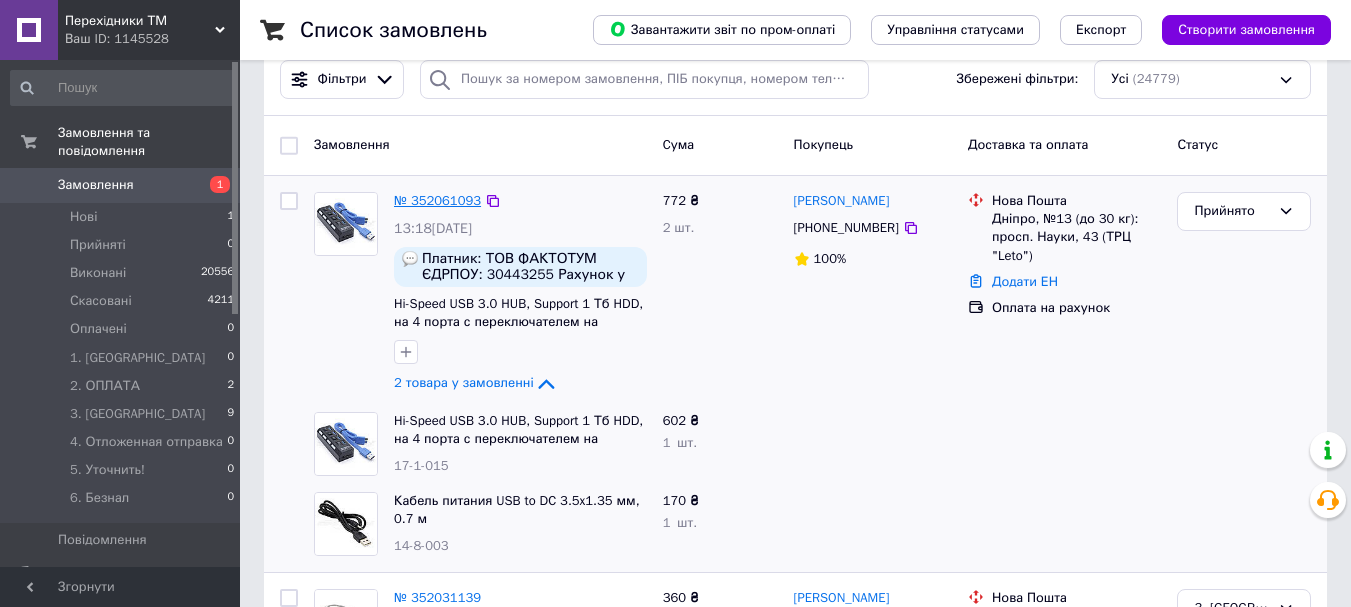 click on "№ 352061093" at bounding box center [437, 200] 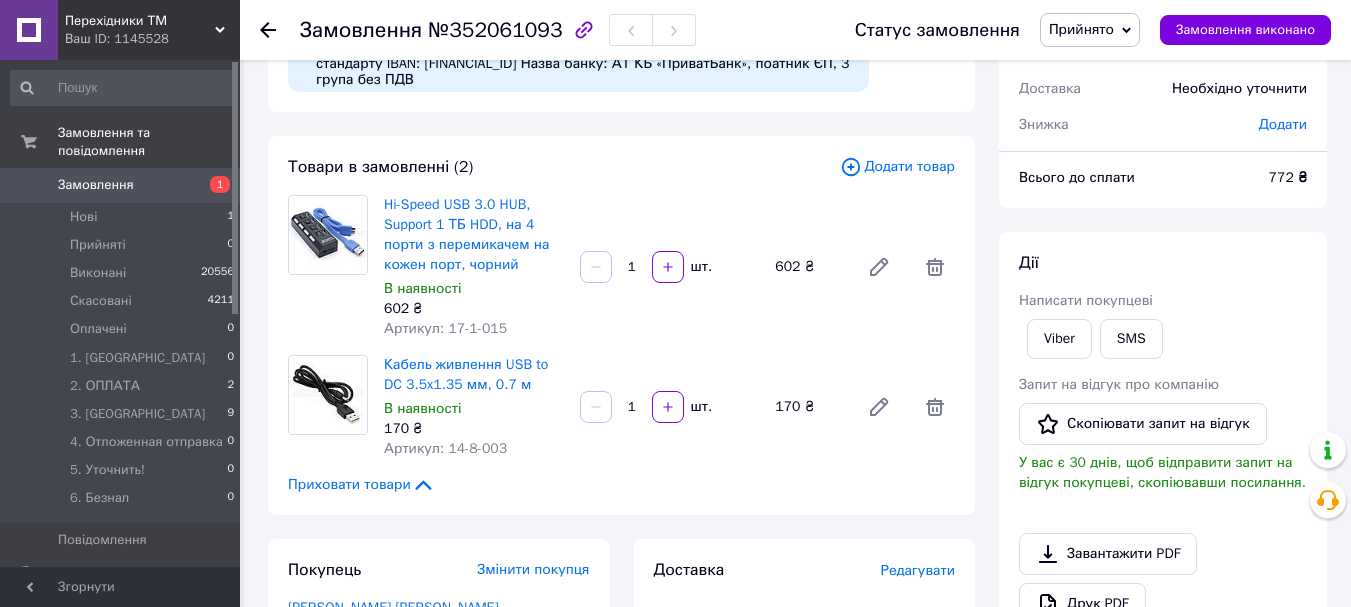 scroll, scrollTop: 0, scrollLeft: 0, axis: both 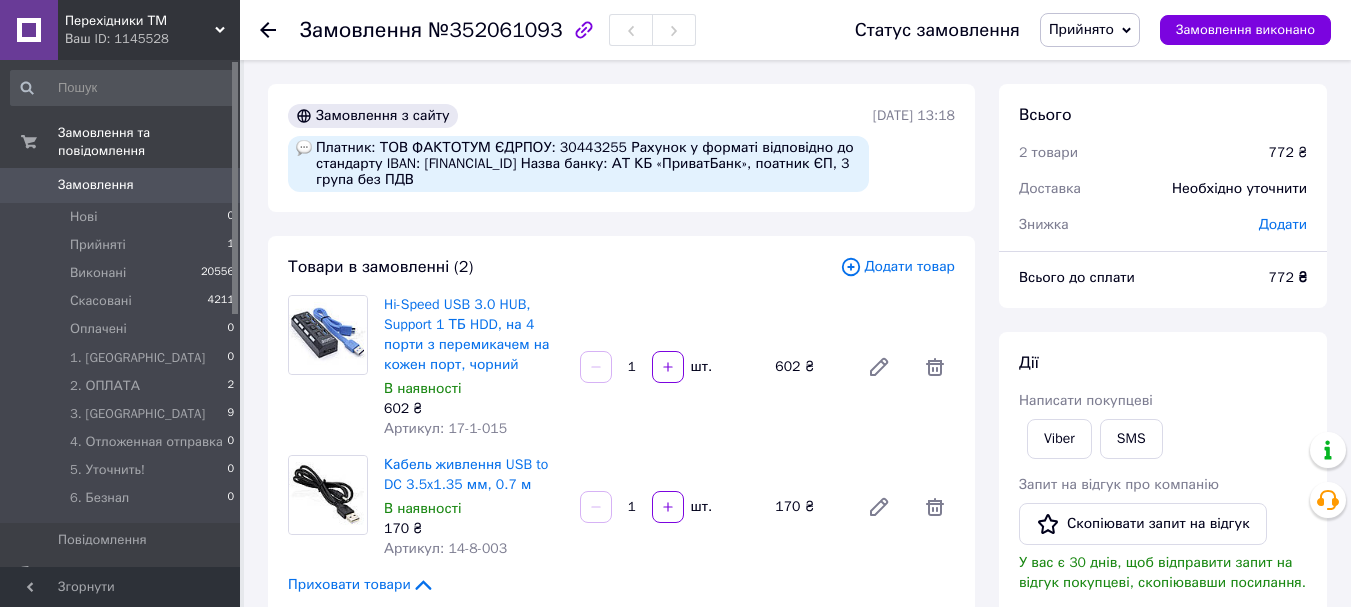 click on "Перехiдники ТМ Ваш ID: 1145528" at bounding box center [149, 30] 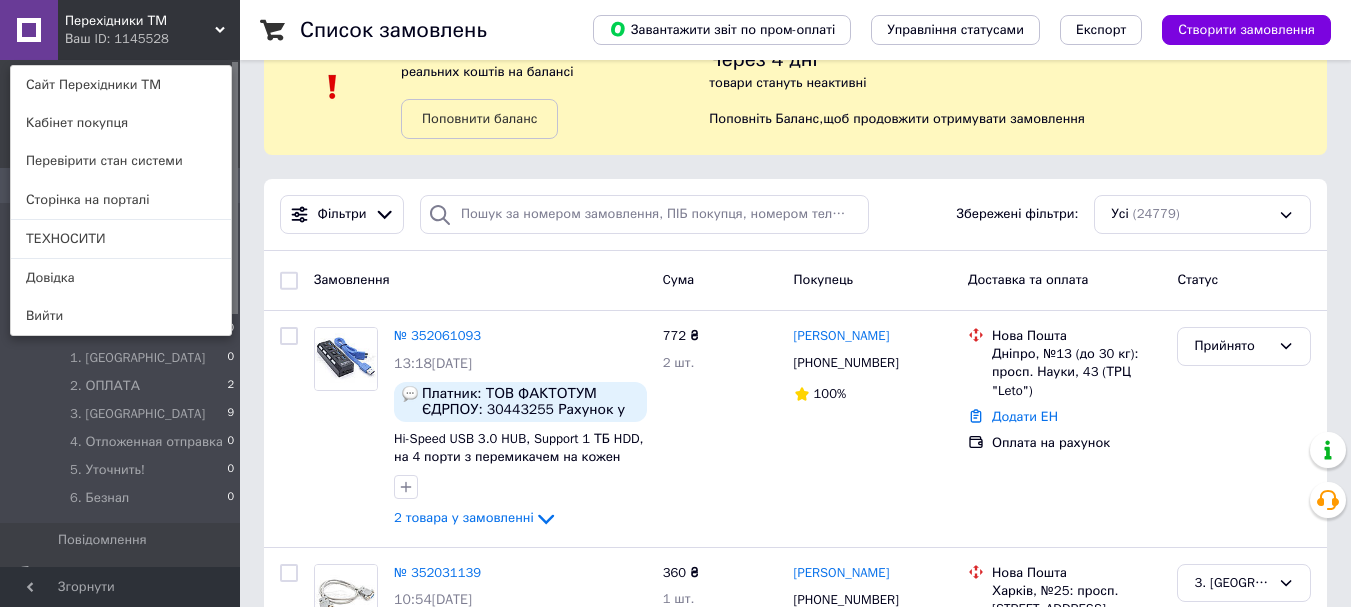 scroll, scrollTop: 100, scrollLeft: 0, axis: vertical 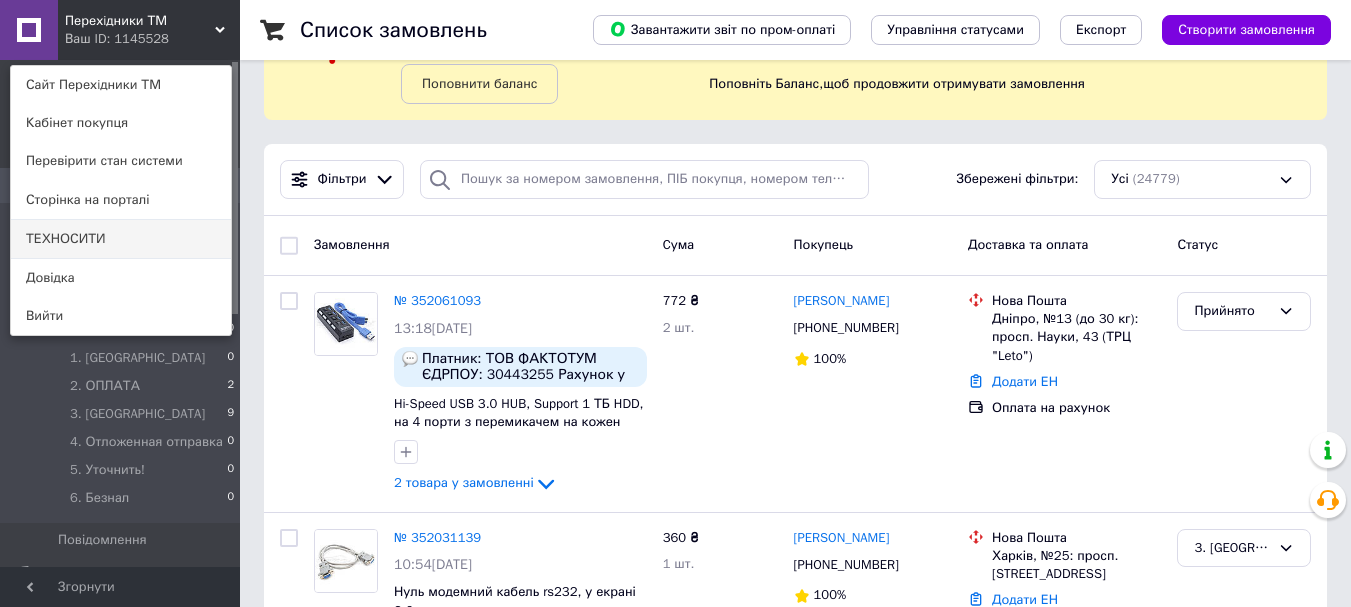 click on "ТЕХНОСИТИ" at bounding box center (121, 239) 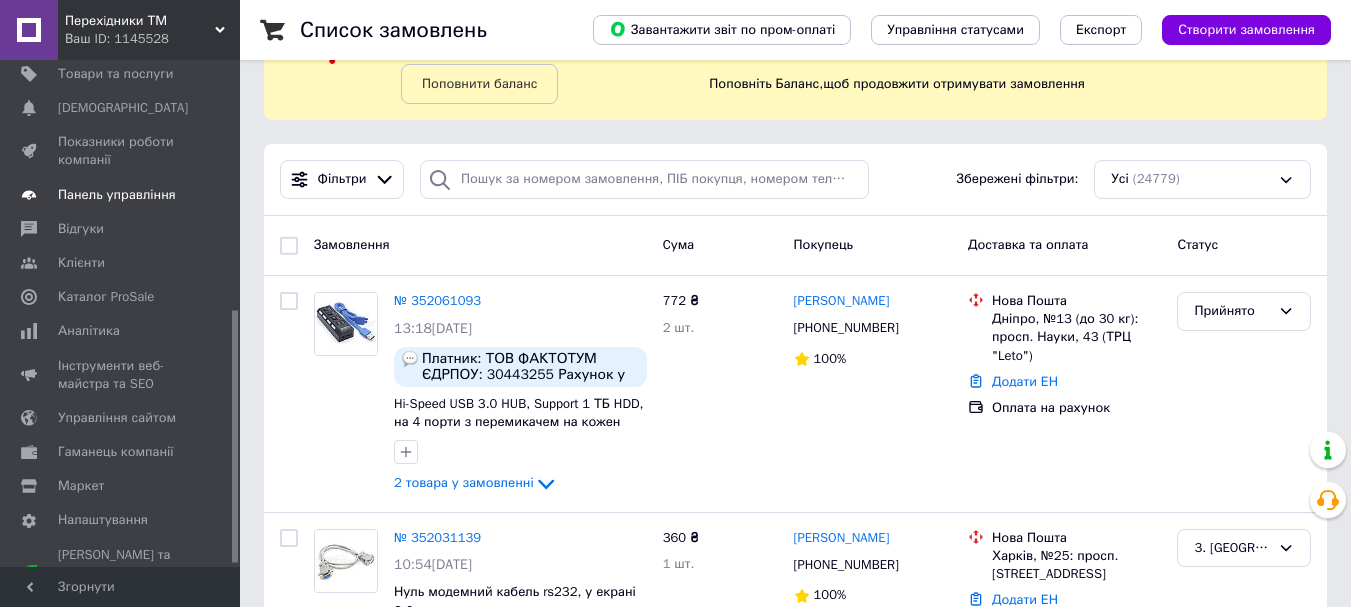 scroll, scrollTop: 100, scrollLeft: 0, axis: vertical 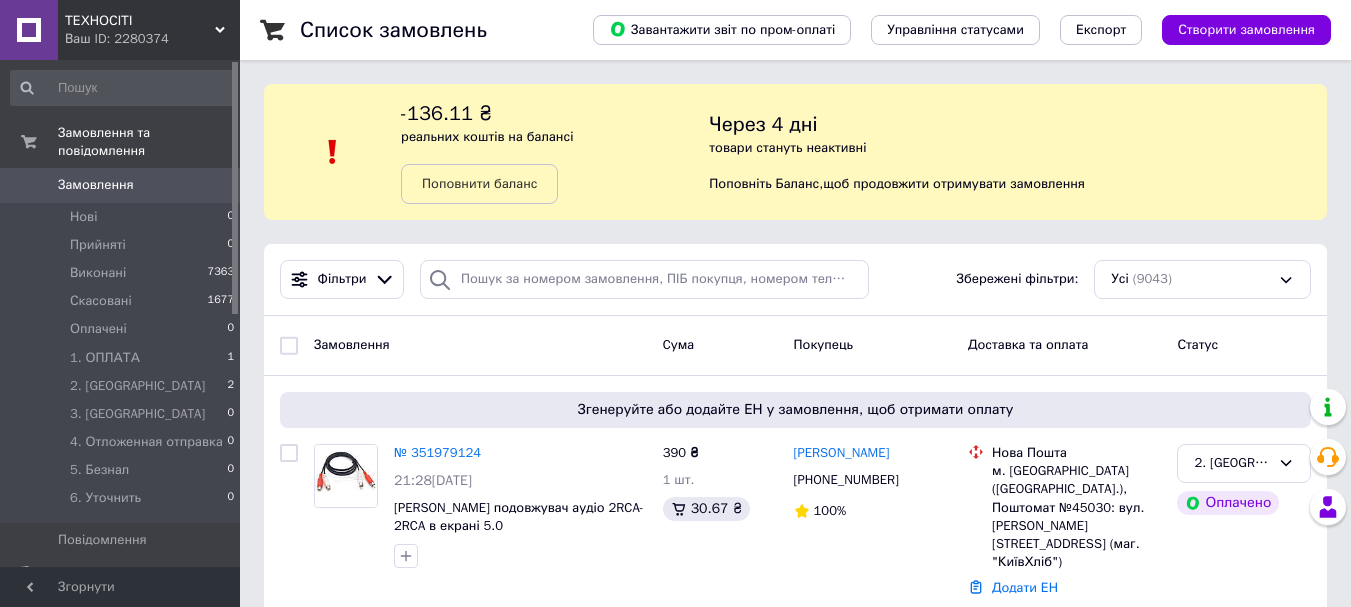 click 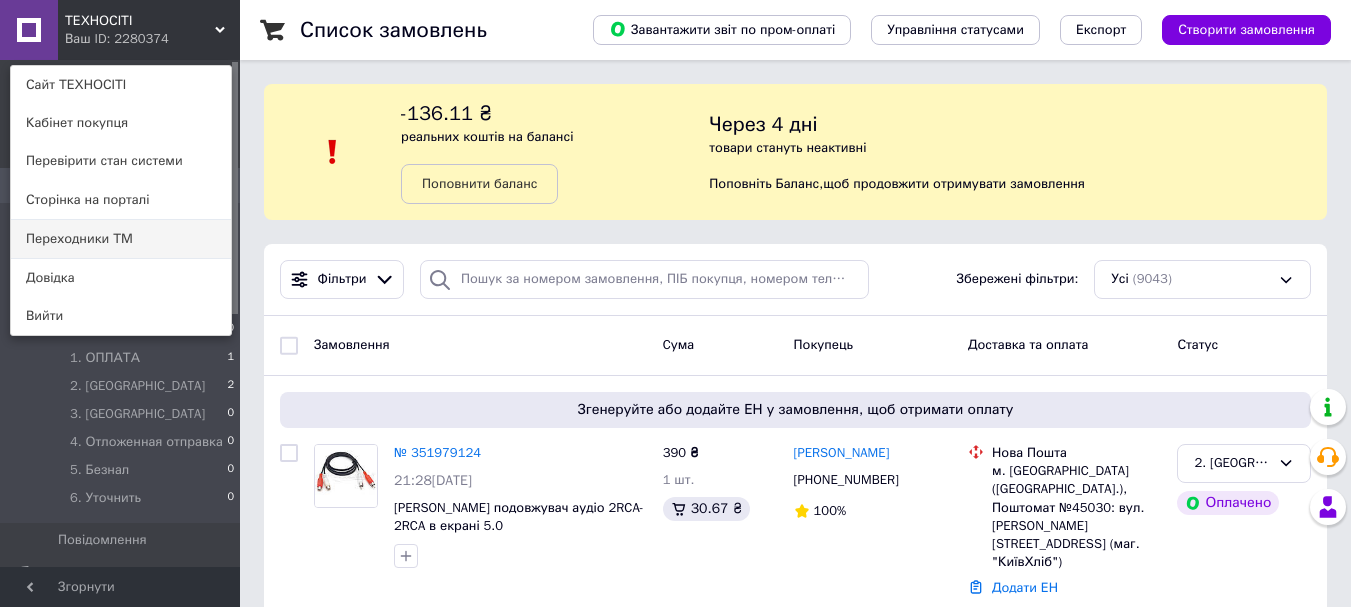 click on "Переходники ТМ" at bounding box center [121, 239] 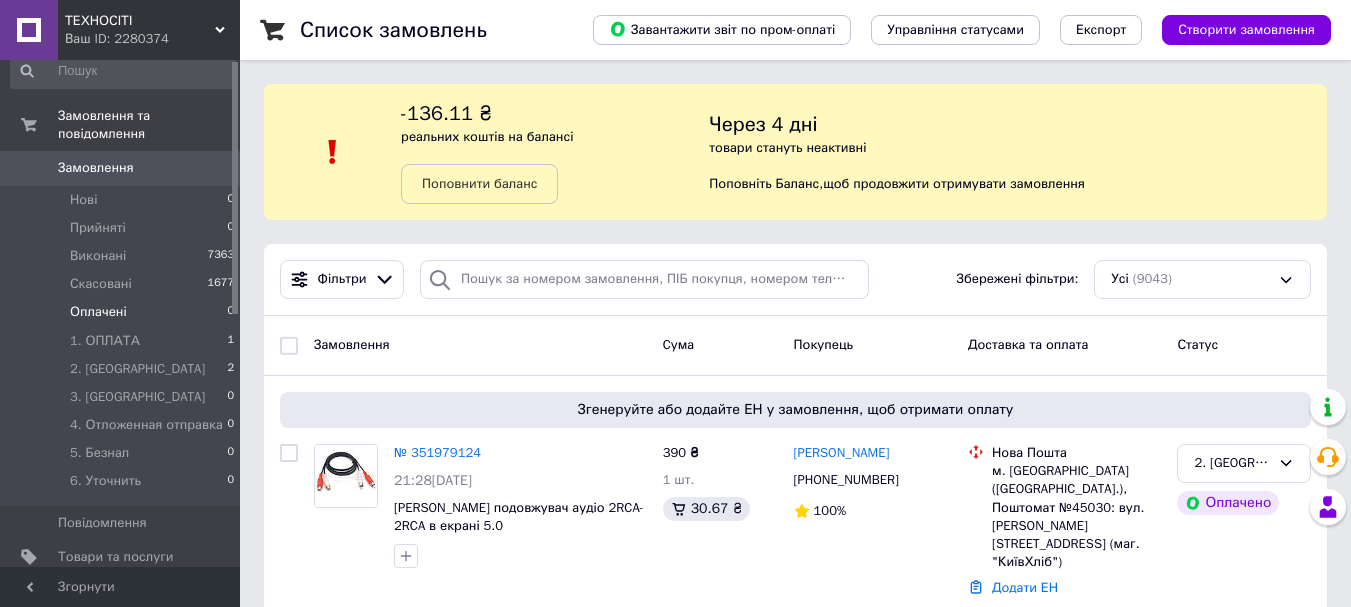 scroll, scrollTop: 0, scrollLeft: 0, axis: both 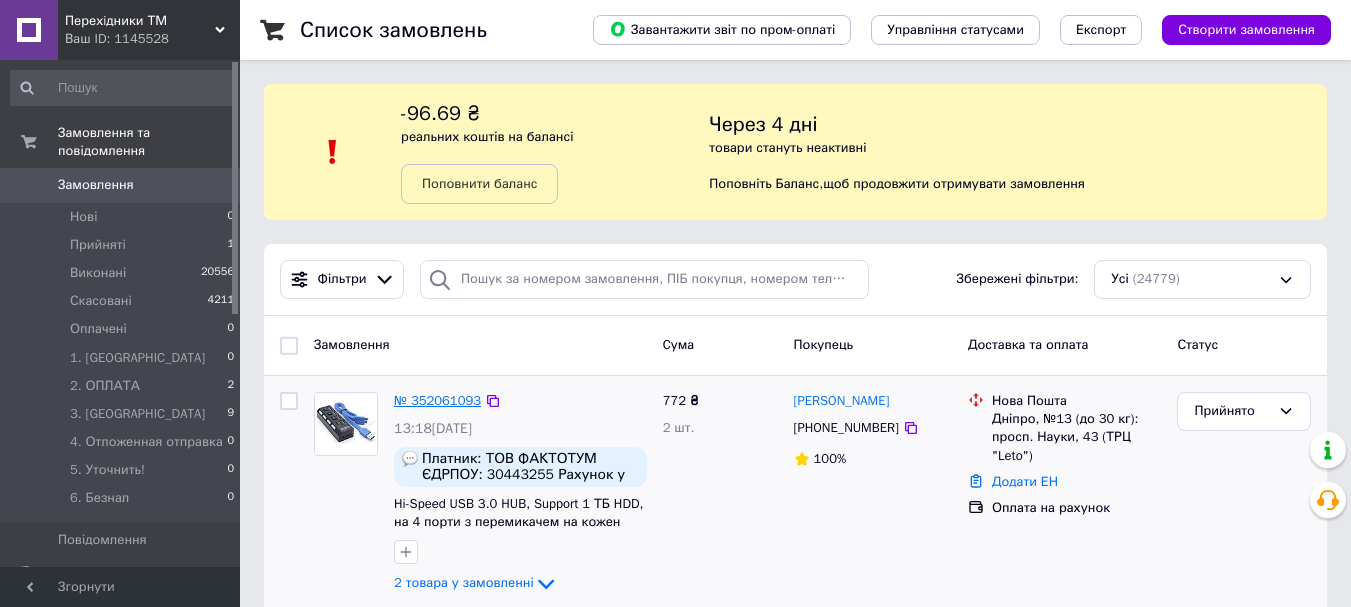 click on "№ 352061093" at bounding box center [437, 400] 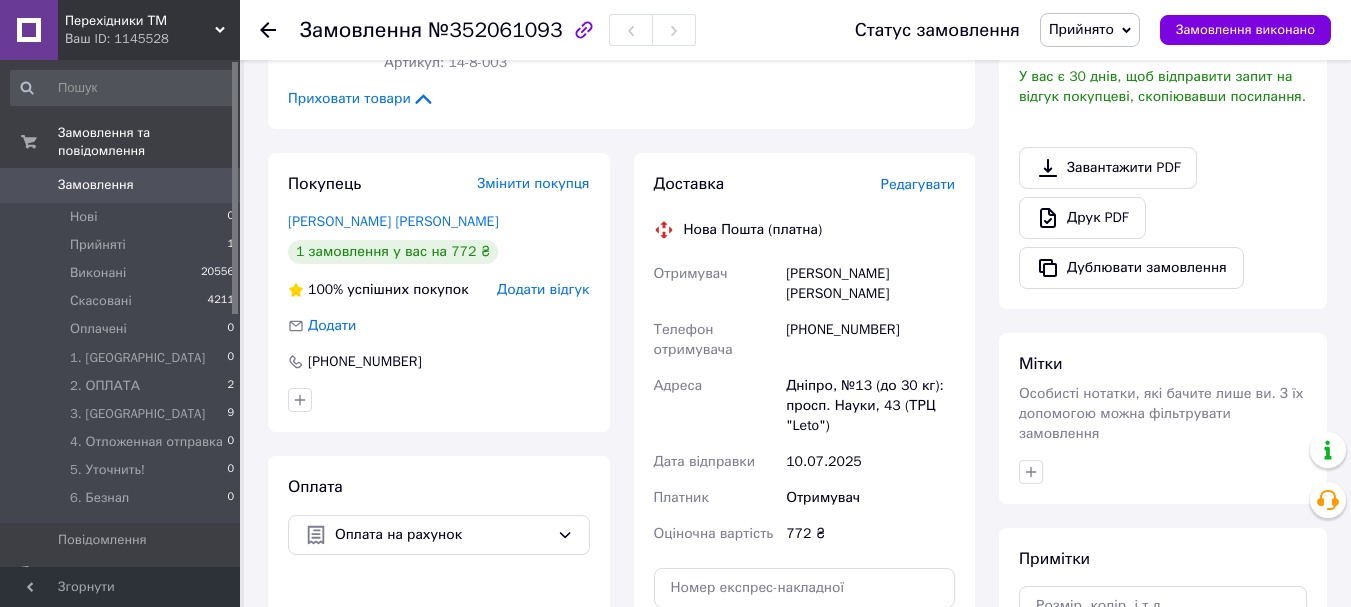 scroll, scrollTop: 500, scrollLeft: 0, axis: vertical 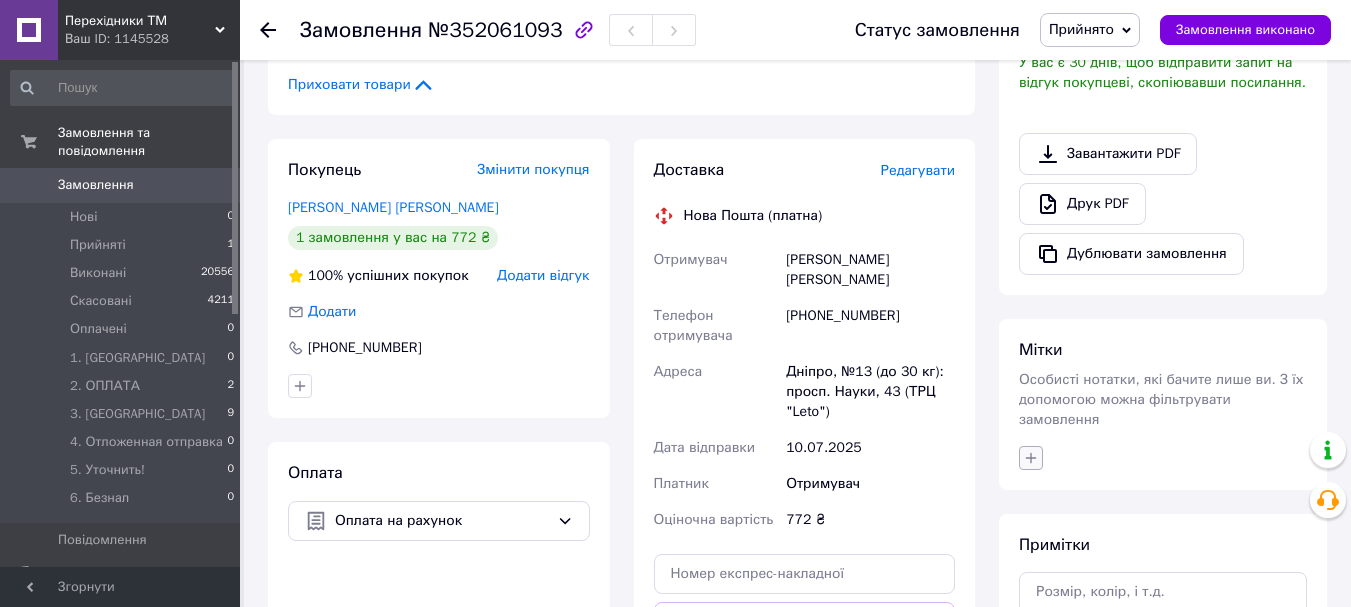 click 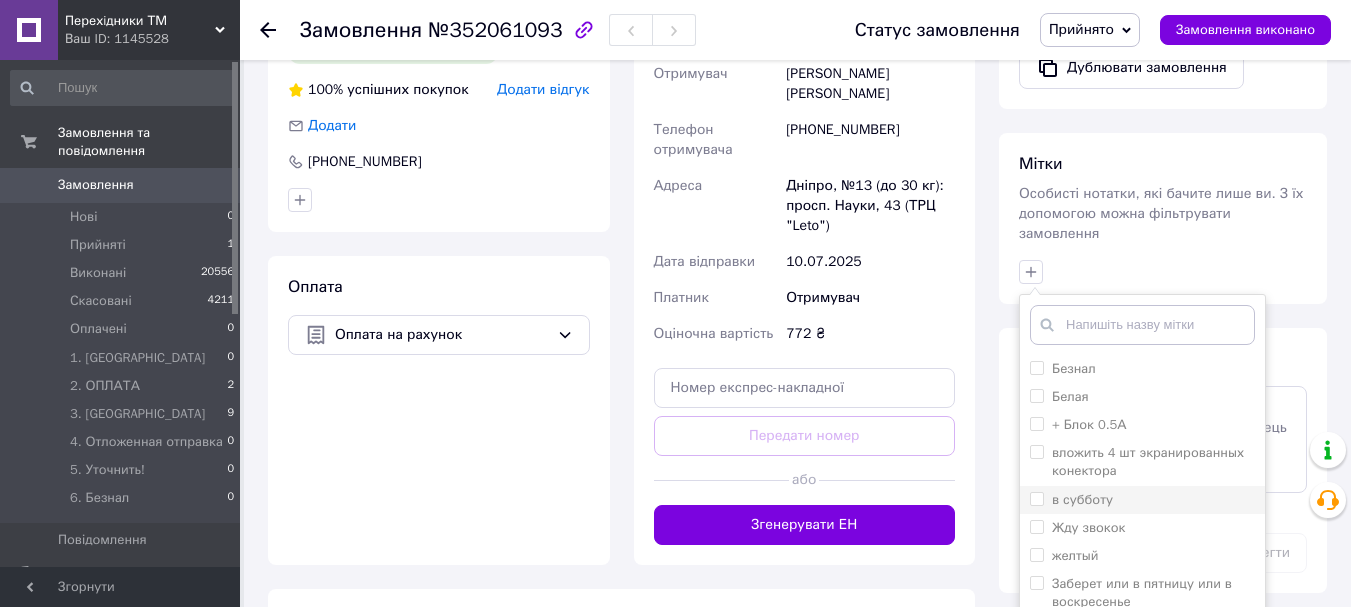 scroll, scrollTop: 700, scrollLeft: 0, axis: vertical 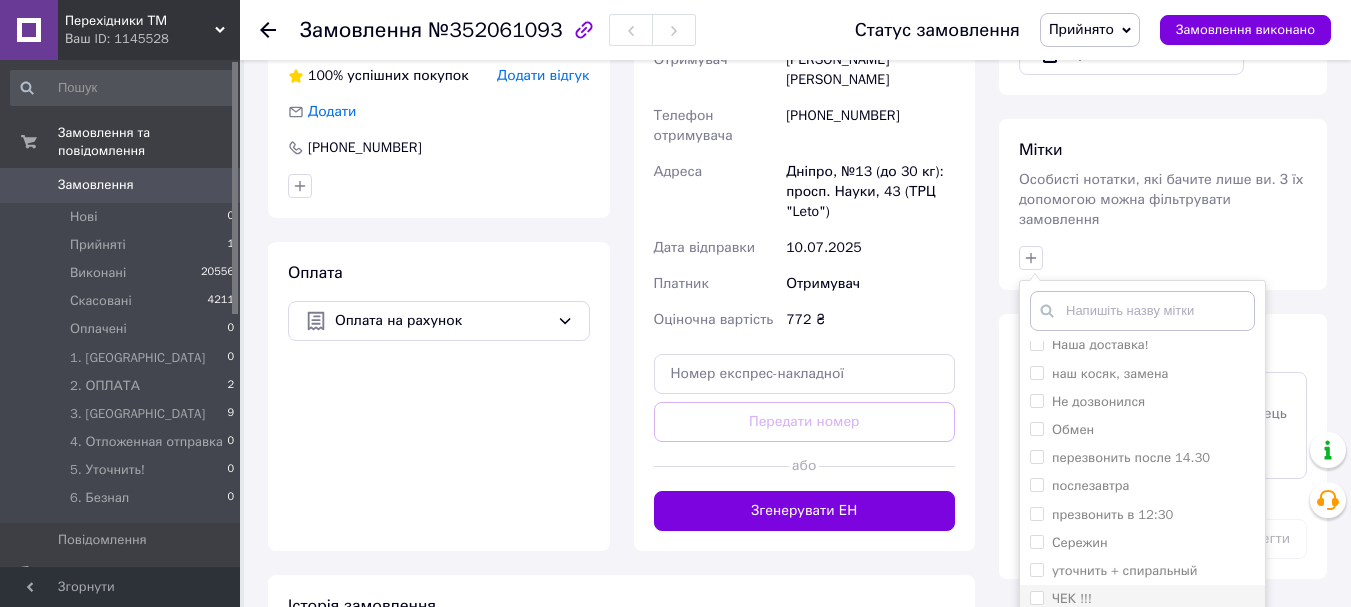 click on "ЧЕК !!!" at bounding box center [1036, 597] 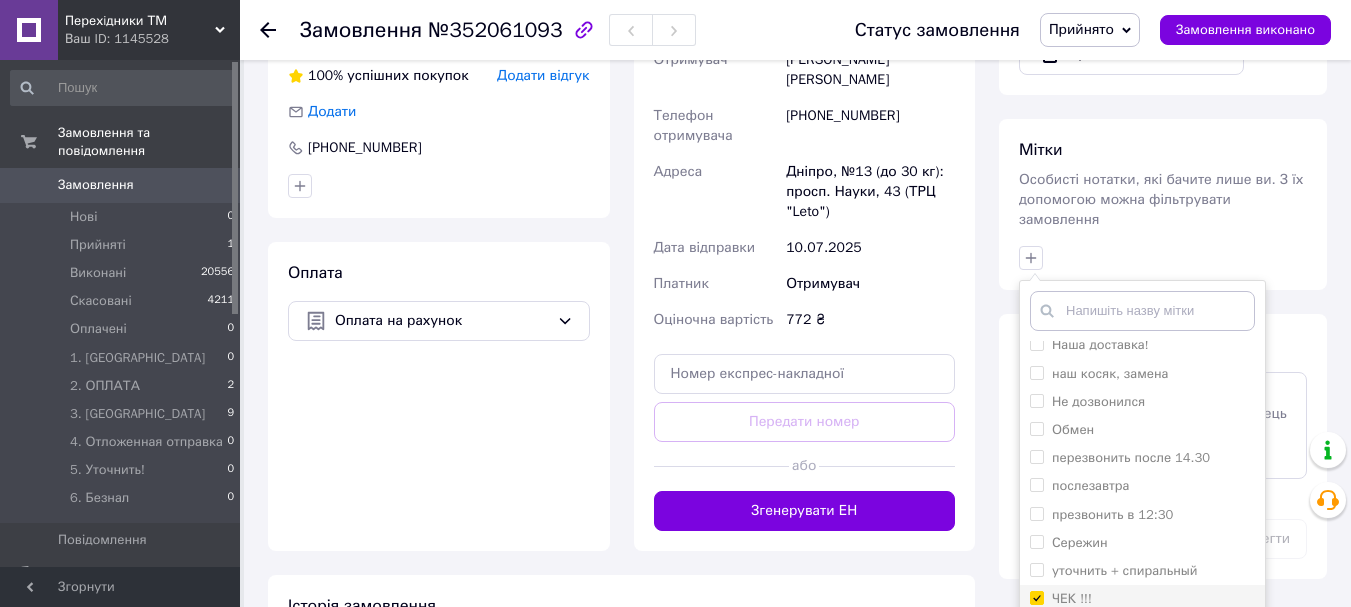 checkbox on "true" 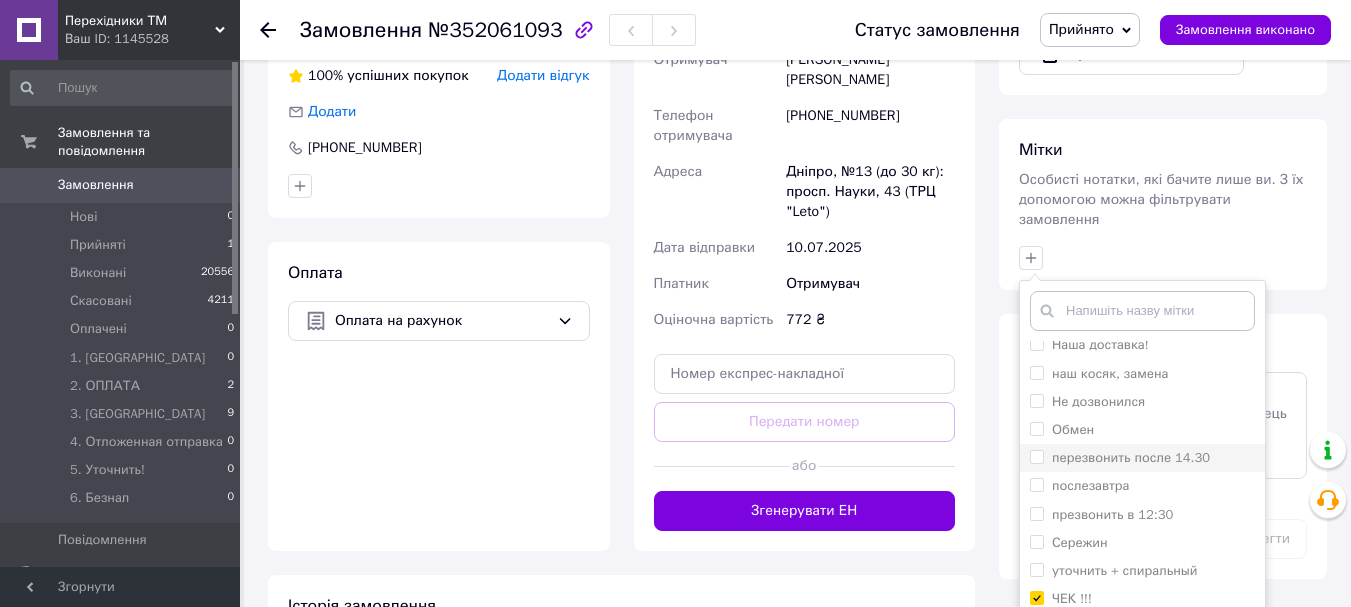 scroll, scrollTop: 839, scrollLeft: 0, axis: vertical 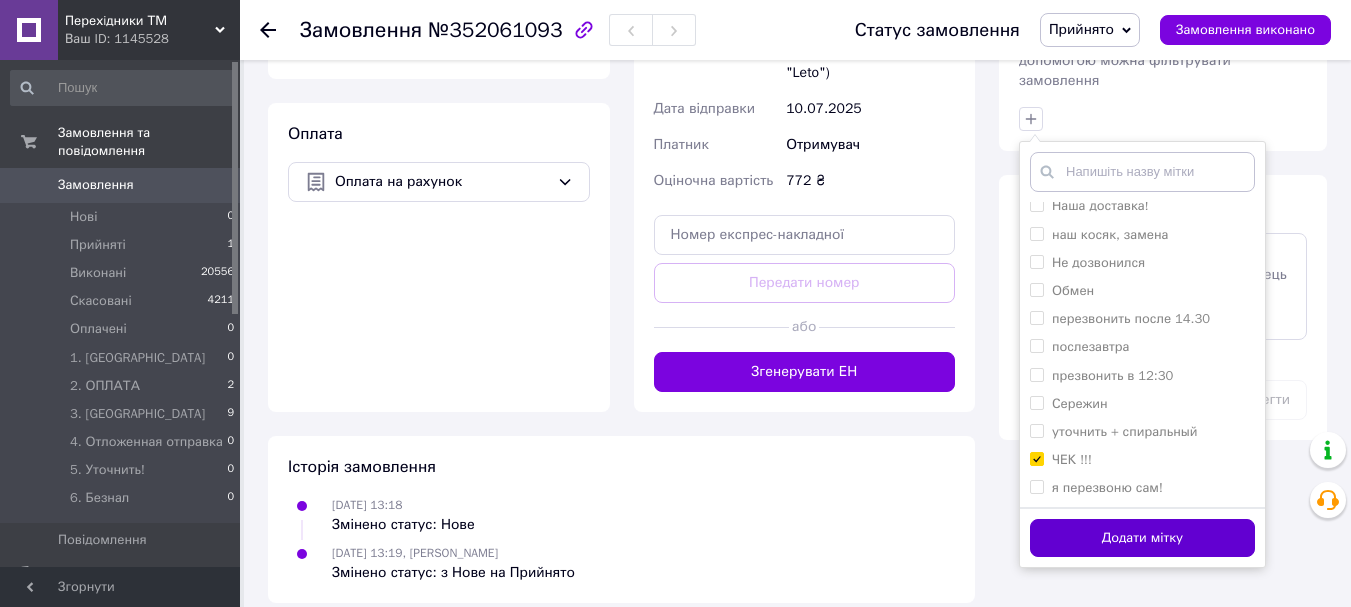 click on "Додати мітку" at bounding box center (1142, 538) 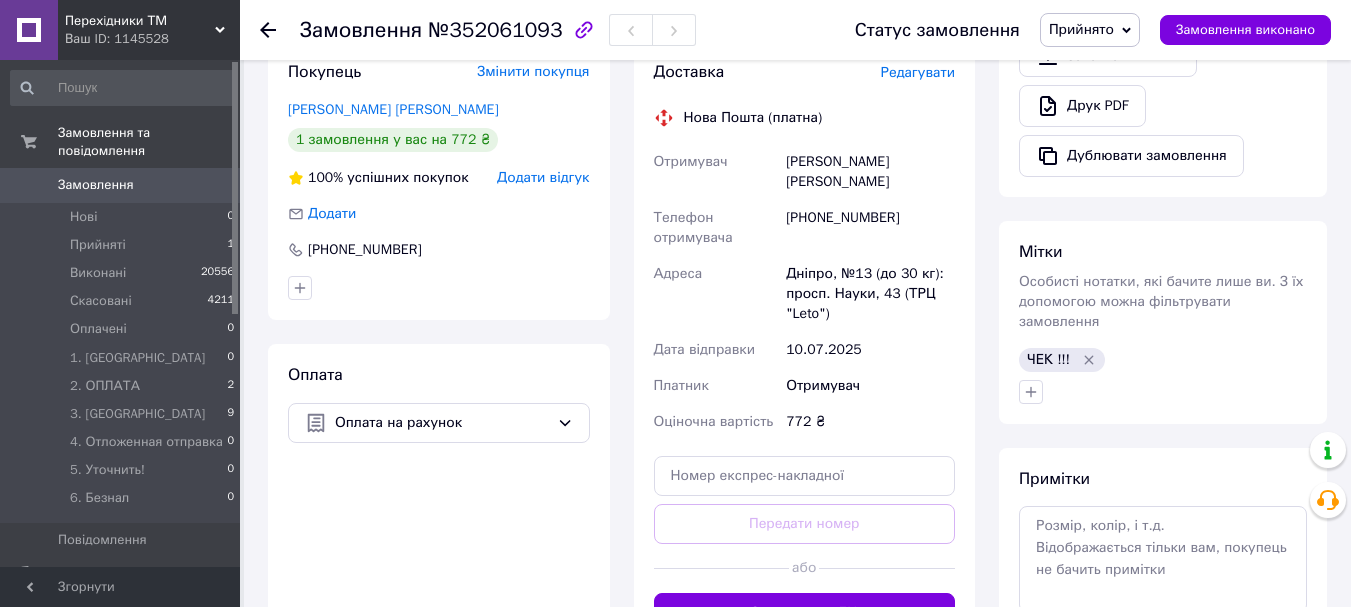 scroll, scrollTop: 839, scrollLeft: 0, axis: vertical 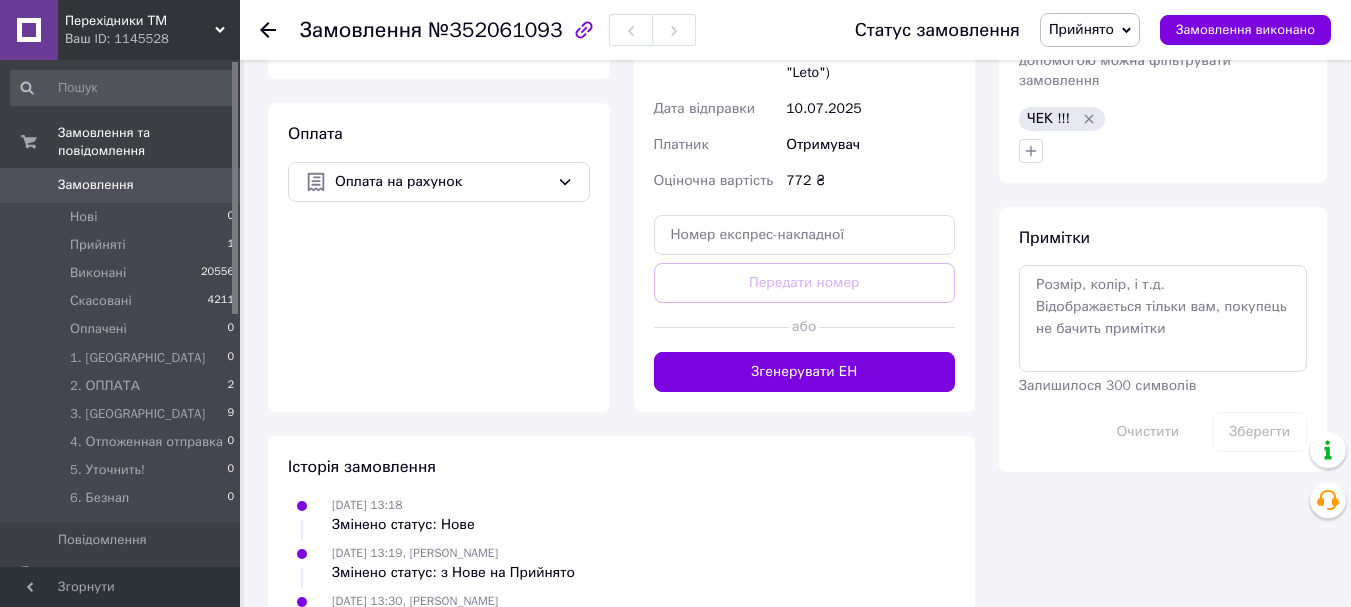 click on "Прийнято" at bounding box center [1081, 29] 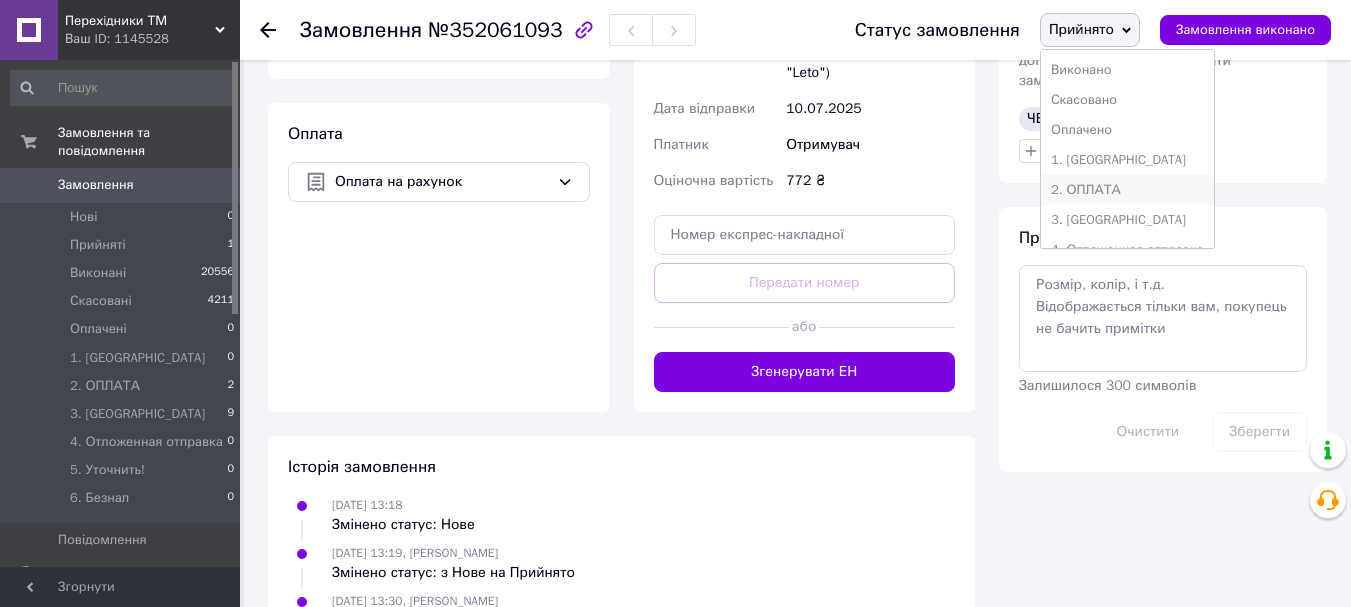 click on "2. ОПЛАТА" at bounding box center (1127, 190) 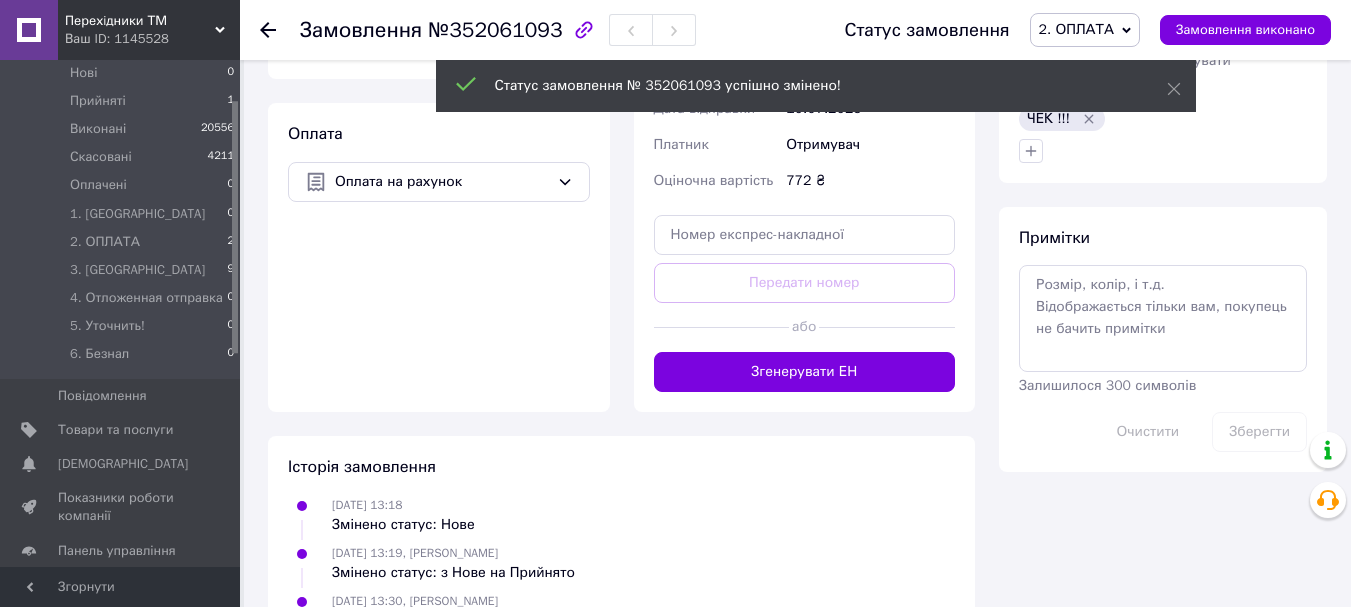 scroll, scrollTop: 0, scrollLeft: 0, axis: both 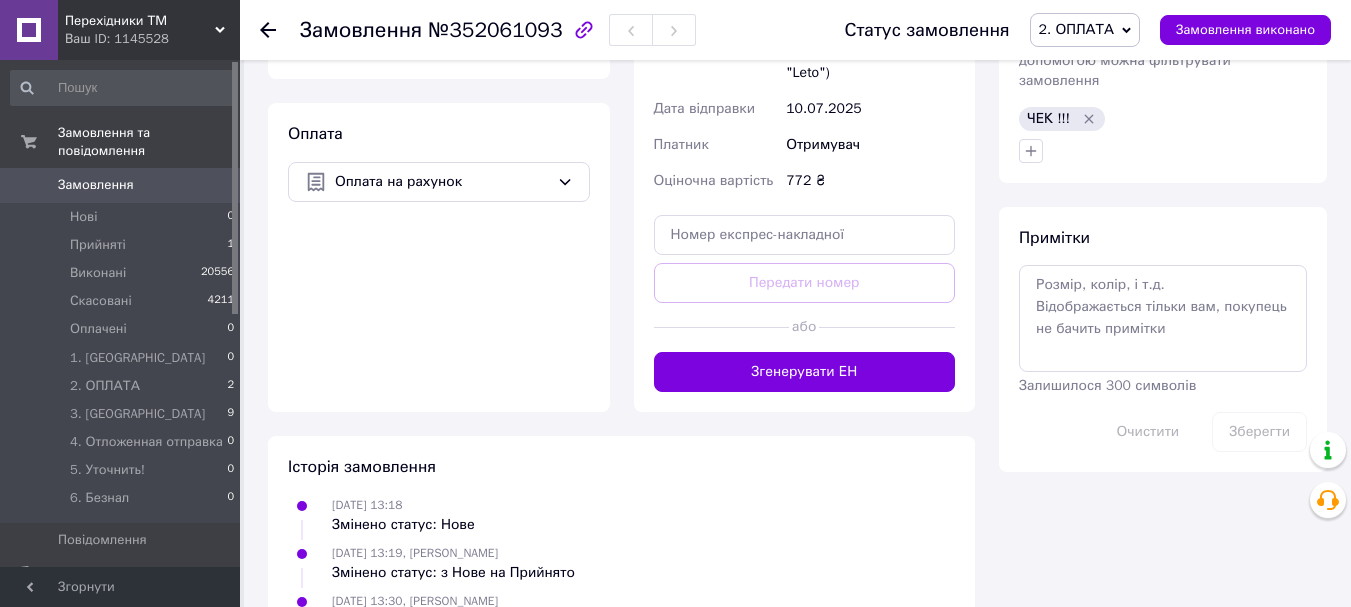 click on "Перехiдники ТМ Ваш ID: 1145528" at bounding box center [149, 30] 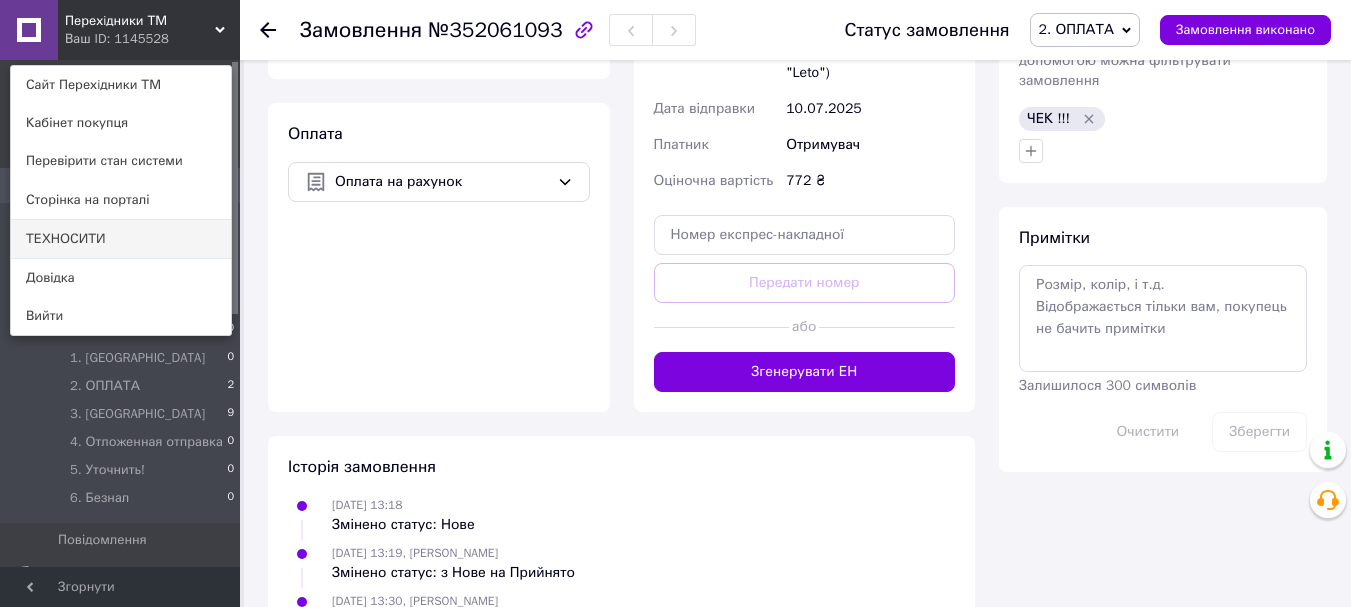 click on "ТЕХНОСИТИ" at bounding box center (121, 239) 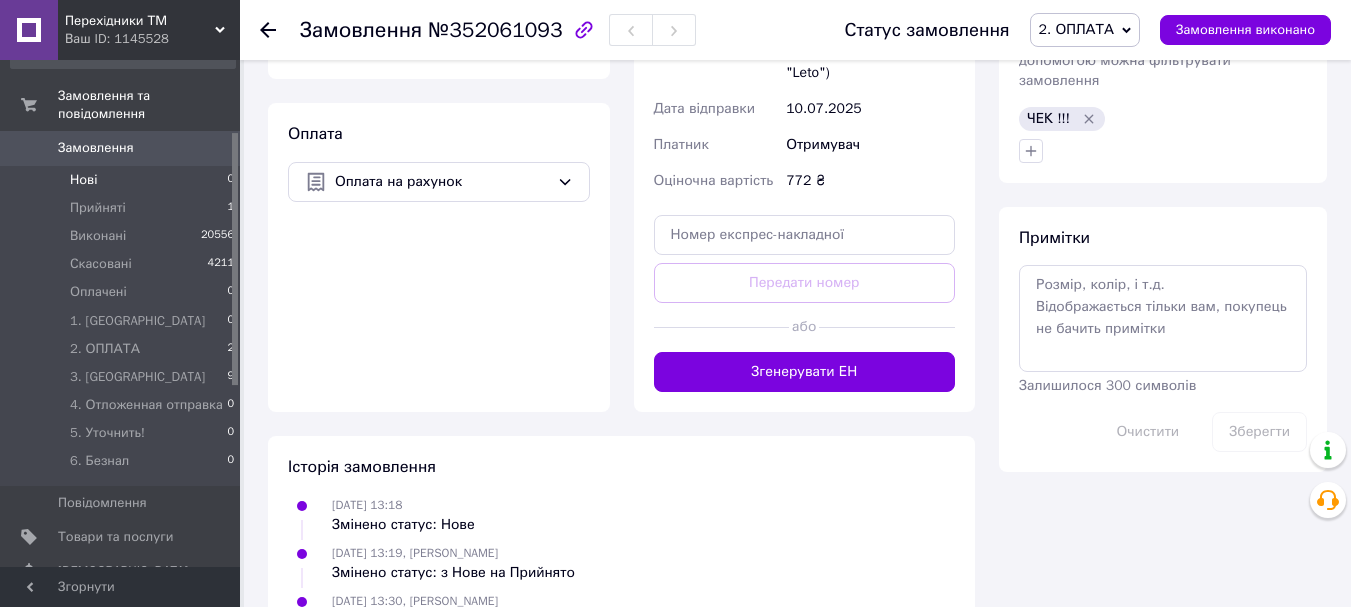 scroll, scrollTop: 0, scrollLeft: 0, axis: both 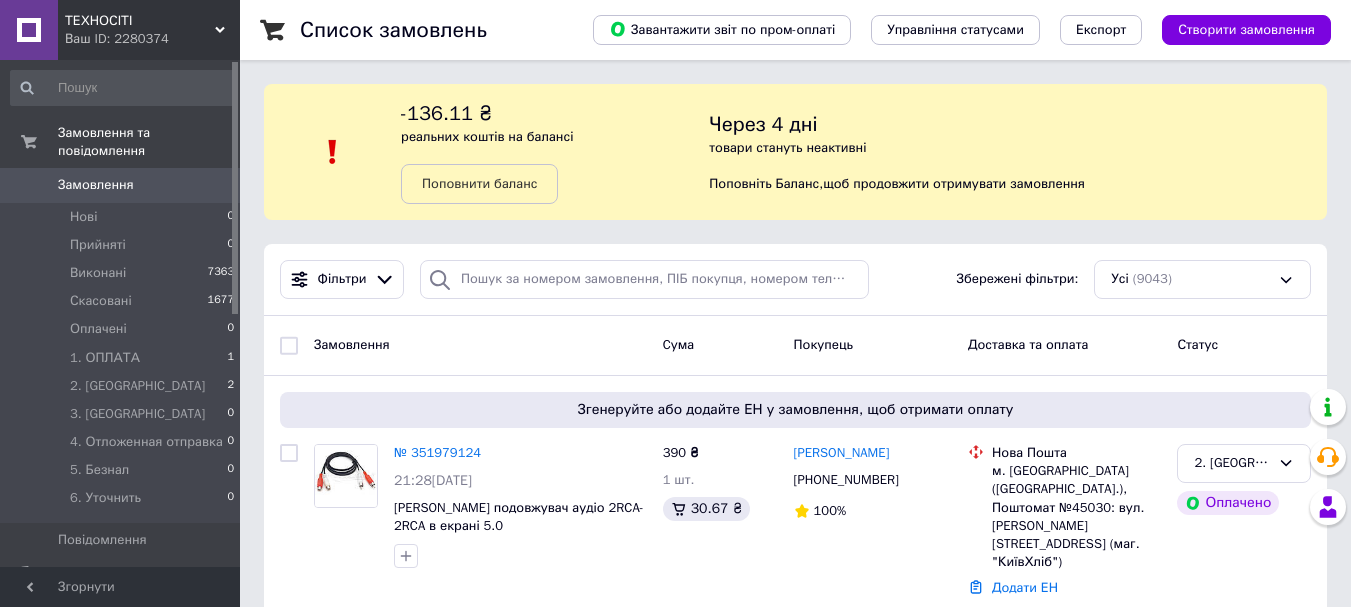click 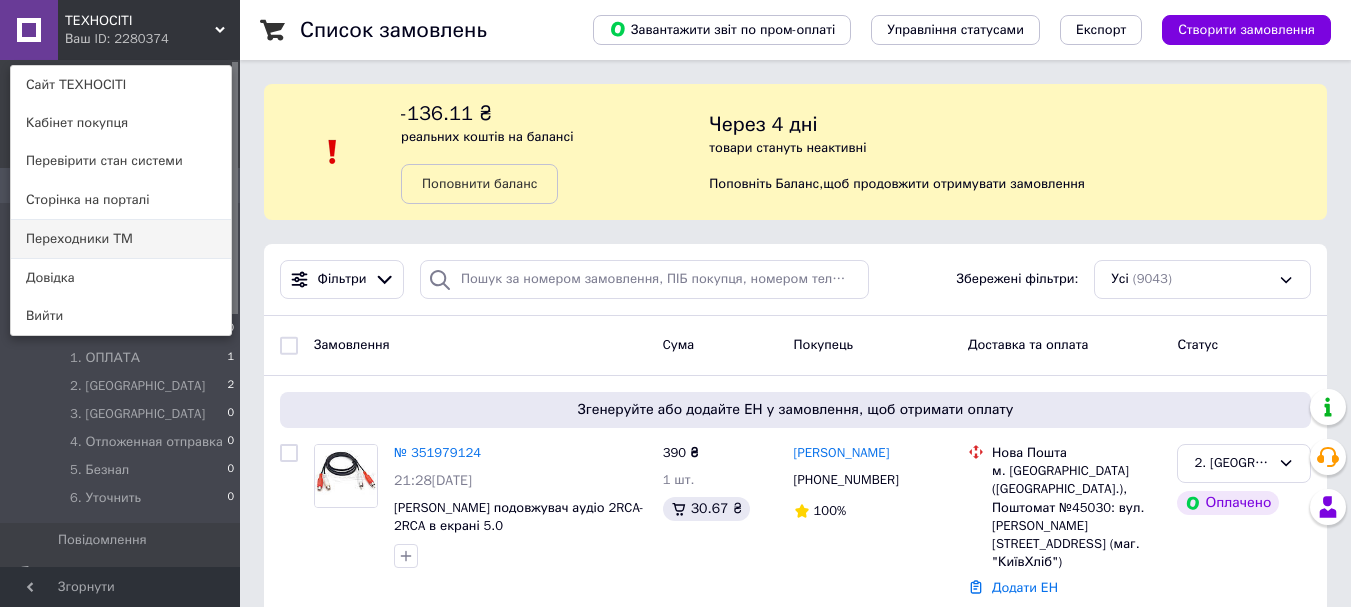 click on "Переходники ТМ" at bounding box center [121, 239] 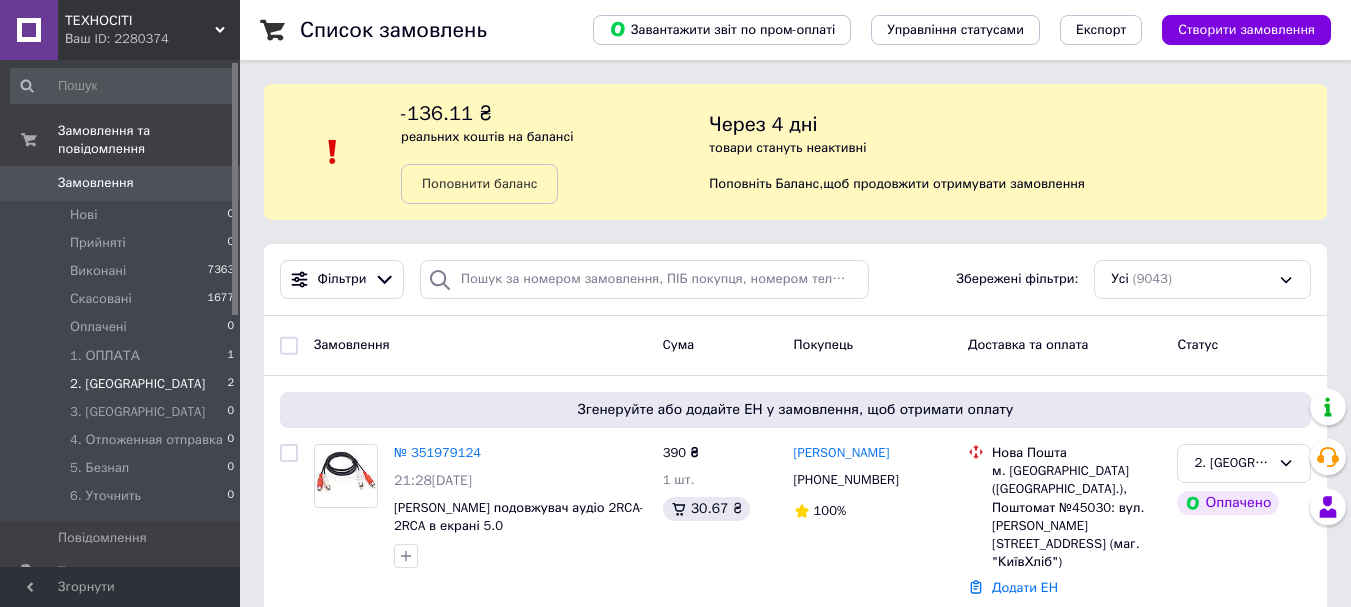 scroll, scrollTop: 0, scrollLeft: 0, axis: both 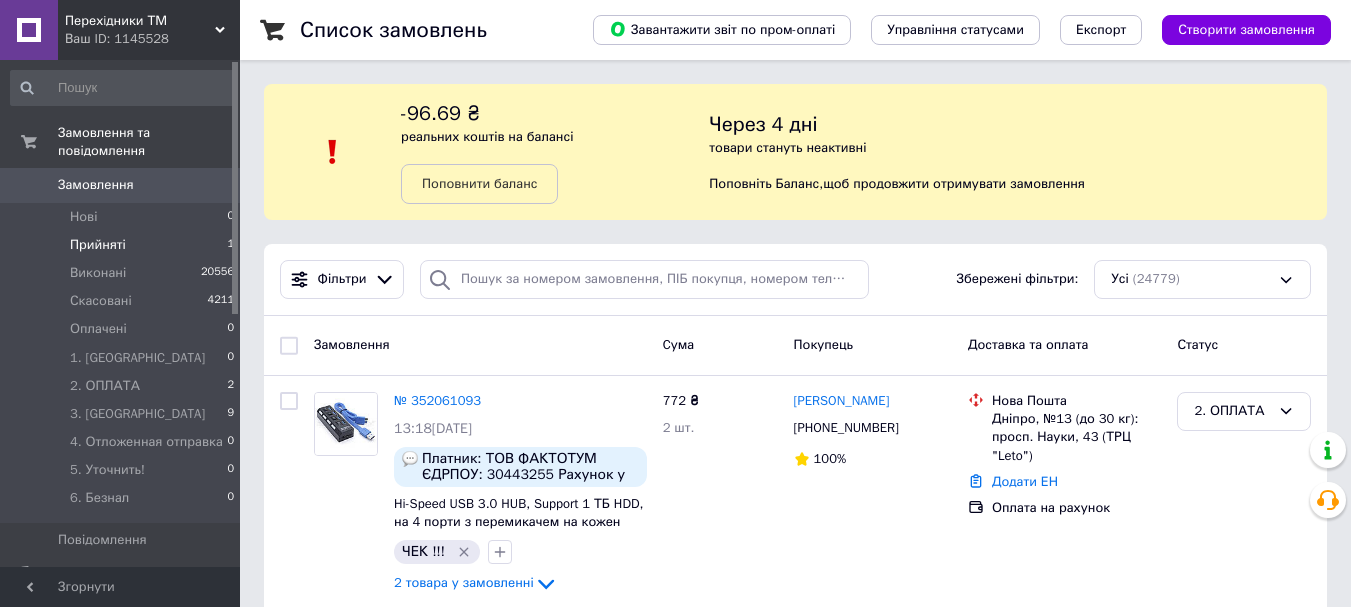 click on "Прийняті 1" at bounding box center [123, 245] 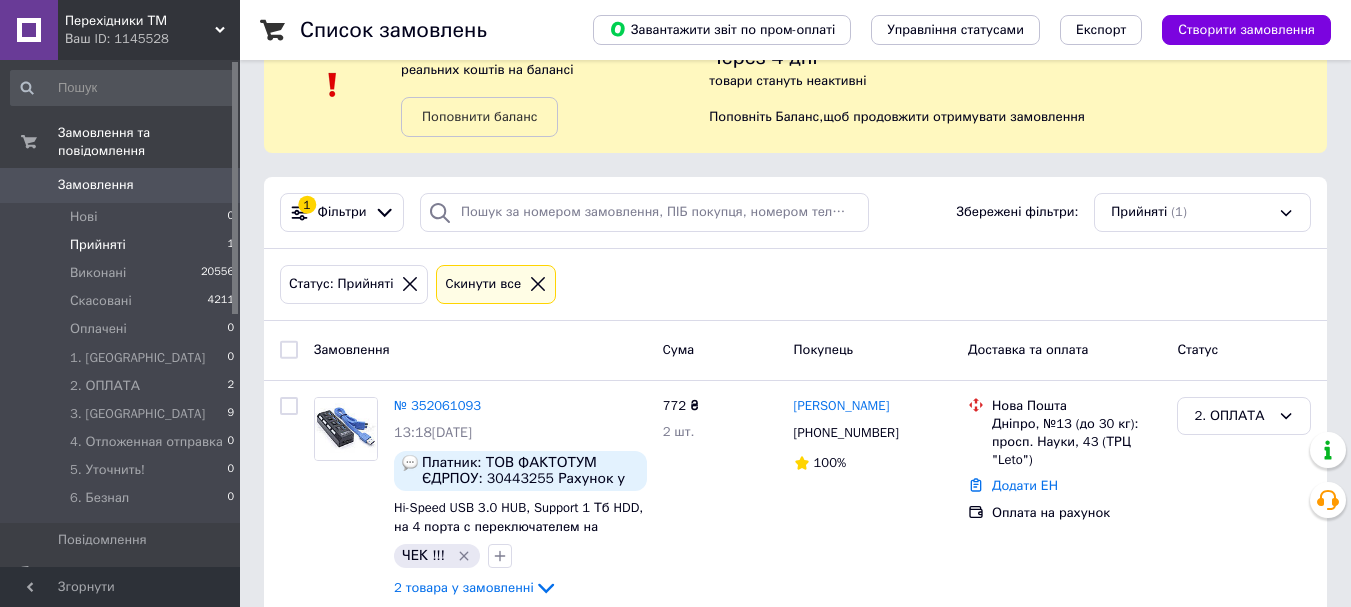 scroll, scrollTop: 100, scrollLeft: 0, axis: vertical 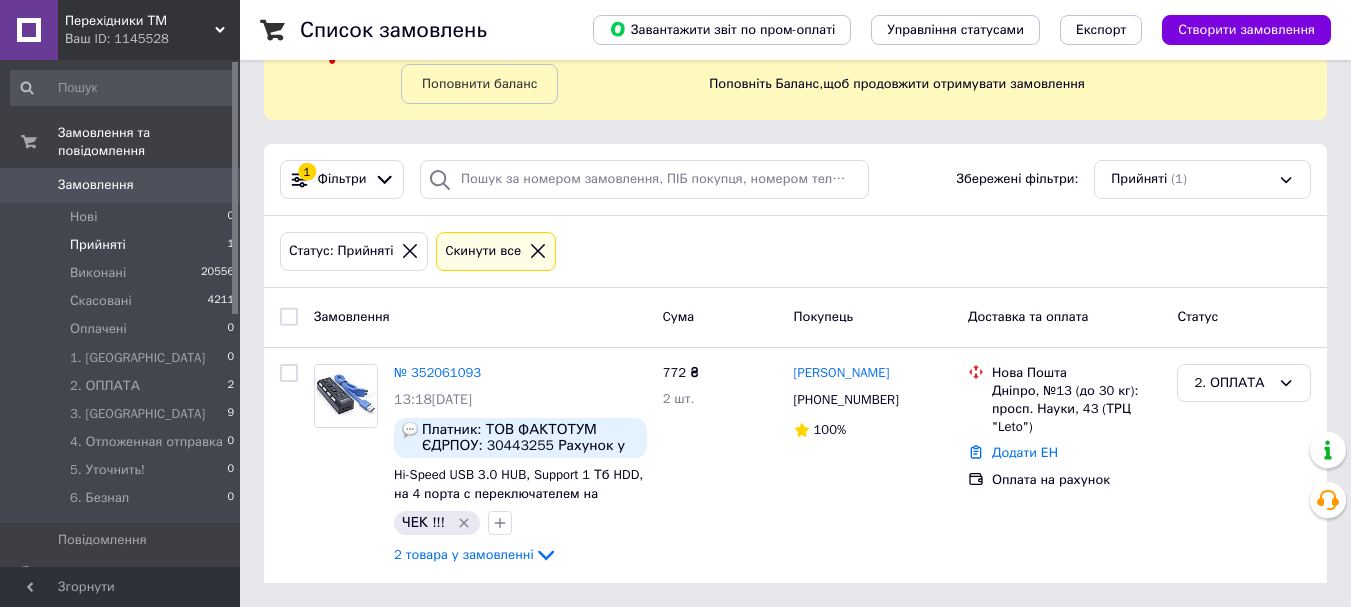 click on "0" at bounding box center [212, 185] 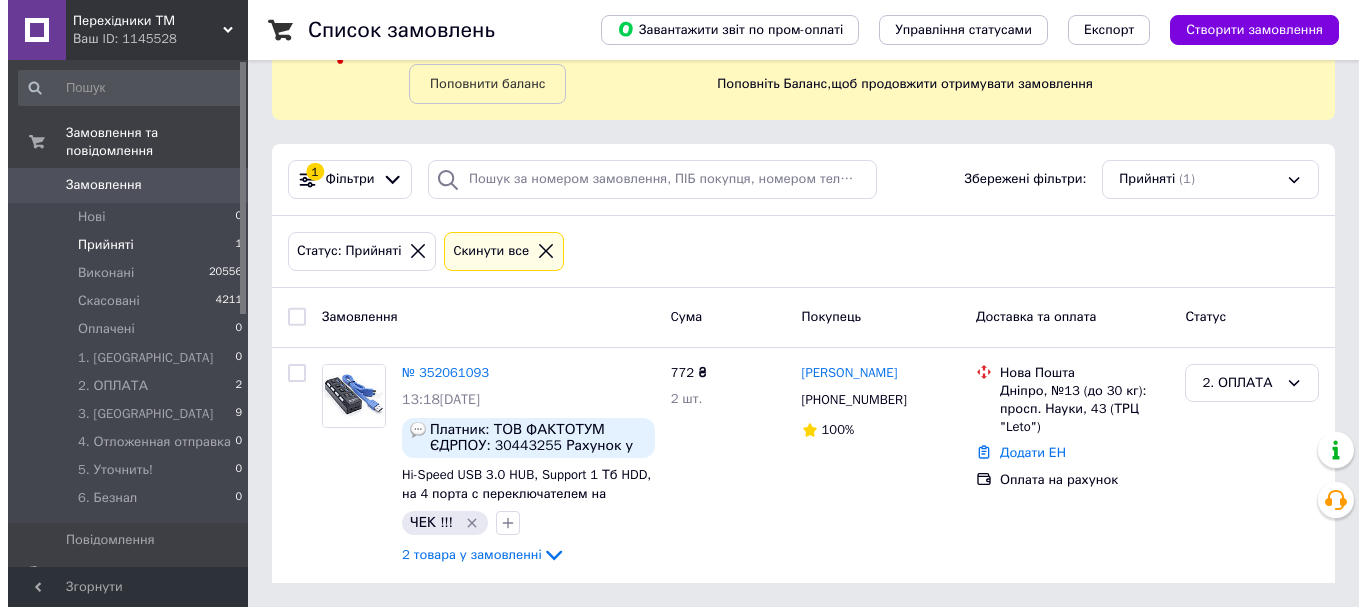 scroll, scrollTop: 0, scrollLeft: 0, axis: both 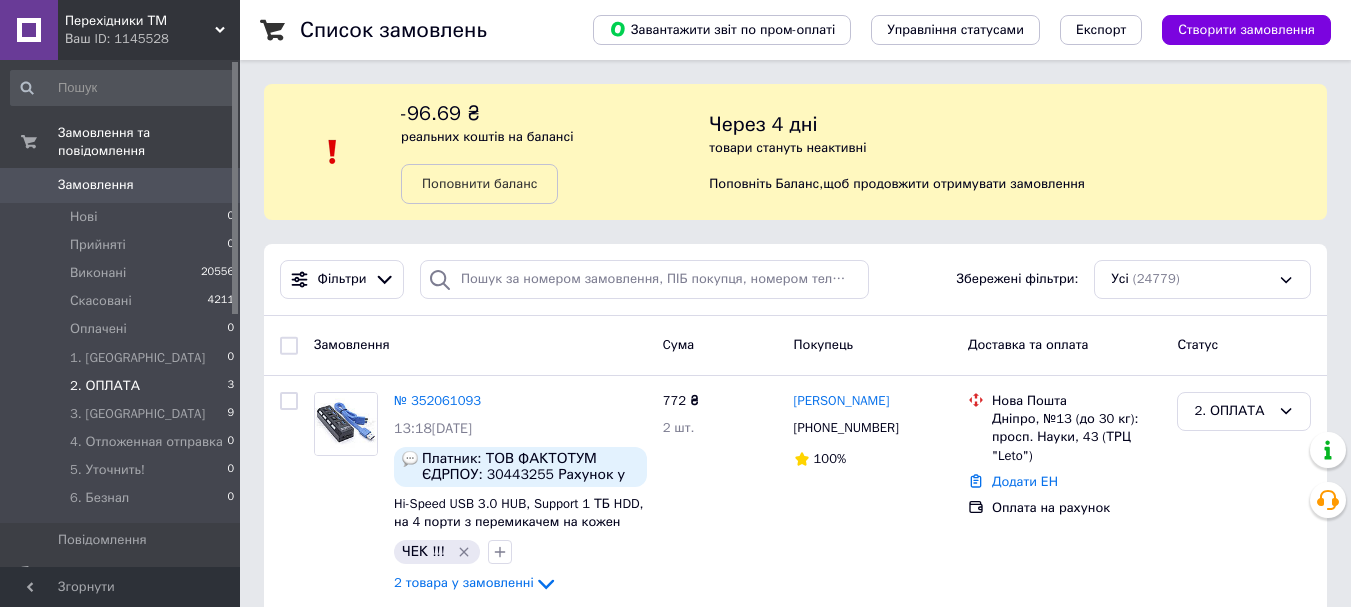 click on "2. ОПЛАТА 3" at bounding box center (123, 386) 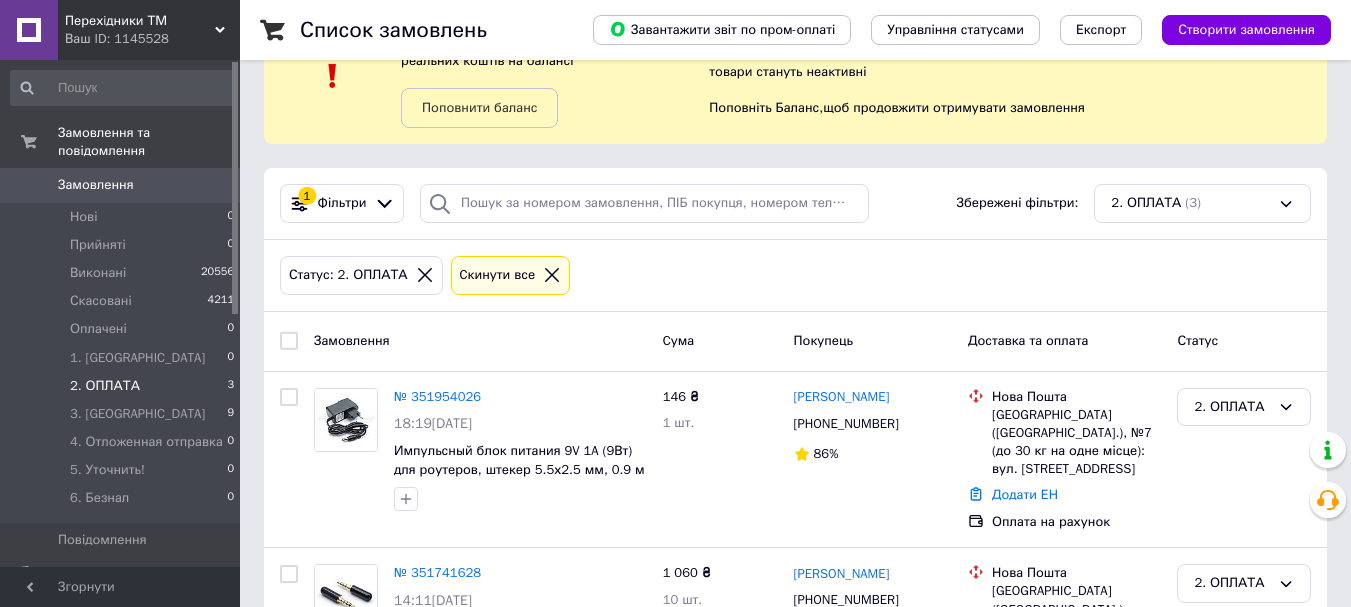 scroll, scrollTop: 200, scrollLeft: 0, axis: vertical 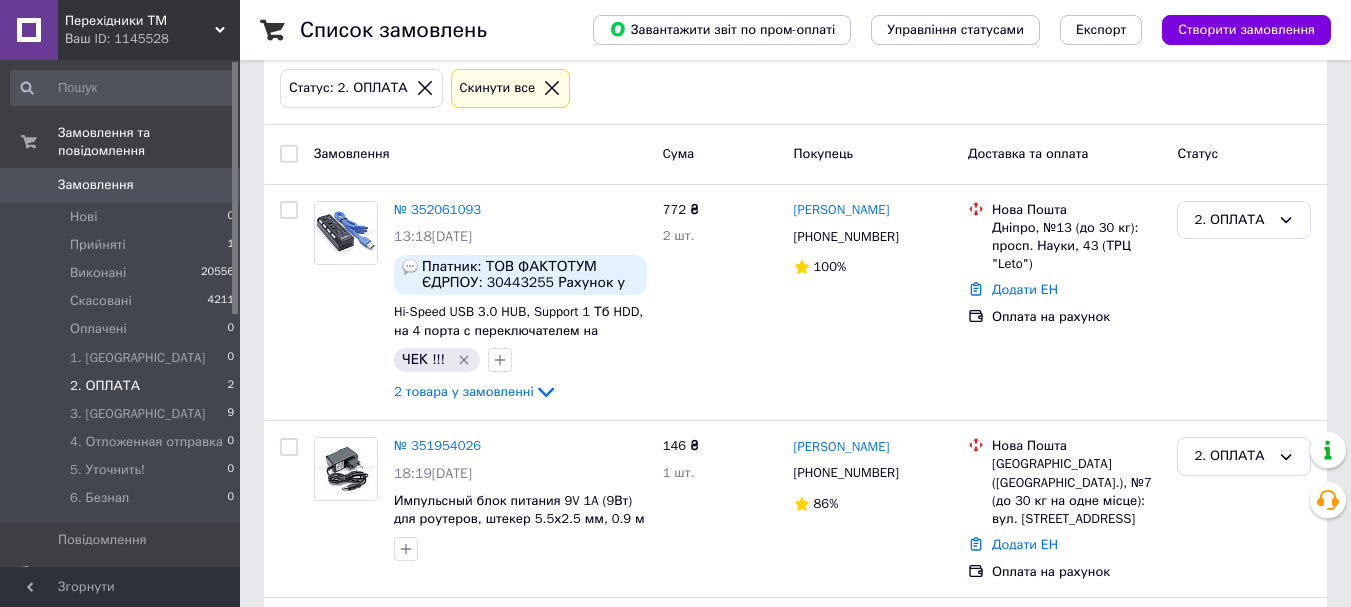 click on "Замовлення" at bounding box center [121, 185] 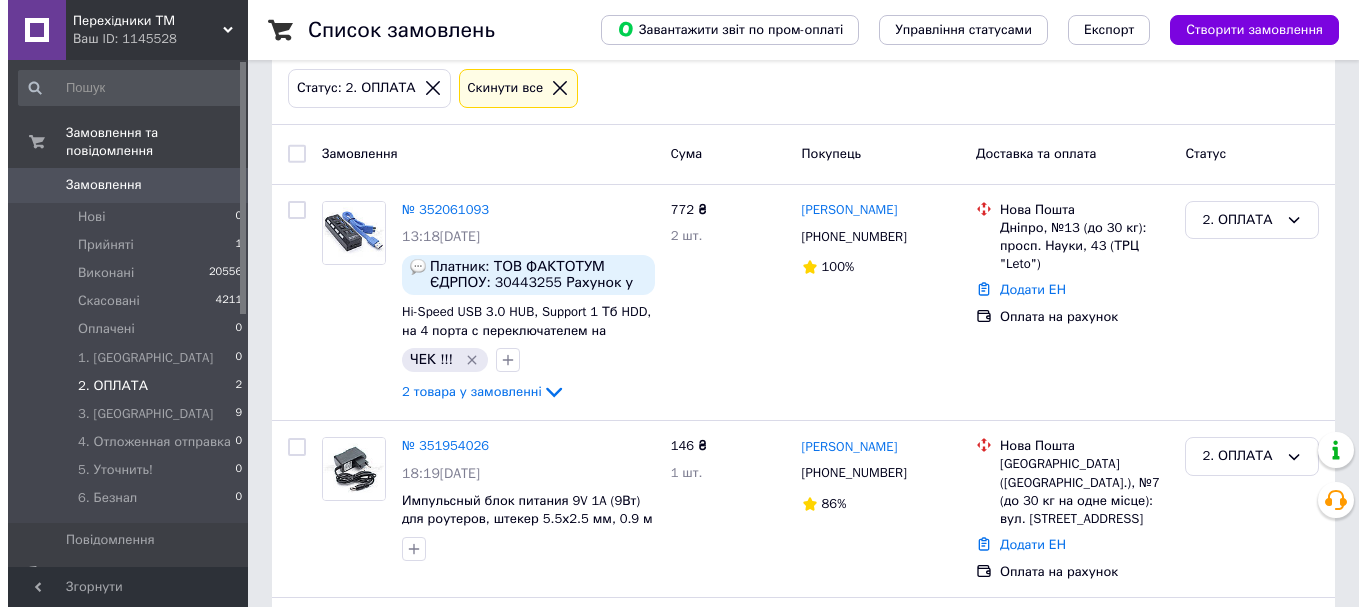 scroll, scrollTop: 0, scrollLeft: 0, axis: both 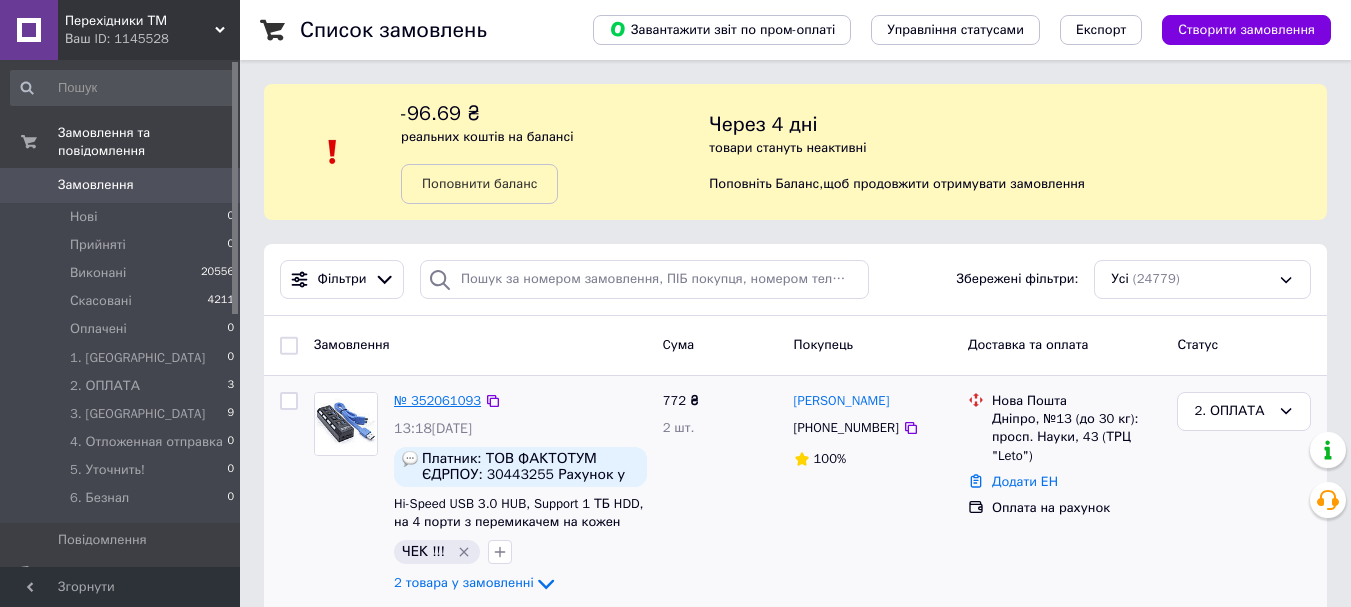 click on "№ 352061093" at bounding box center [437, 400] 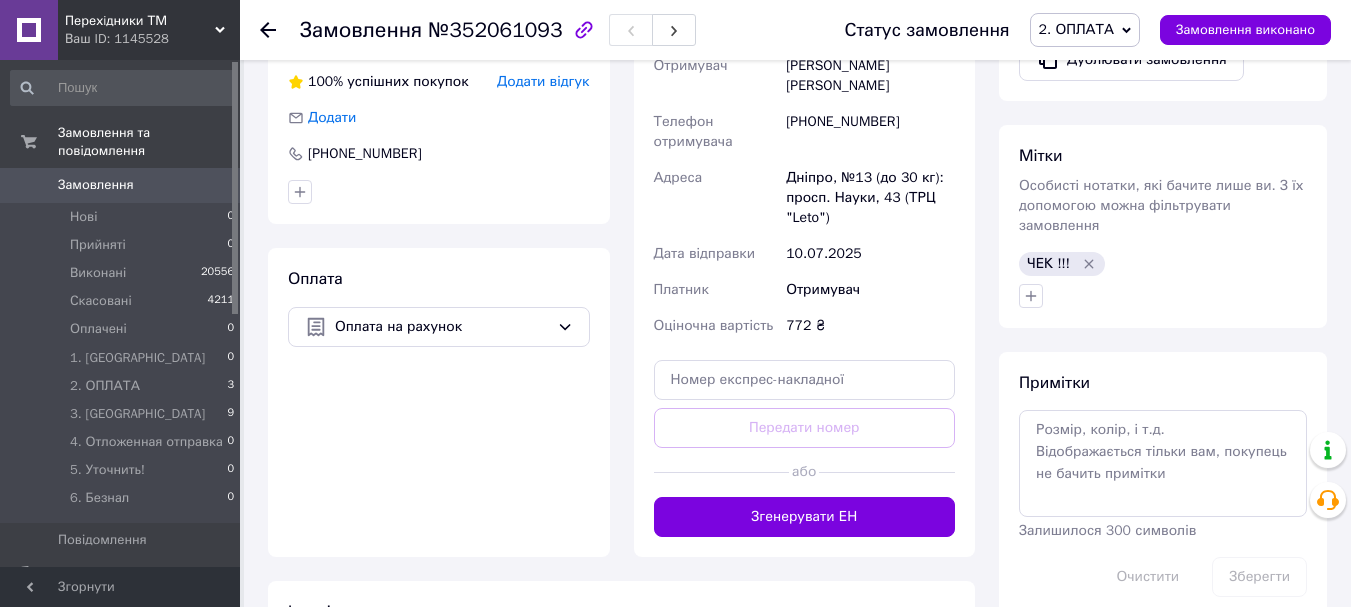 scroll, scrollTop: 700, scrollLeft: 0, axis: vertical 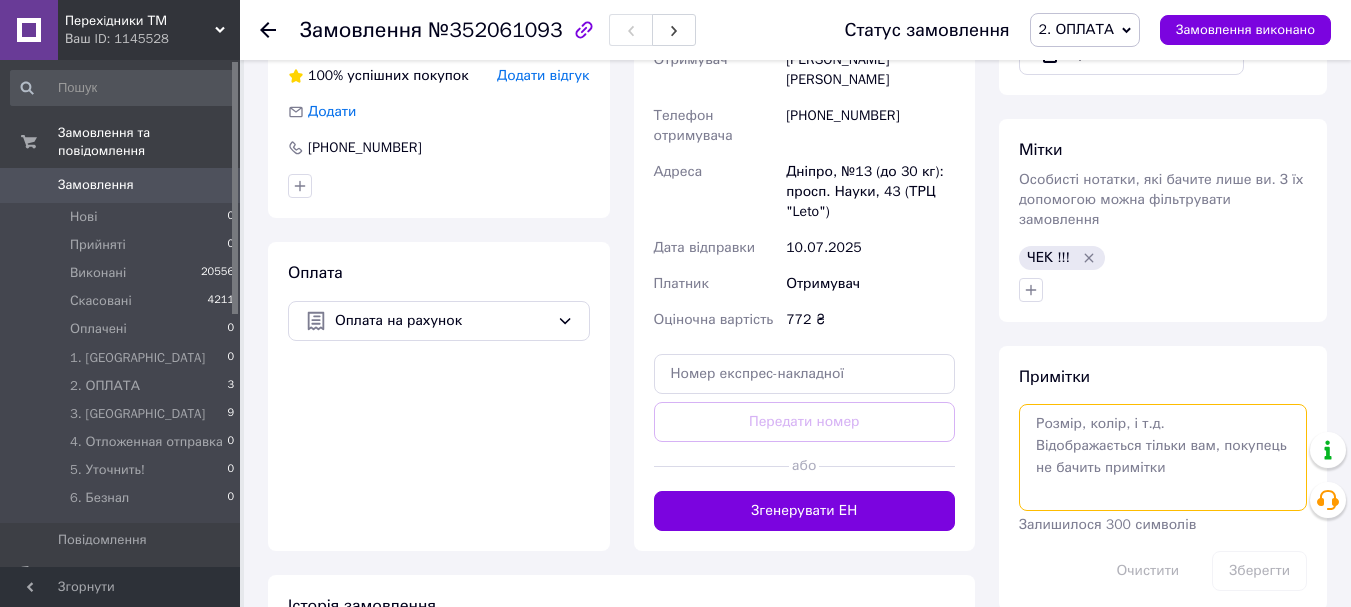 click at bounding box center [1163, 457] 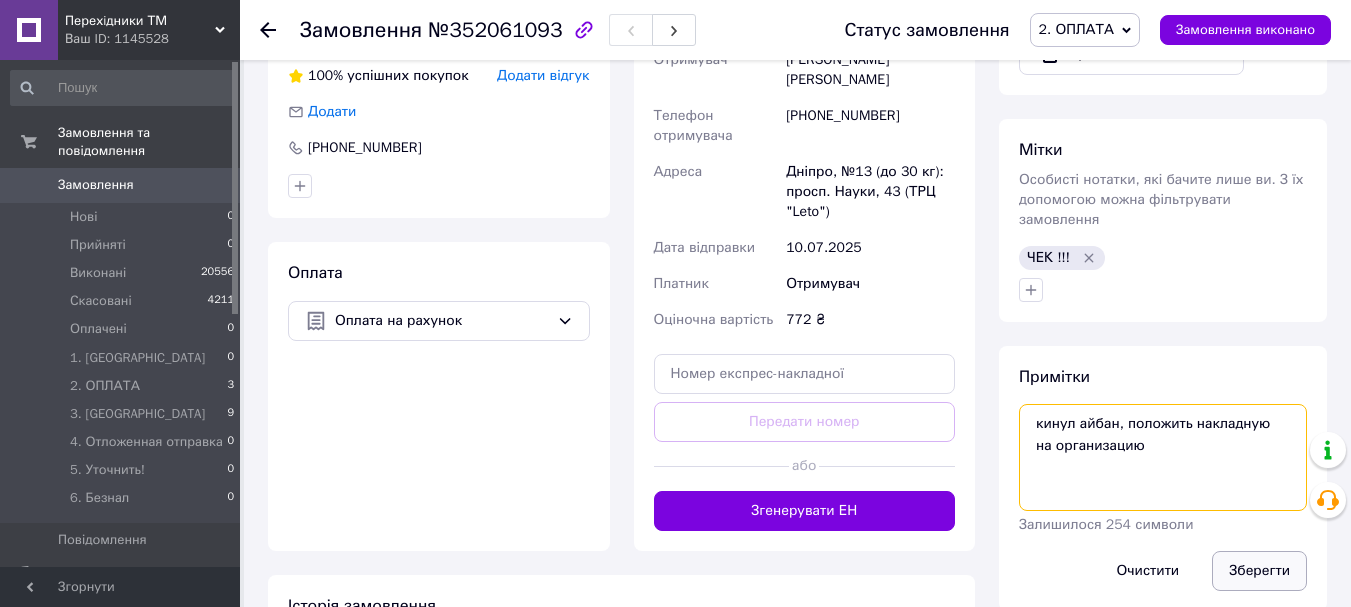 type on "кинул айбан, положить накладную на организацию" 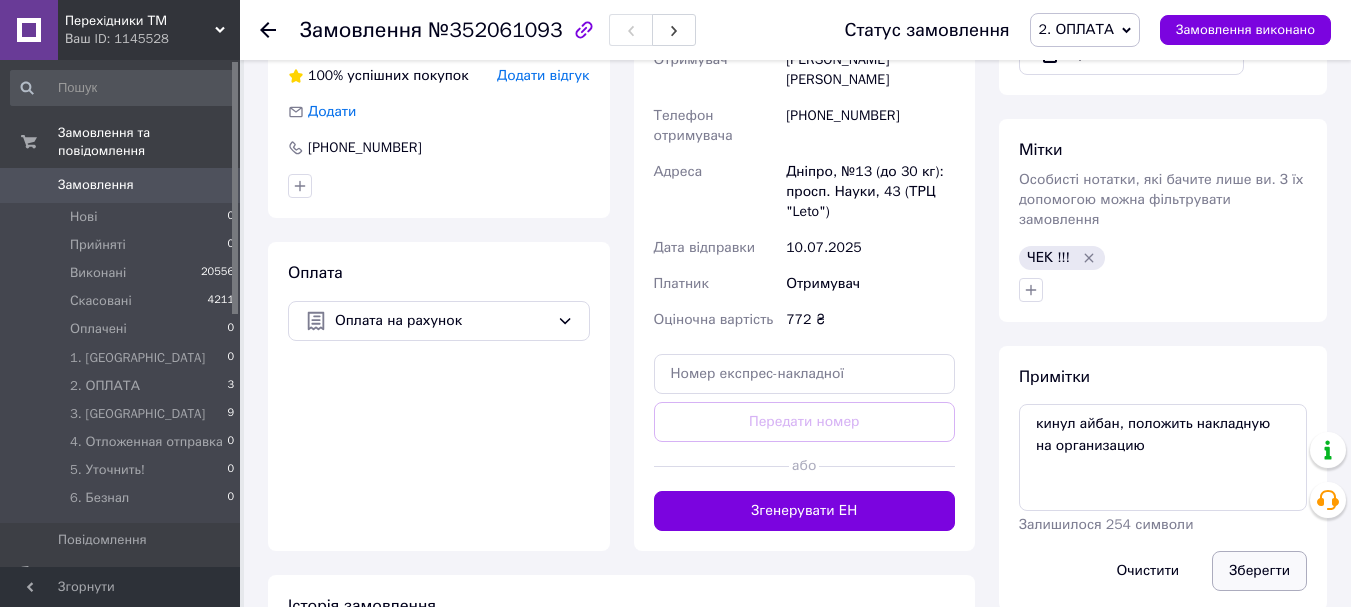 click on "Зберегти" at bounding box center (1259, 571) 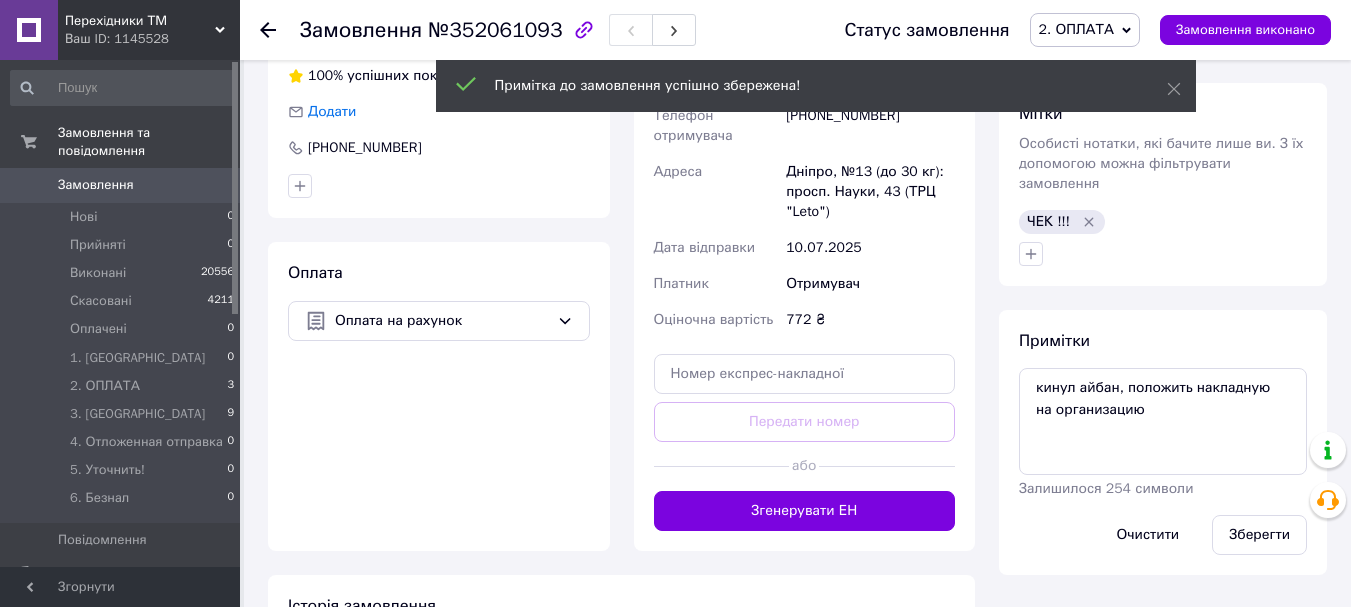 click on "0" at bounding box center [212, 185] 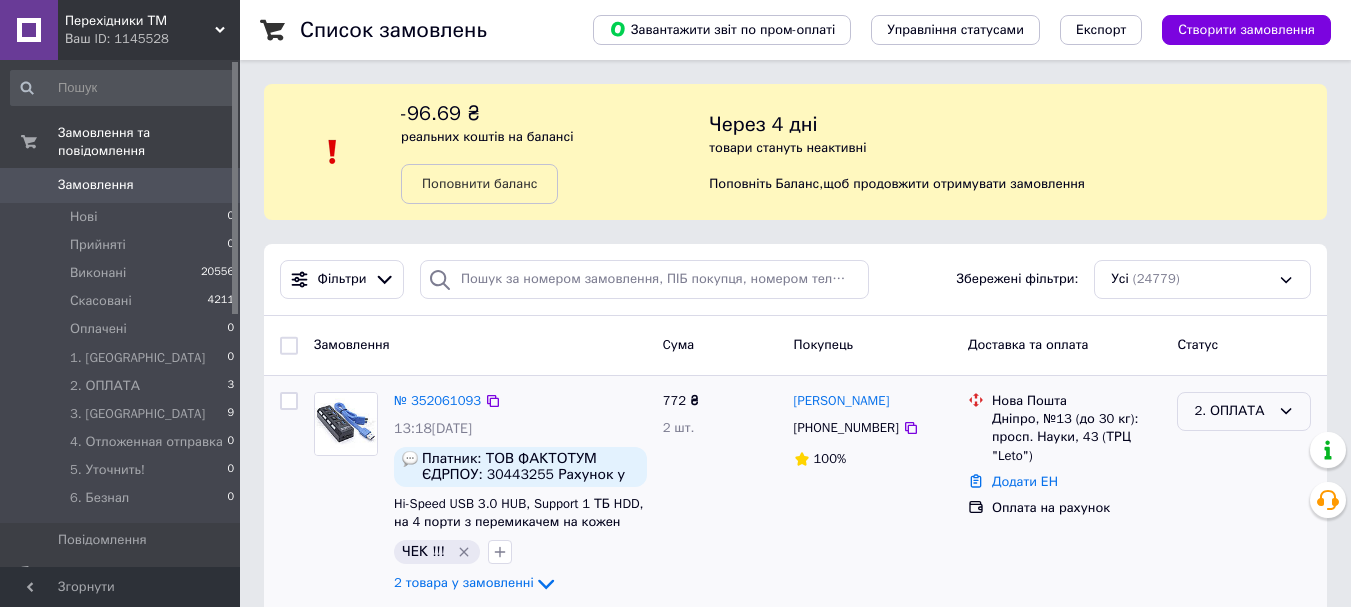 click on "2. ОПЛАТА" at bounding box center (1232, 411) 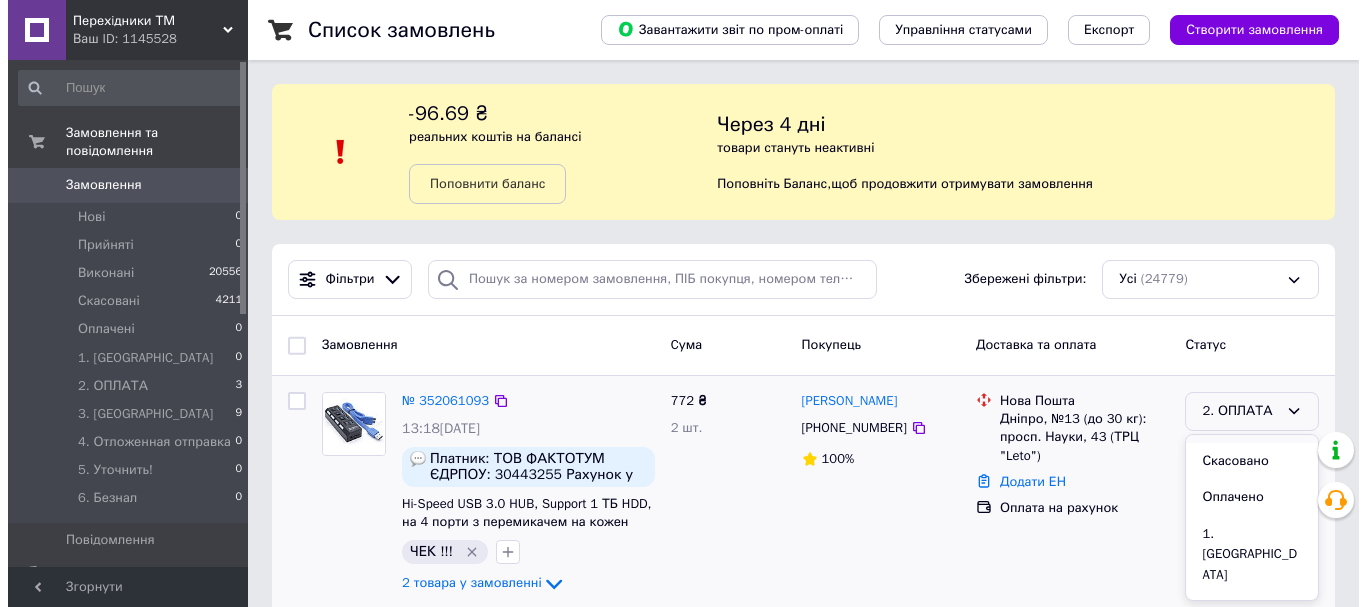 scroll, scrollTop: 100, scrollLeft: 0, axis: vertical 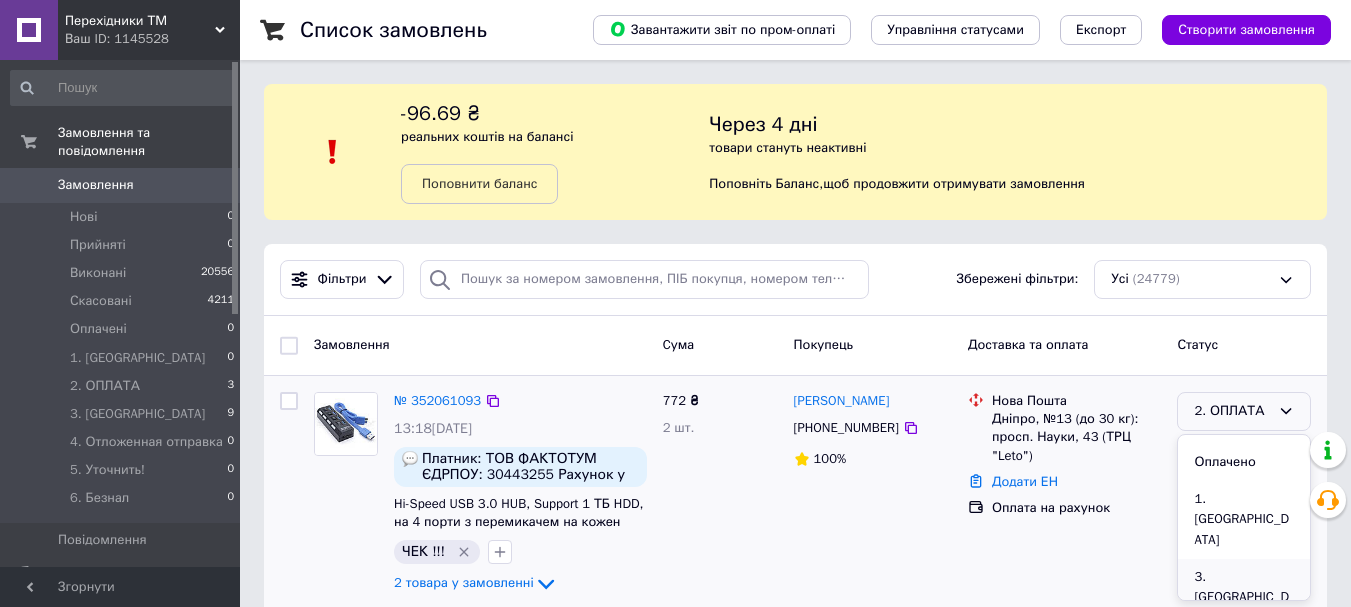 click on "3. [GEOGRAPHIC_DATA]" at bounding box center (1244, 598) 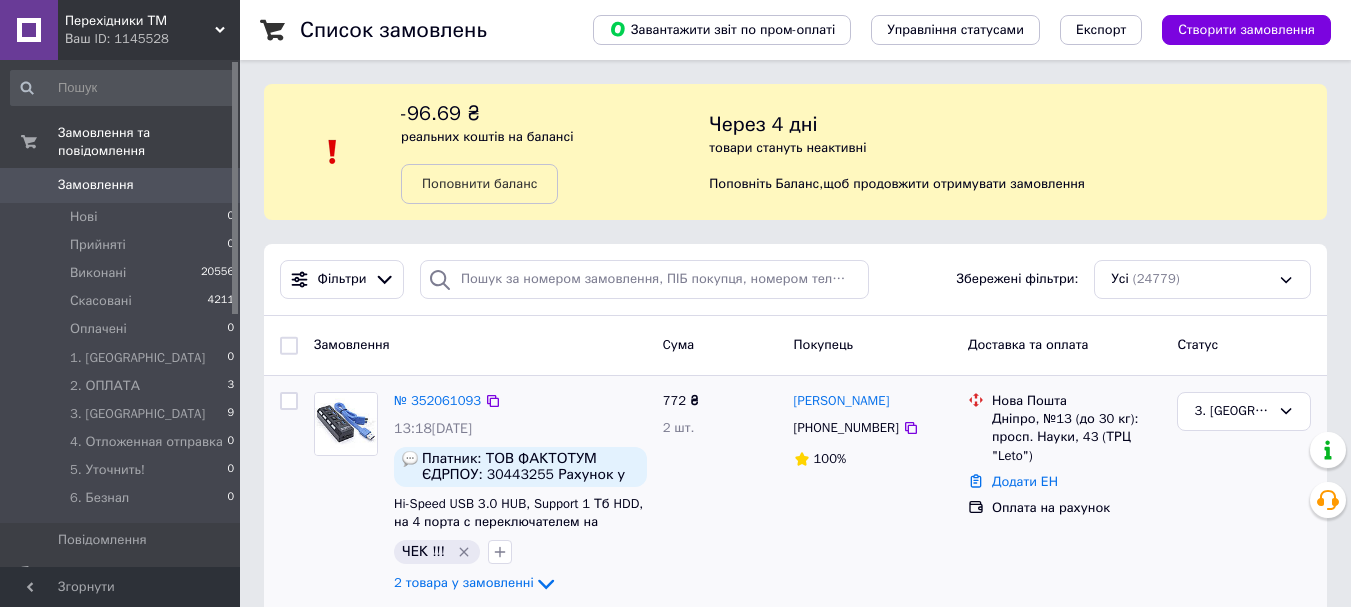 click on "0" at bounding box center [212, 185] 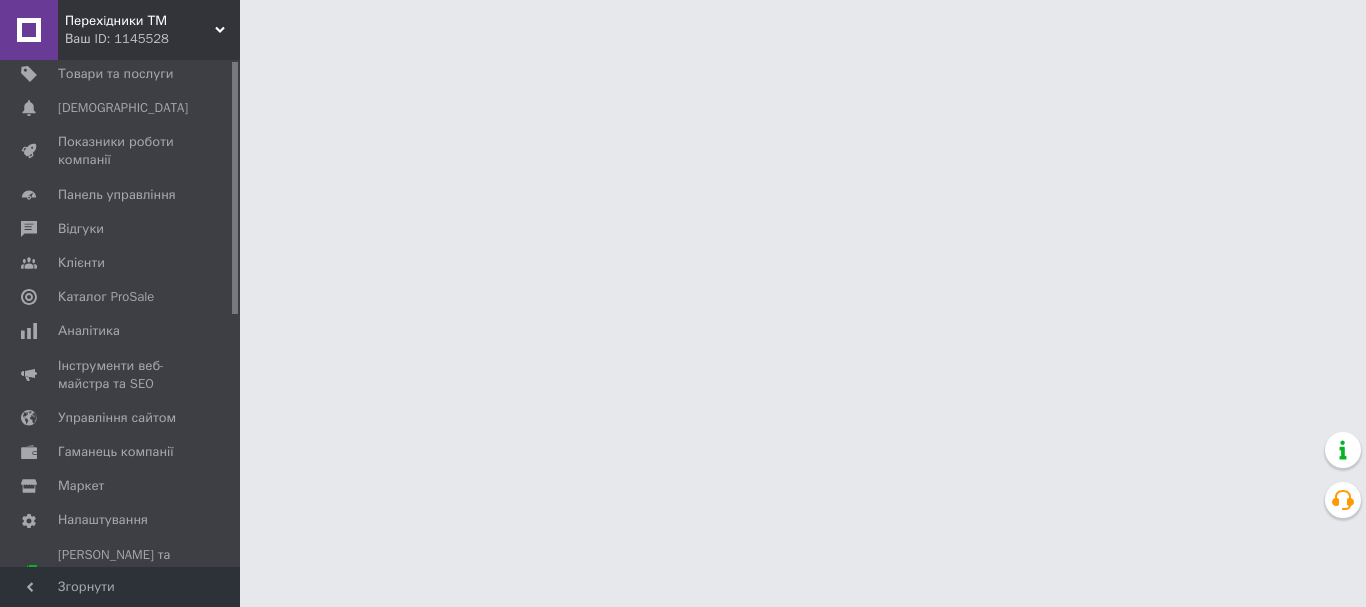 scroll, scrollTop: 0, scrollLeft: 0, axis: both 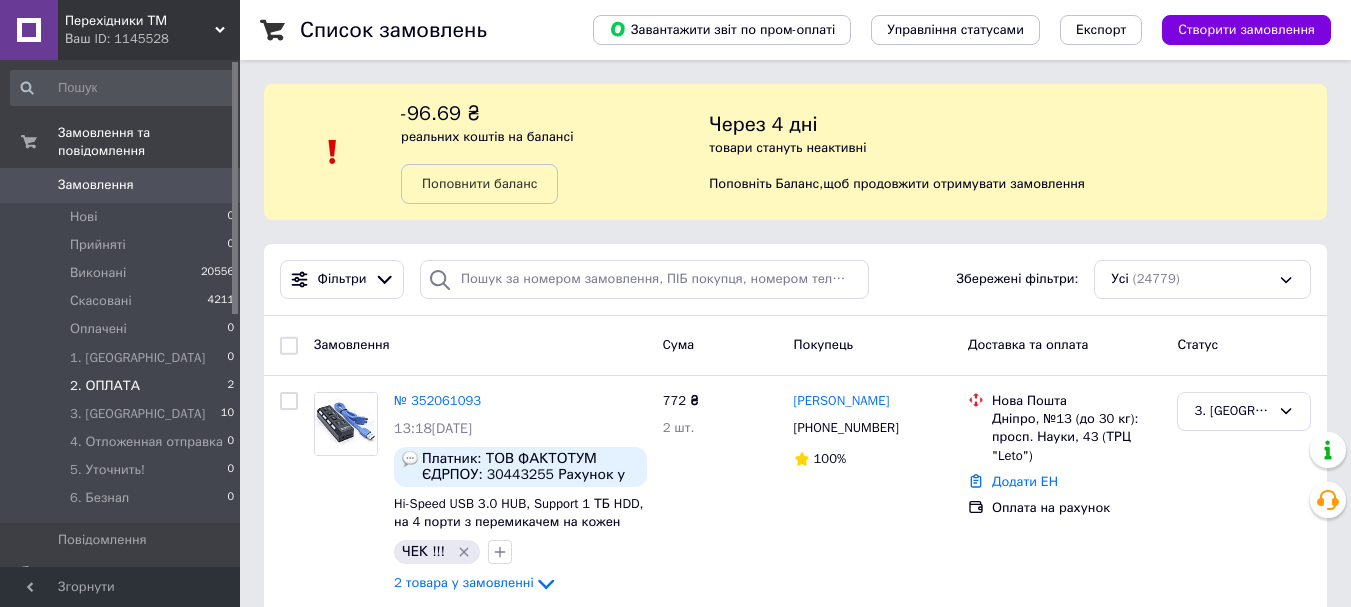 click on "2. ОПЛАТА 2" at bounding box center [123, 386] 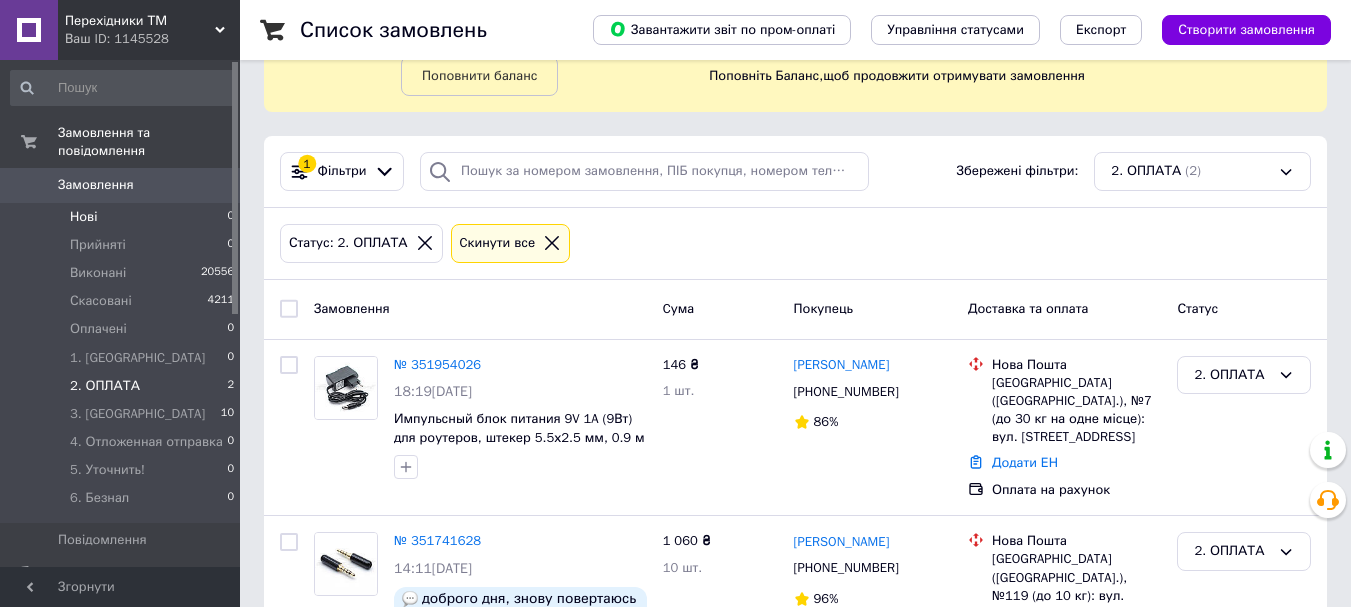 scroll, scrollTop: 0, scrollLeft: 0, axis: both 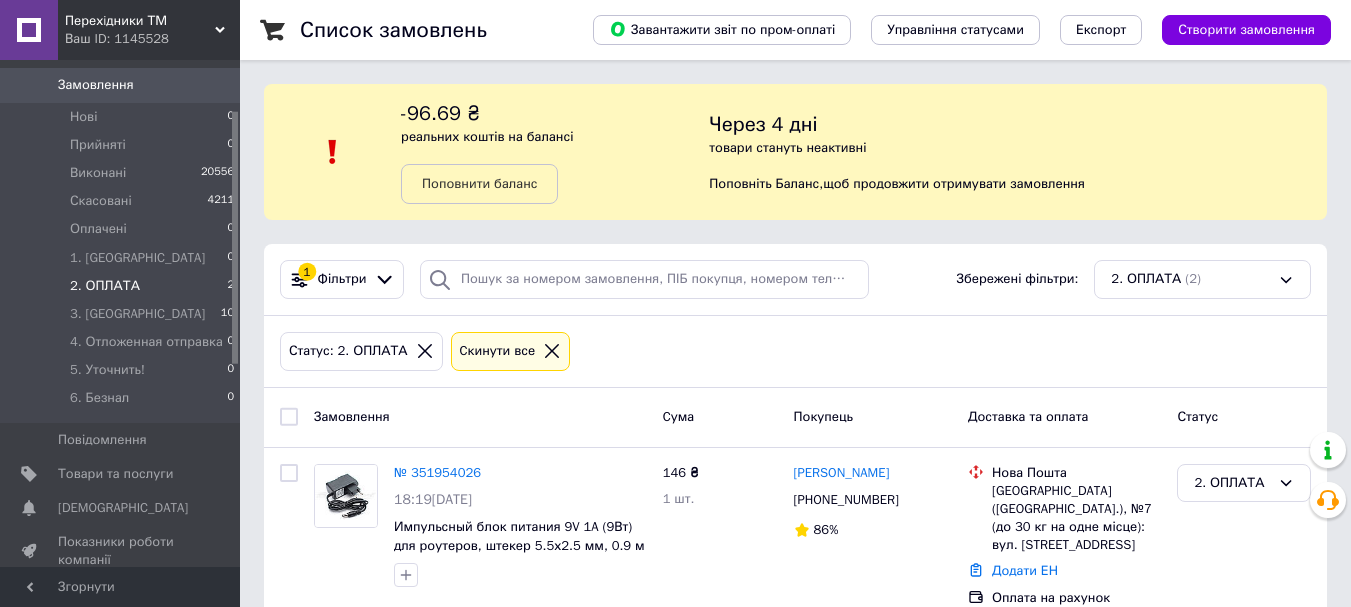 click 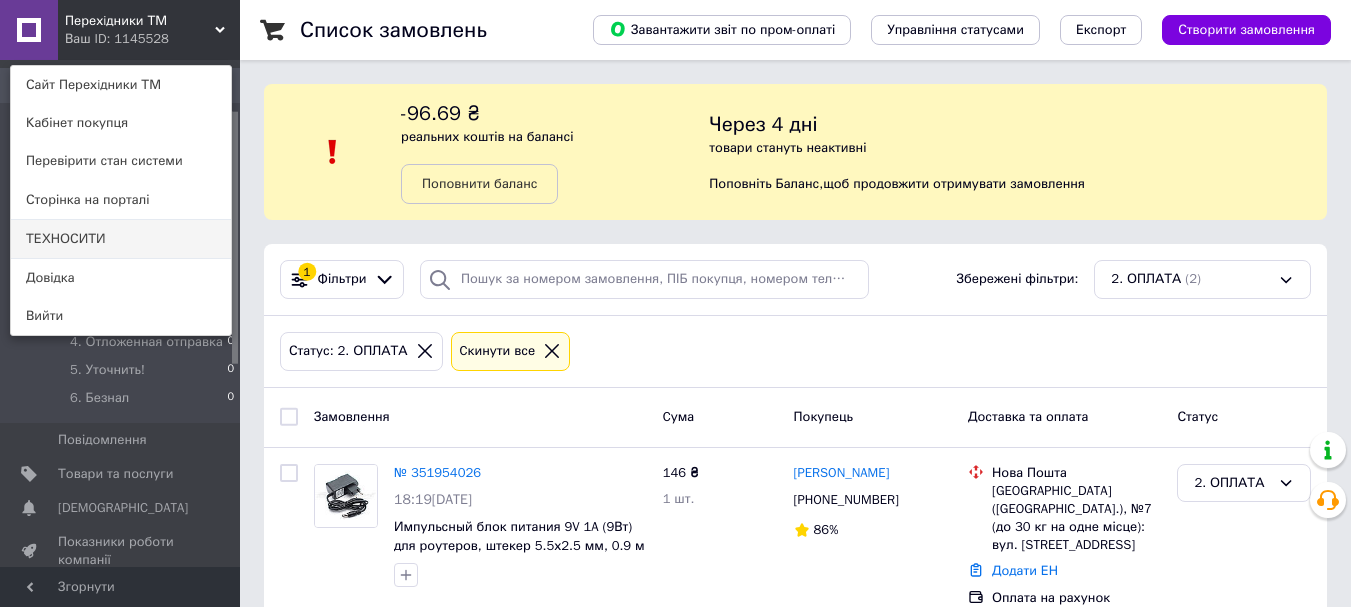 click on "ТЕХНОСИТИ" at bounding box center (121, 239) 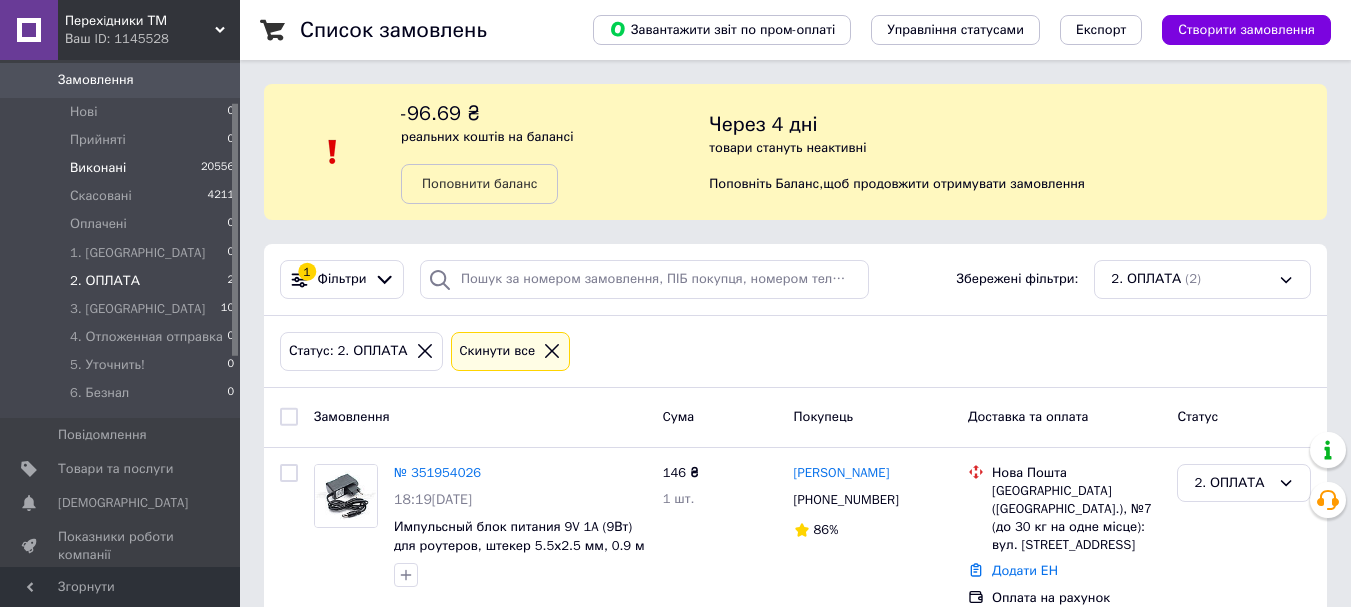 scroll, scrollTop: 0, scrollLeft: 0, axis: both 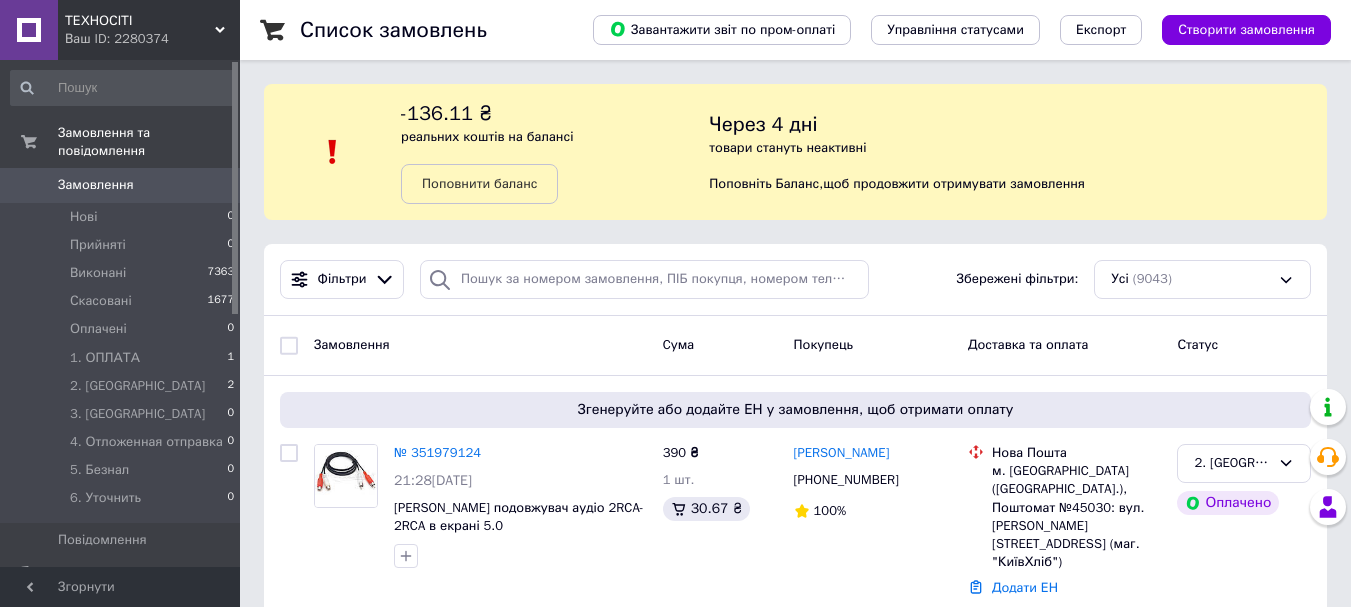 click 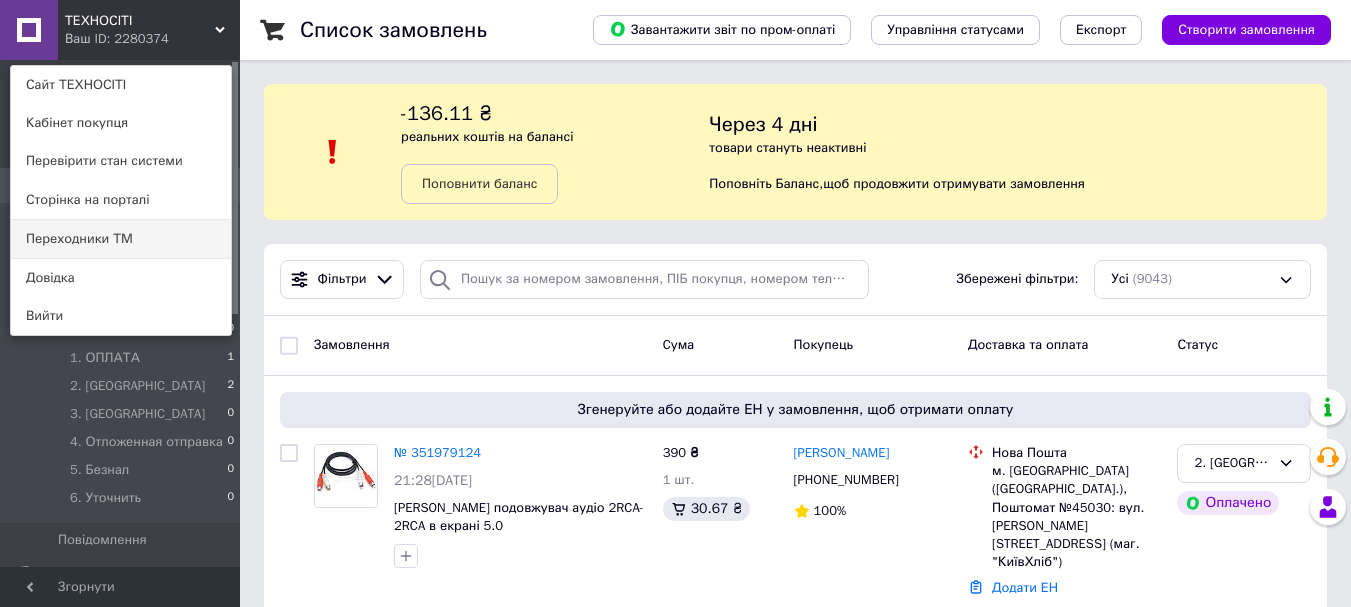 click on "Переходники ТМ" at bounding box center [121, 239] 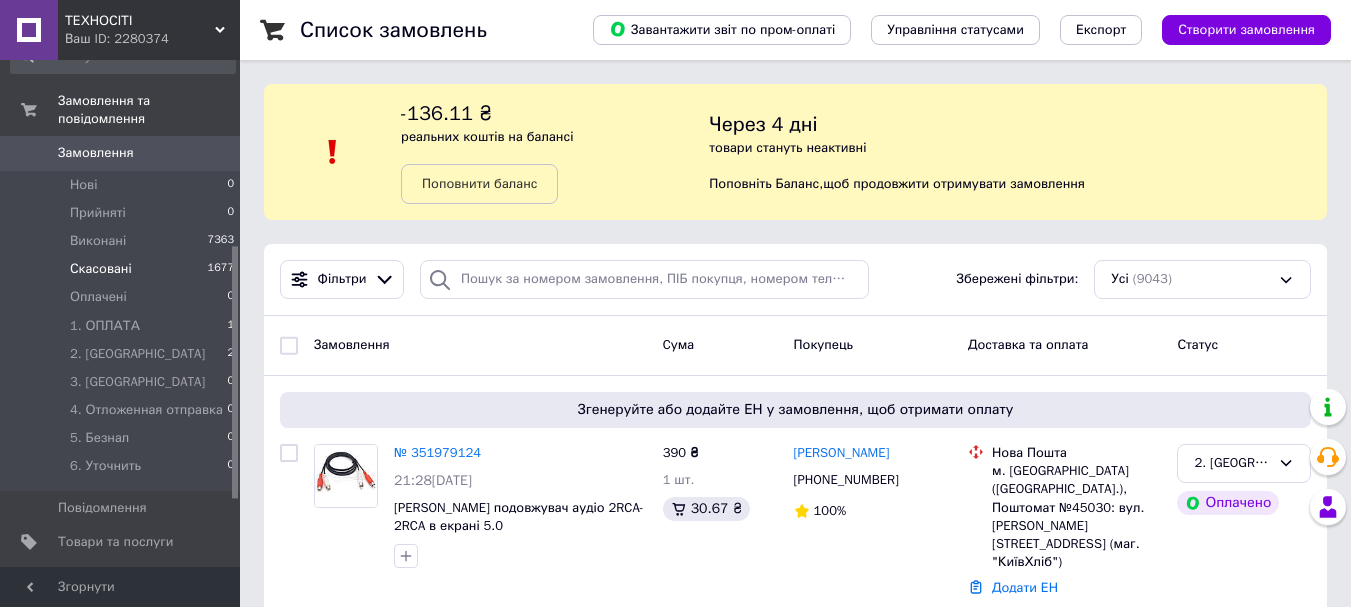 scroll, scrollTop: 0, scrollLeft: 0, axis: both 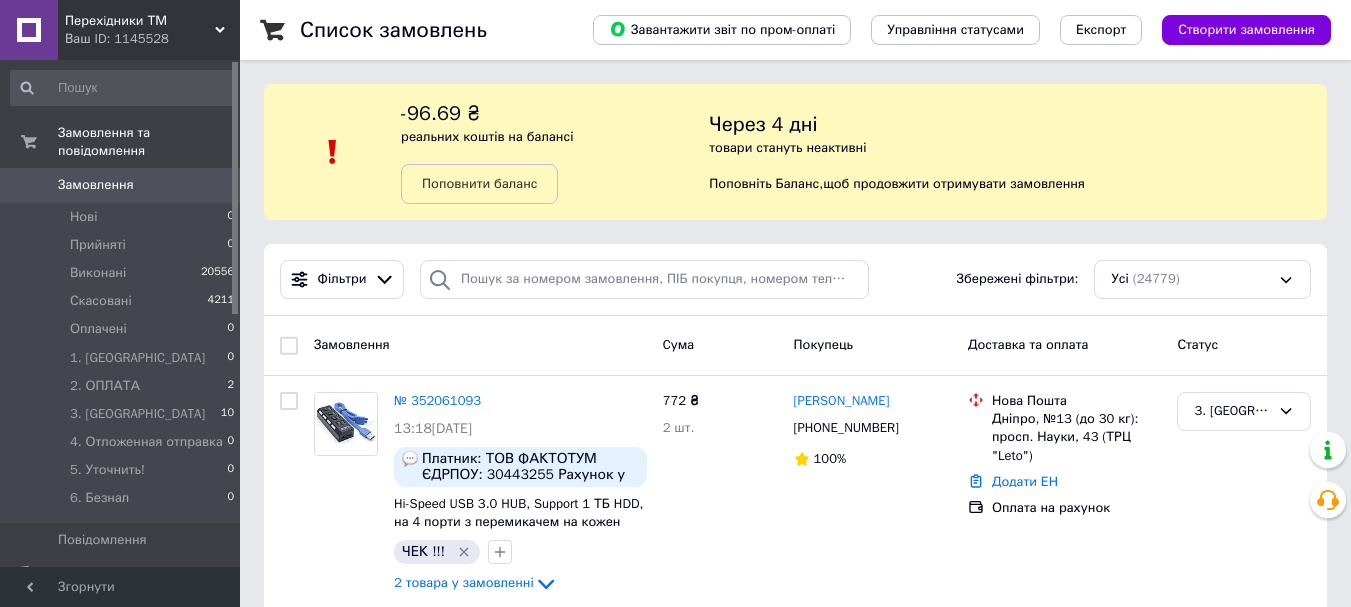 click on "Перехiдники ТМ Ваш ID: 1145528" at bounding box center [149, 30] 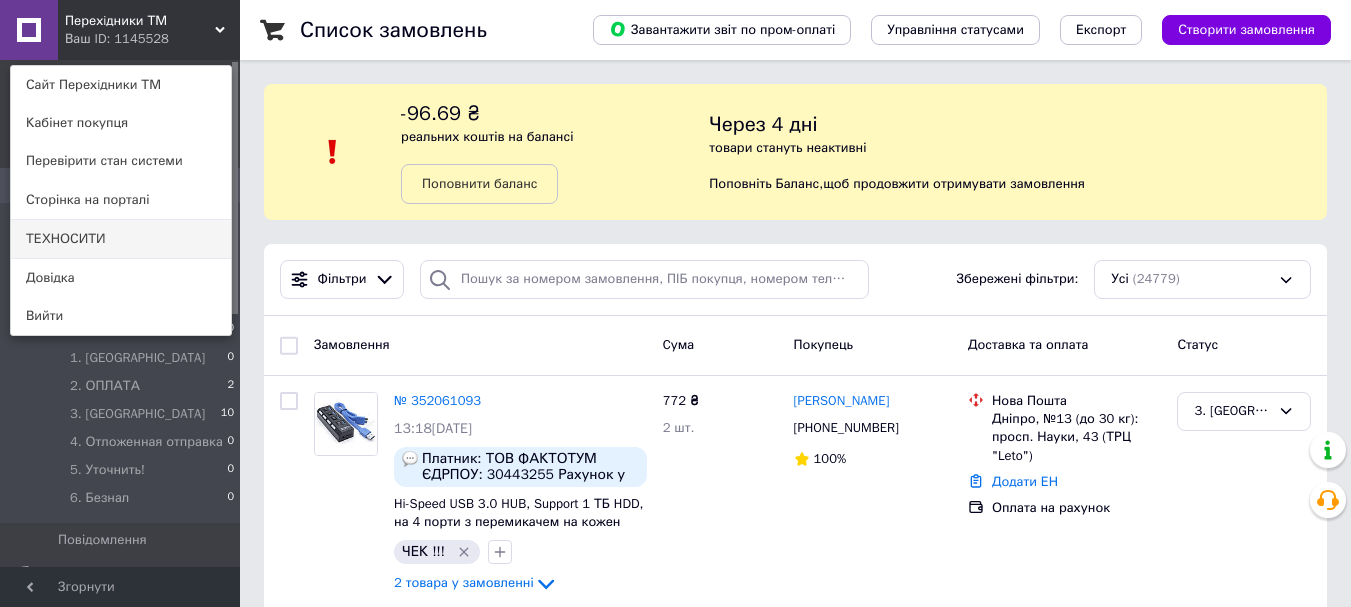 click on "ТЕХНОСИТИ" at bounding box center (121, 239) 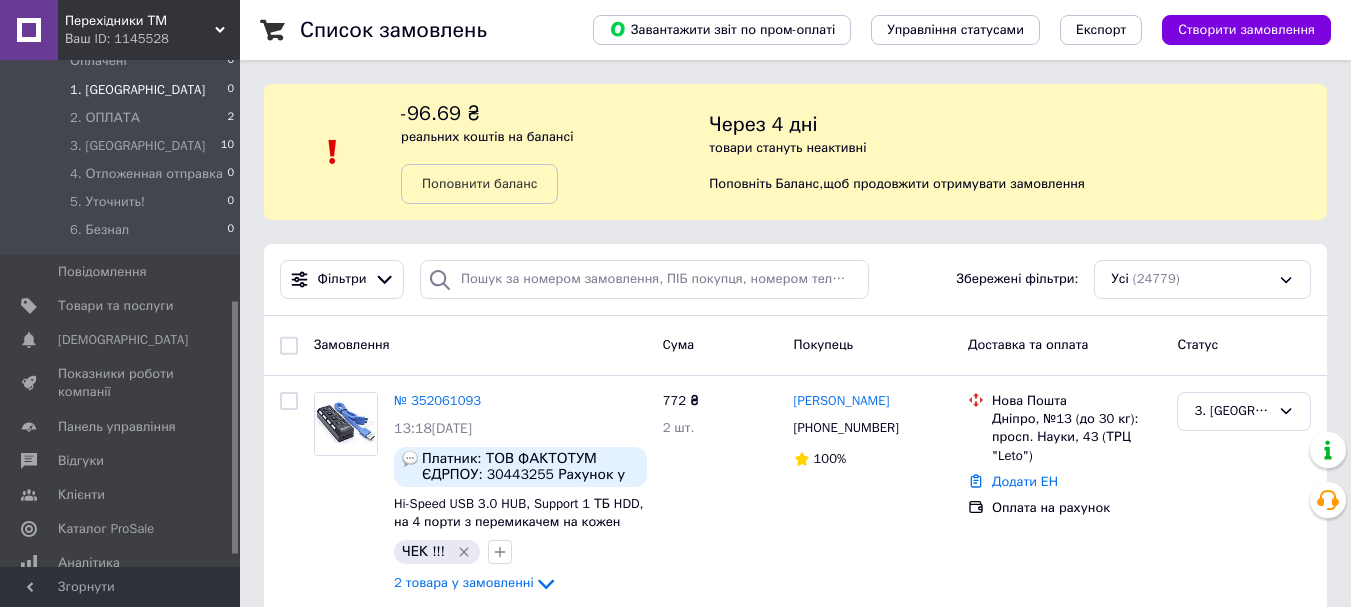 scroll, scrollTop: 0, scrollLeft: 0, axis: both 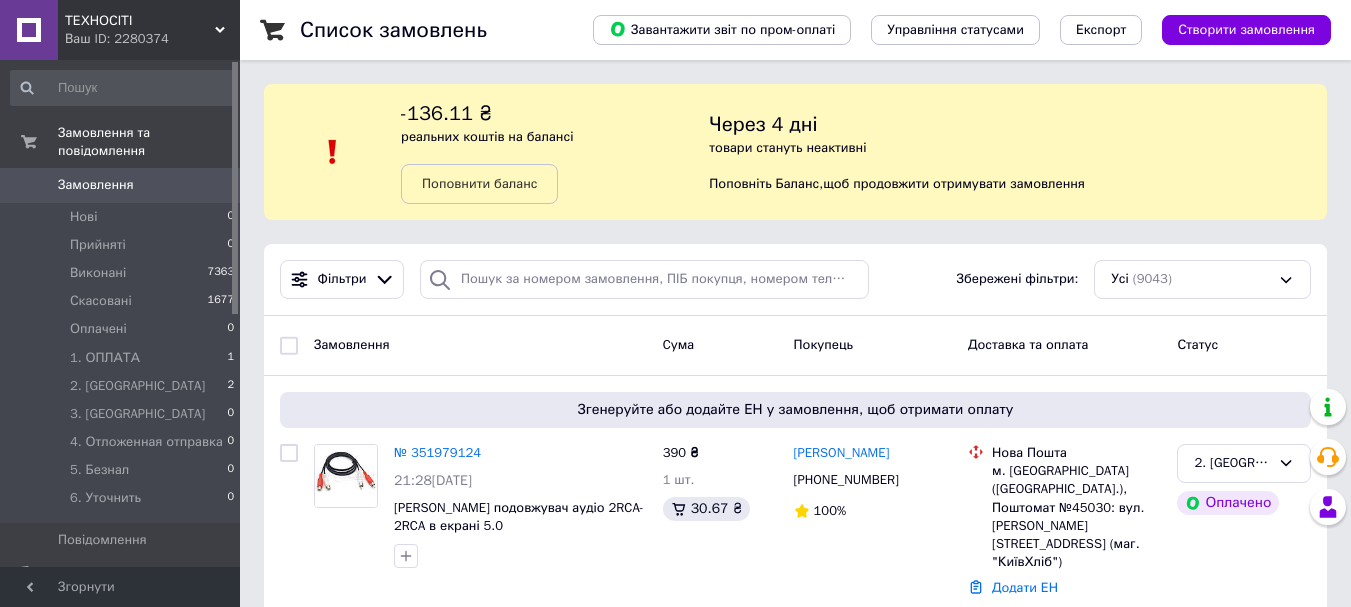 click on "ТЕХНОСІТІ Ваш ID: 2280374" at bounding box center (149, 30) 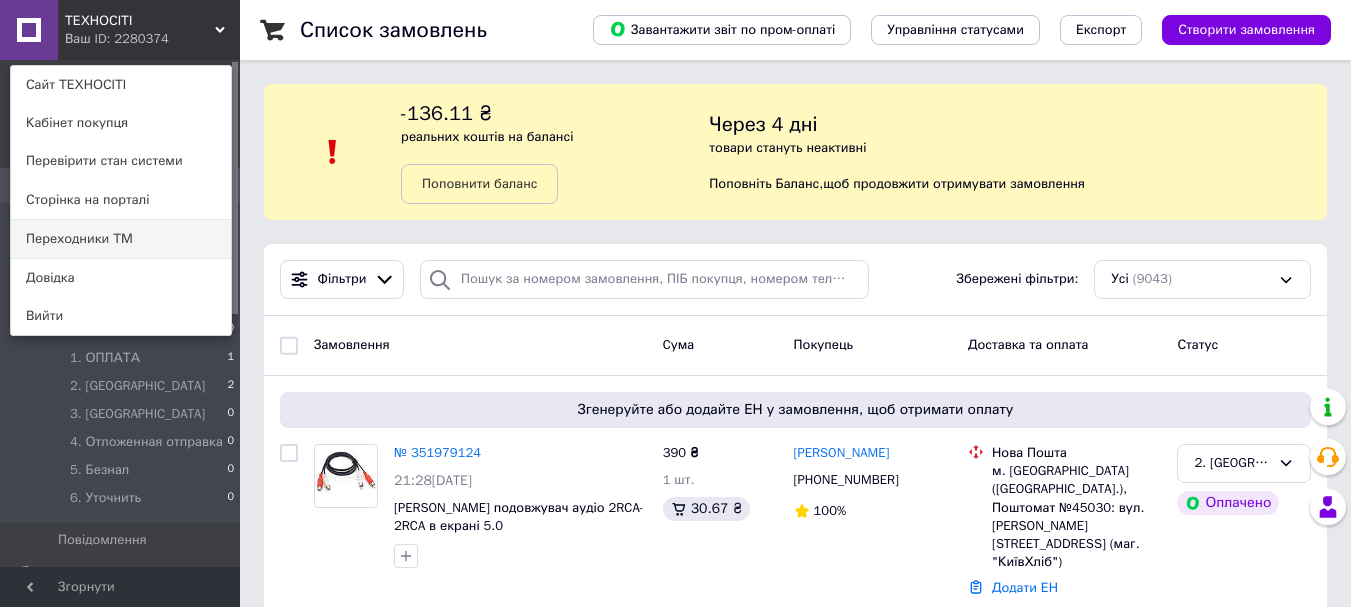 click on "Переходники ТМ" at bounding box center (121, 239) 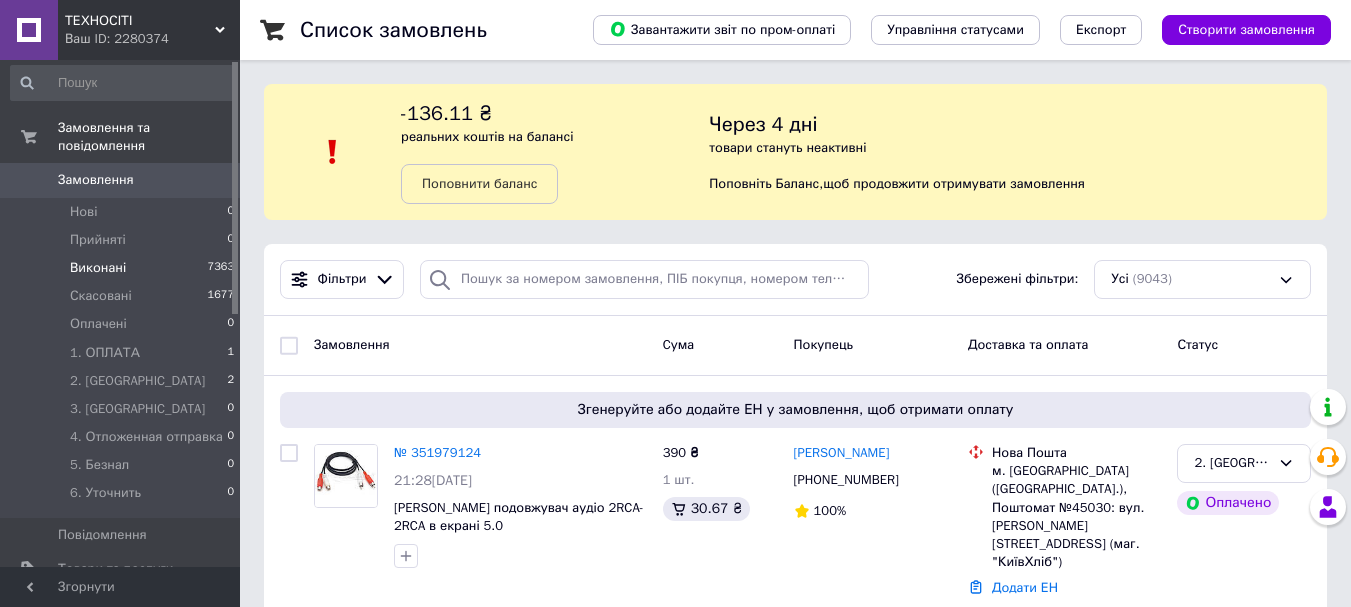 scroll, scrollTop: 0, scrollLeft: 0, axis: both 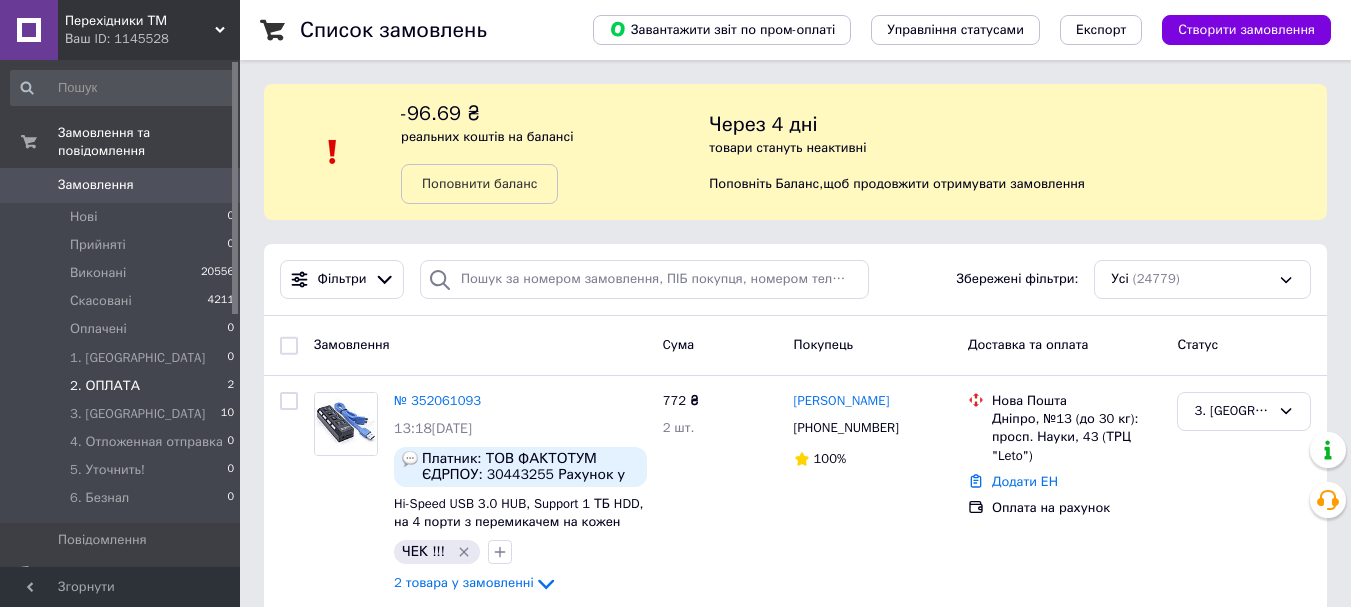 click on "2. ОПЛАТА 2" at bounding box center (123, 386) 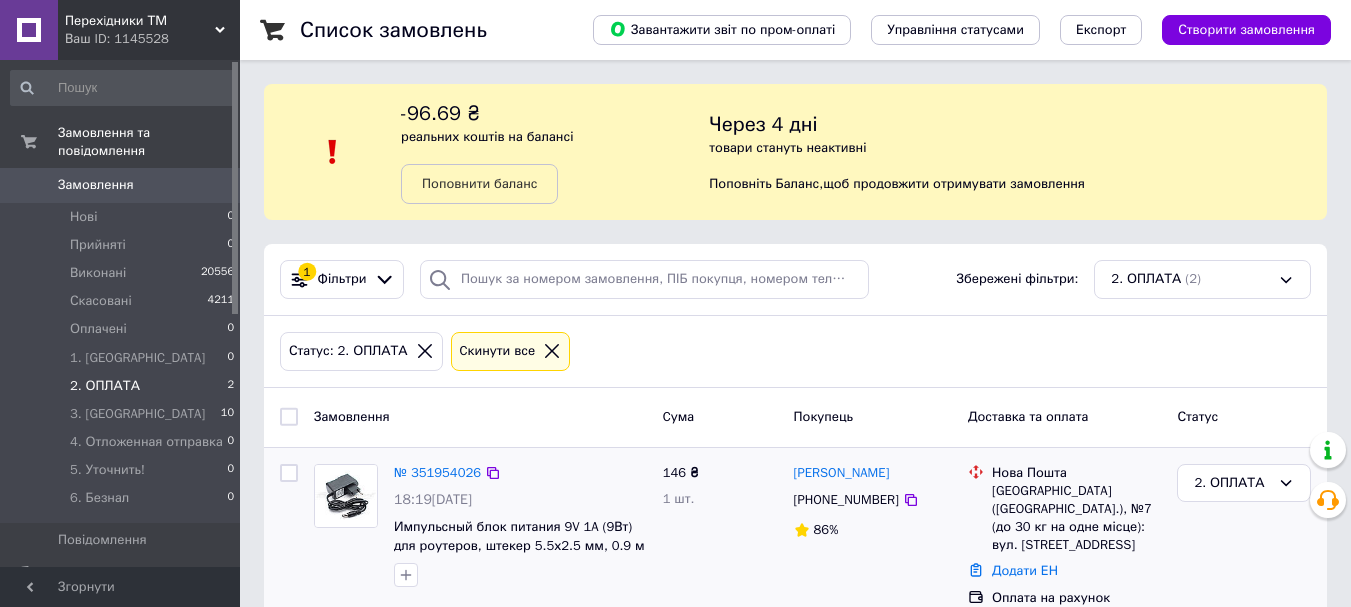 scroll, scrollTop: 226, scrollLeft: 0, axis: vertical 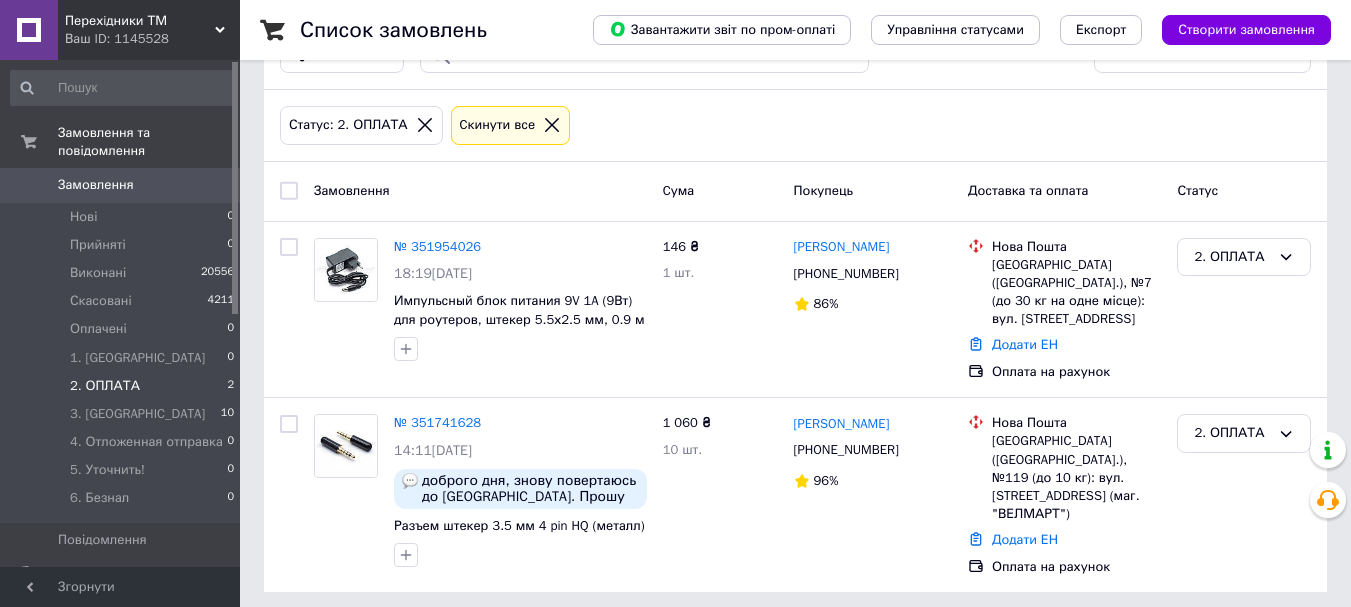 click on "Замовлення" at bounding box center (121, 185) 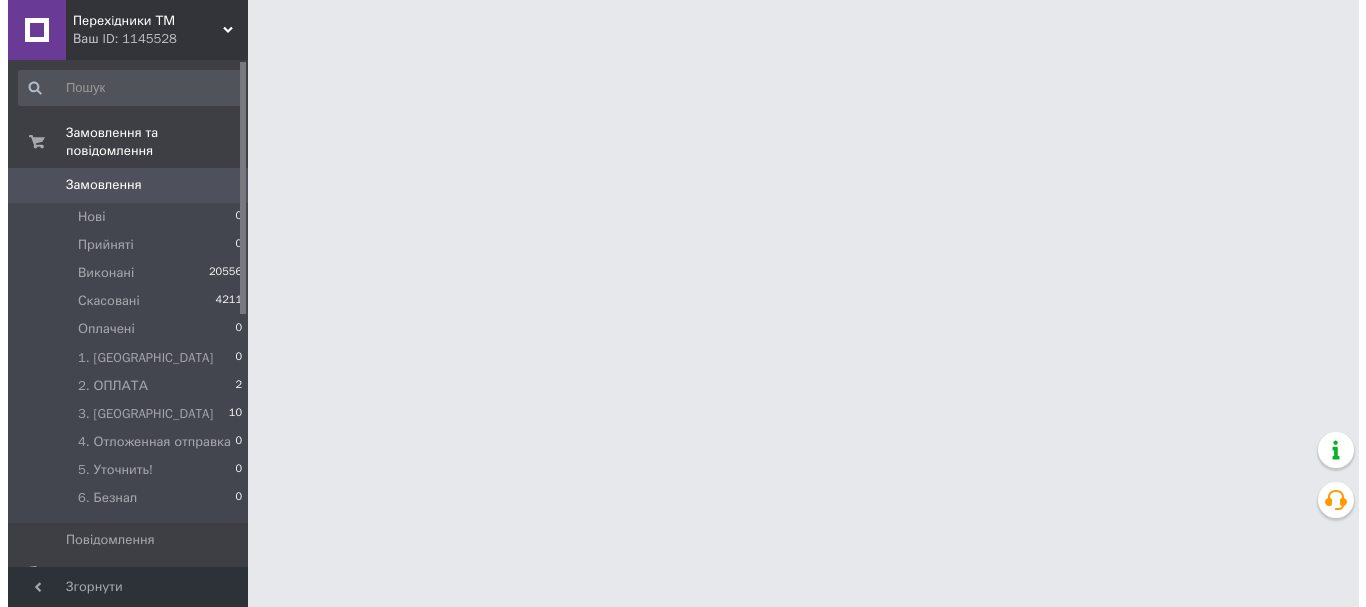 scroll, scrollTop: 0, scrollLeft: 0, axis: both 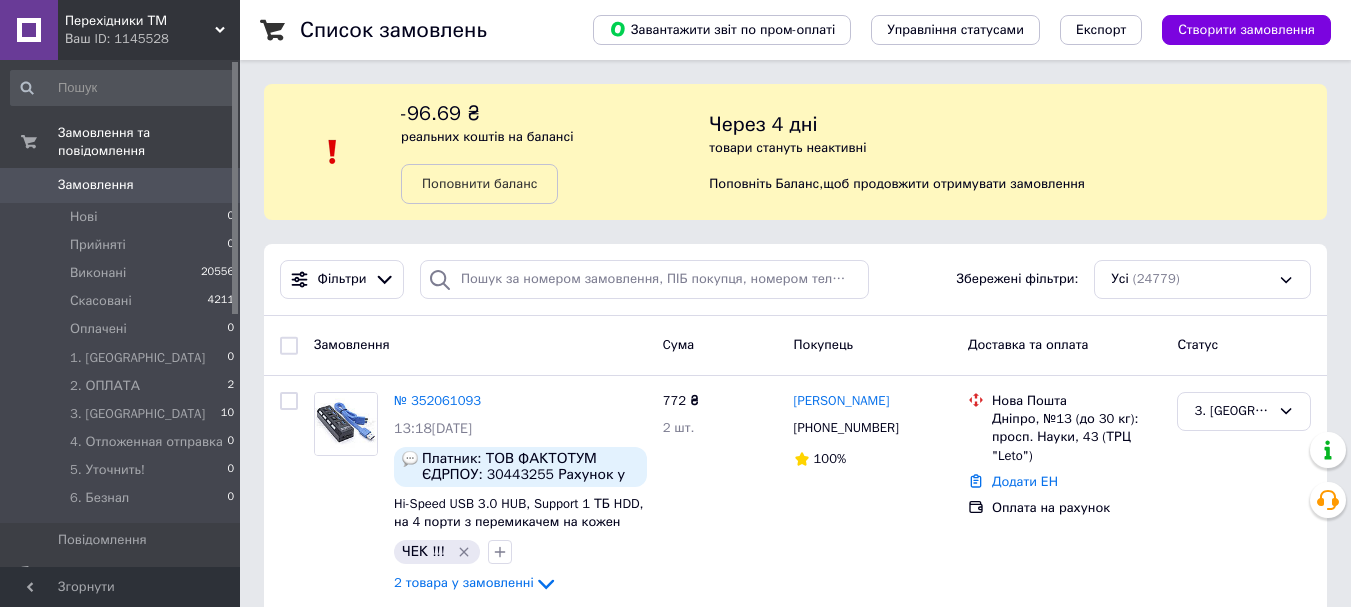 click 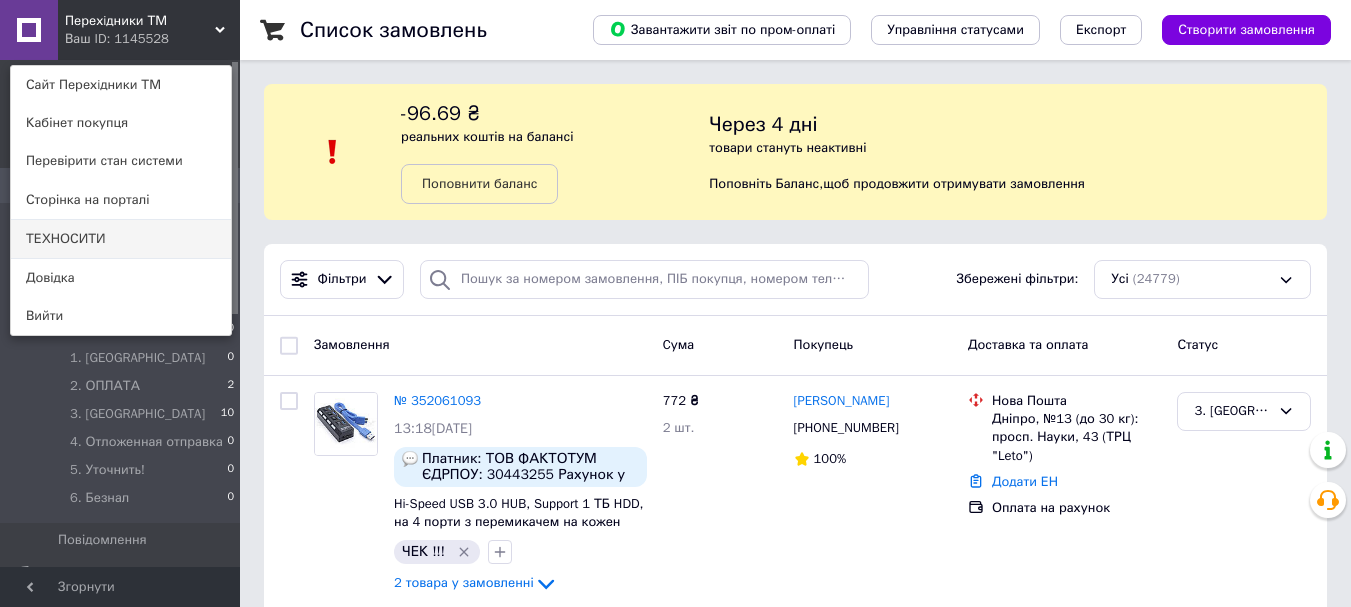 click on "ТЕХНОСИТИ" at bounding box center [121, 239] 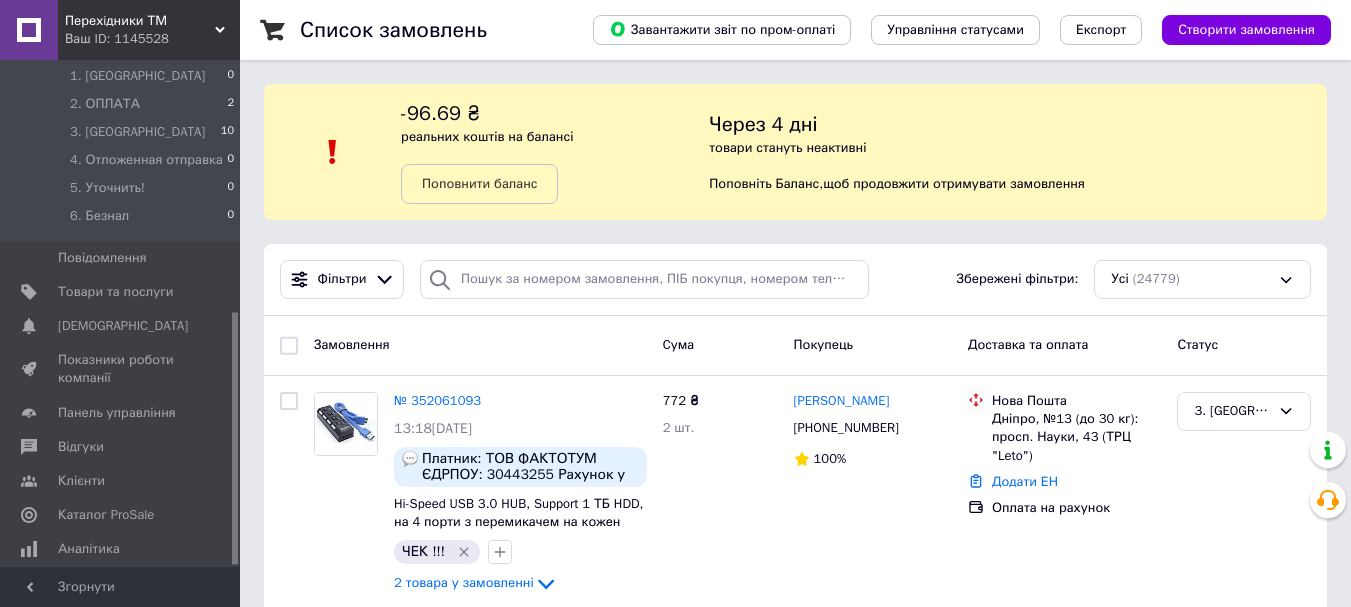 scroll, scrollTop: 0, scrollLeft: 0, axis: both 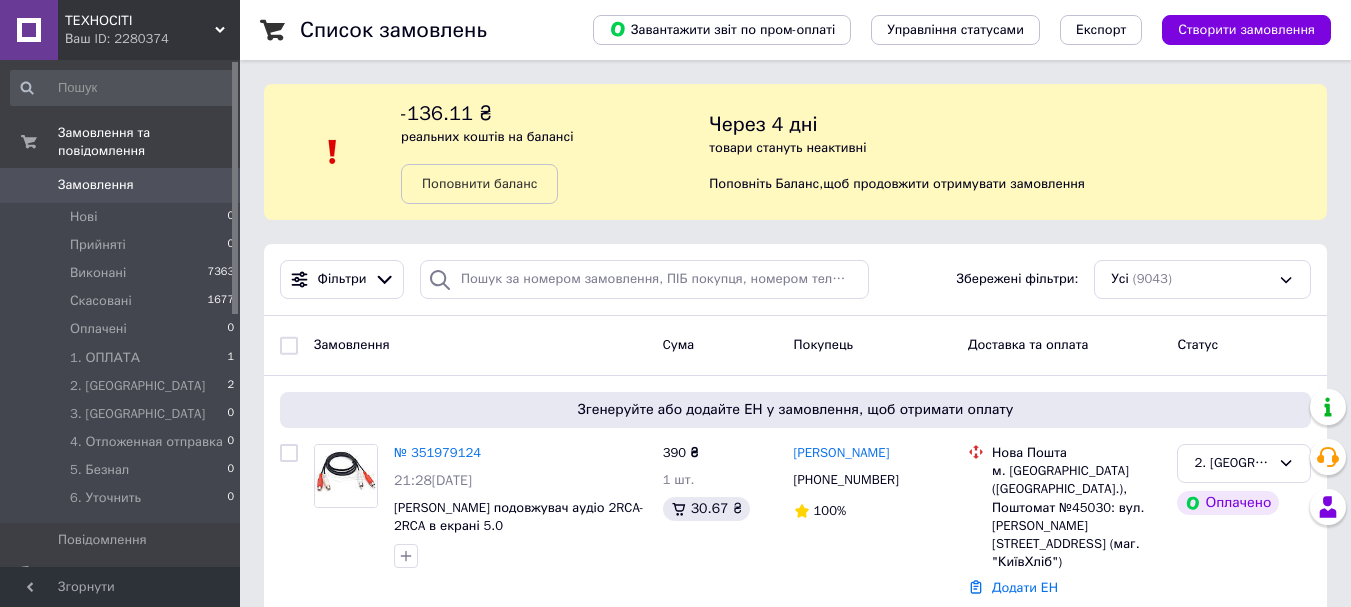 click 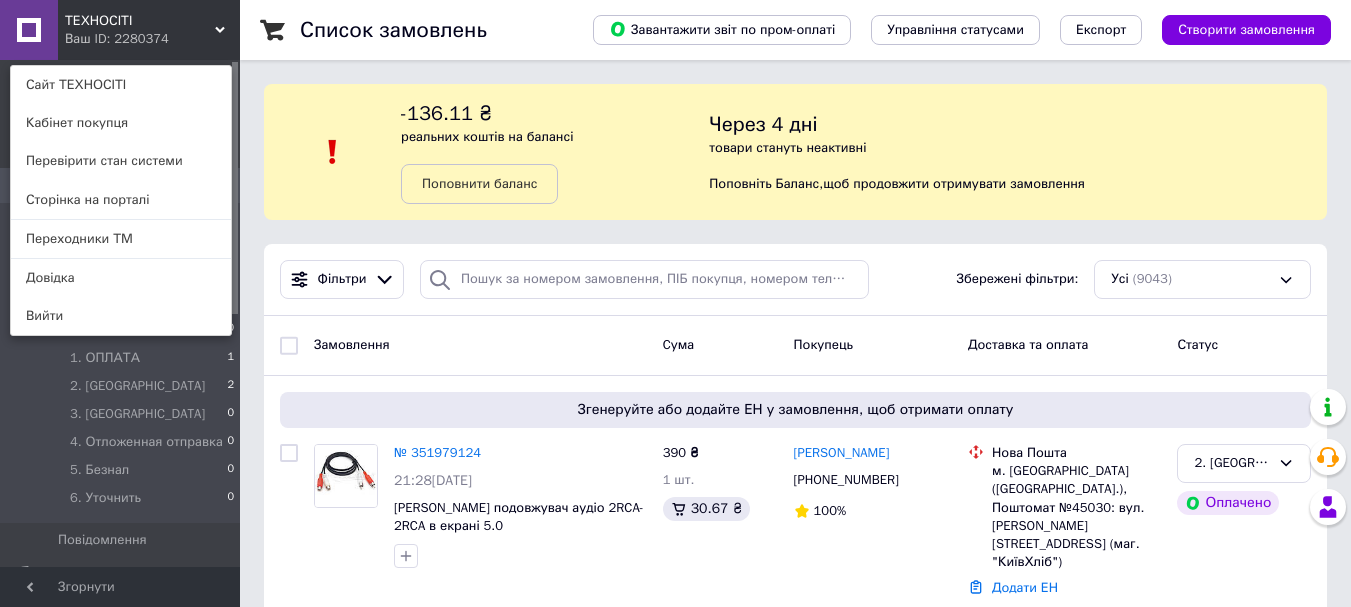 drag, startPoint x: 217, startPoint y: 24, endPoint x: 214, endPoint y: 57, distance: 33.13608 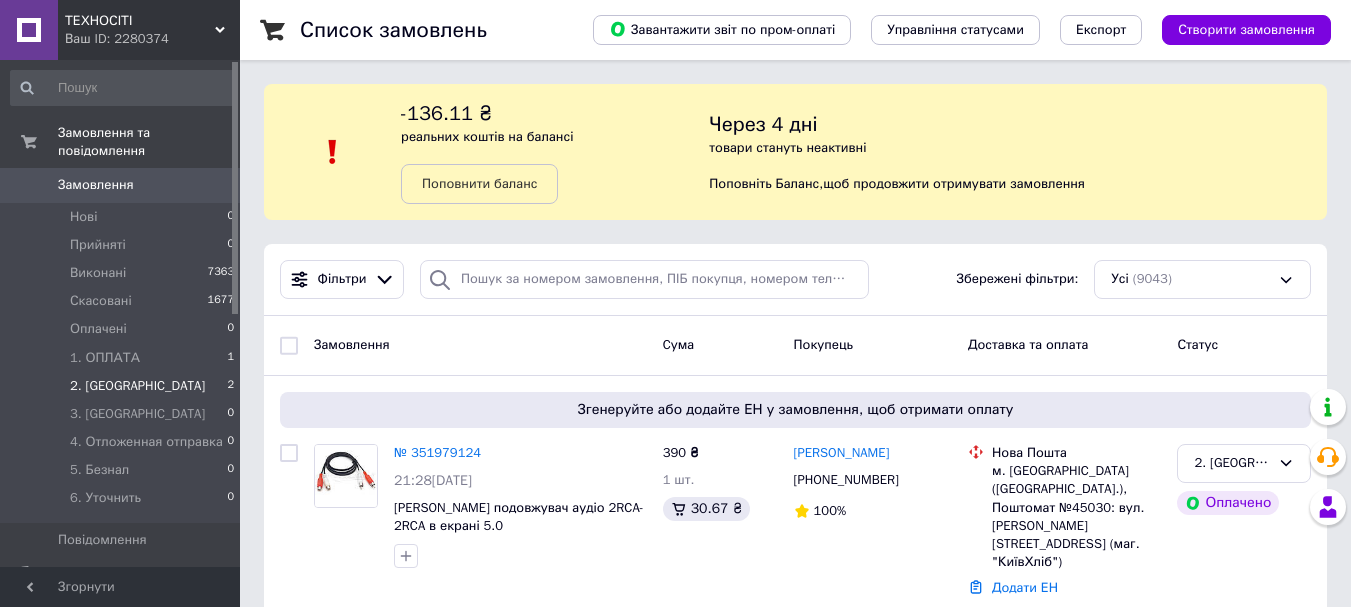 click on "2. ОТПРАВКА 2" at bounding box center [123, 386] 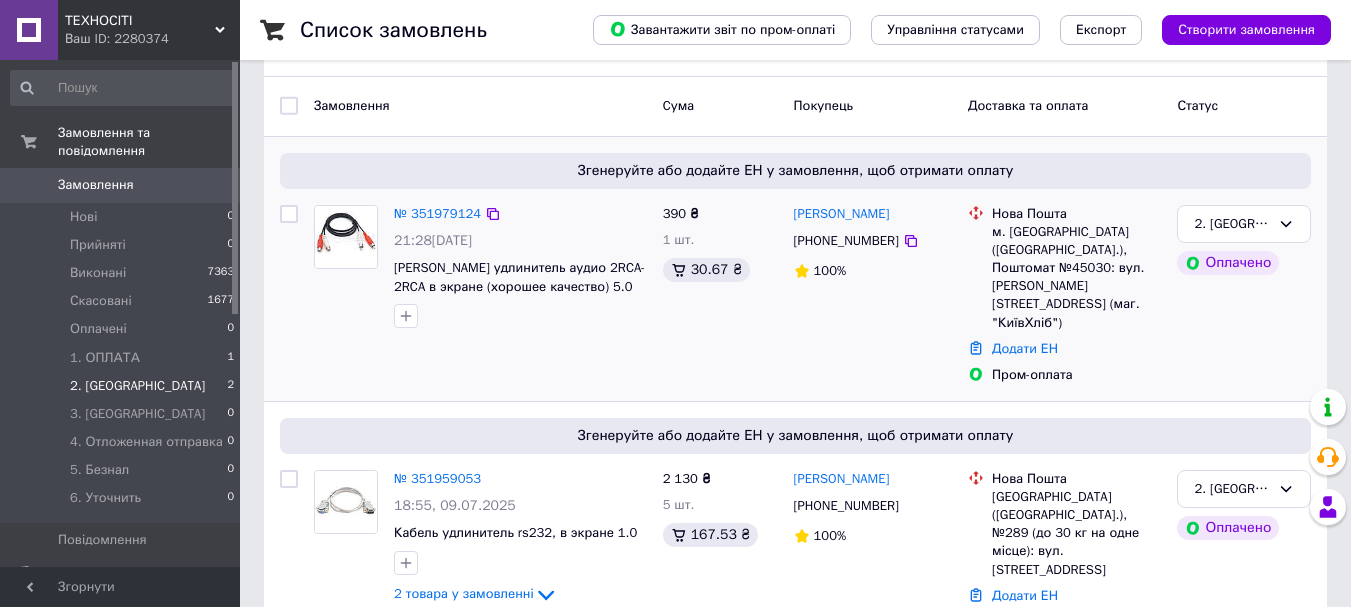 scroll, scrollTop: 314, scrollLeft: 0, axis: vertical 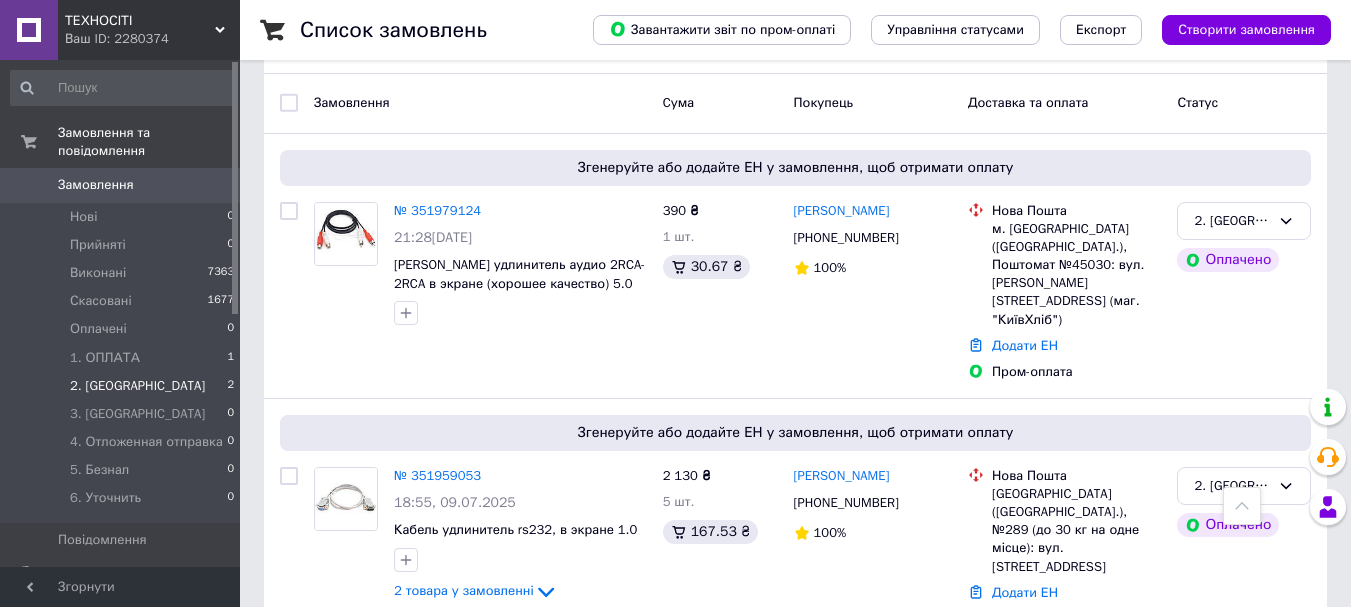 click 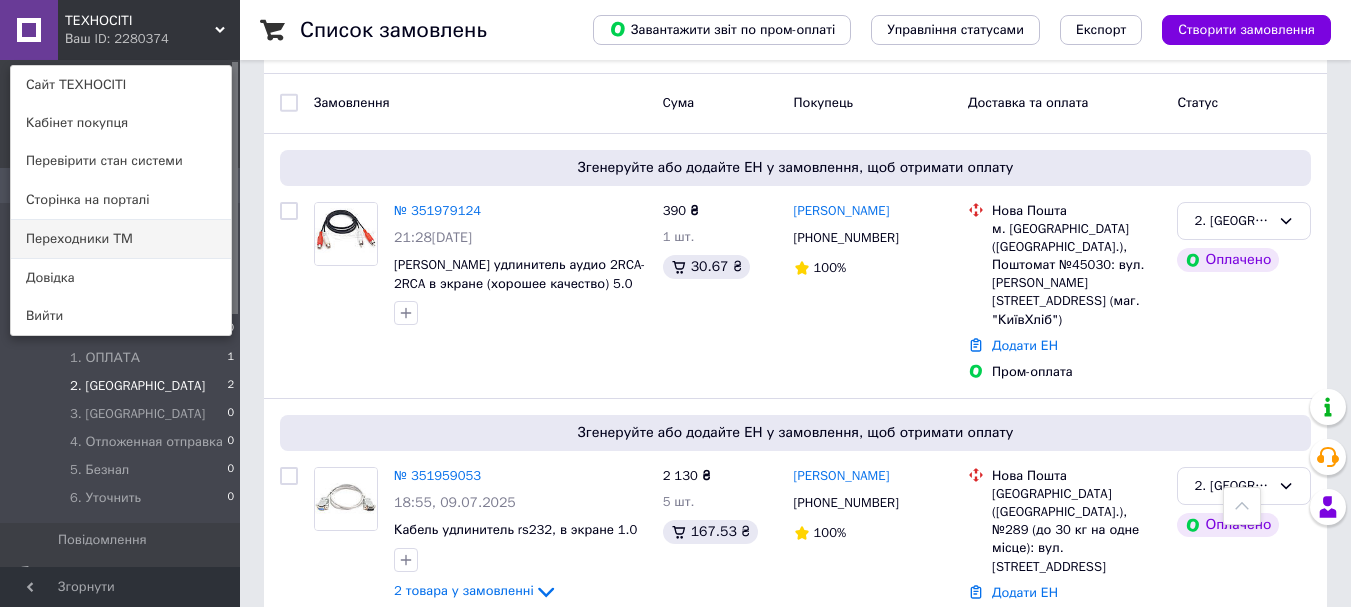 click on "Переходники ТМ" at bounding box center (121, 239) 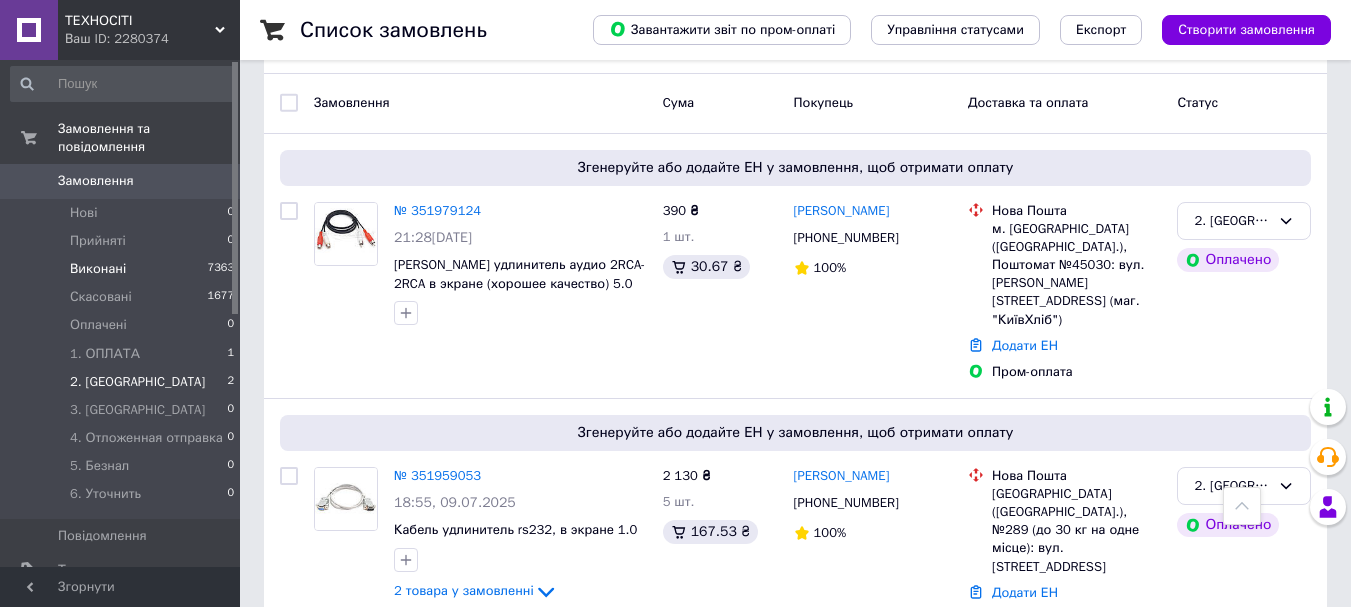 scroll, scrollTop: 0, scrollLeft: 0, axis: both 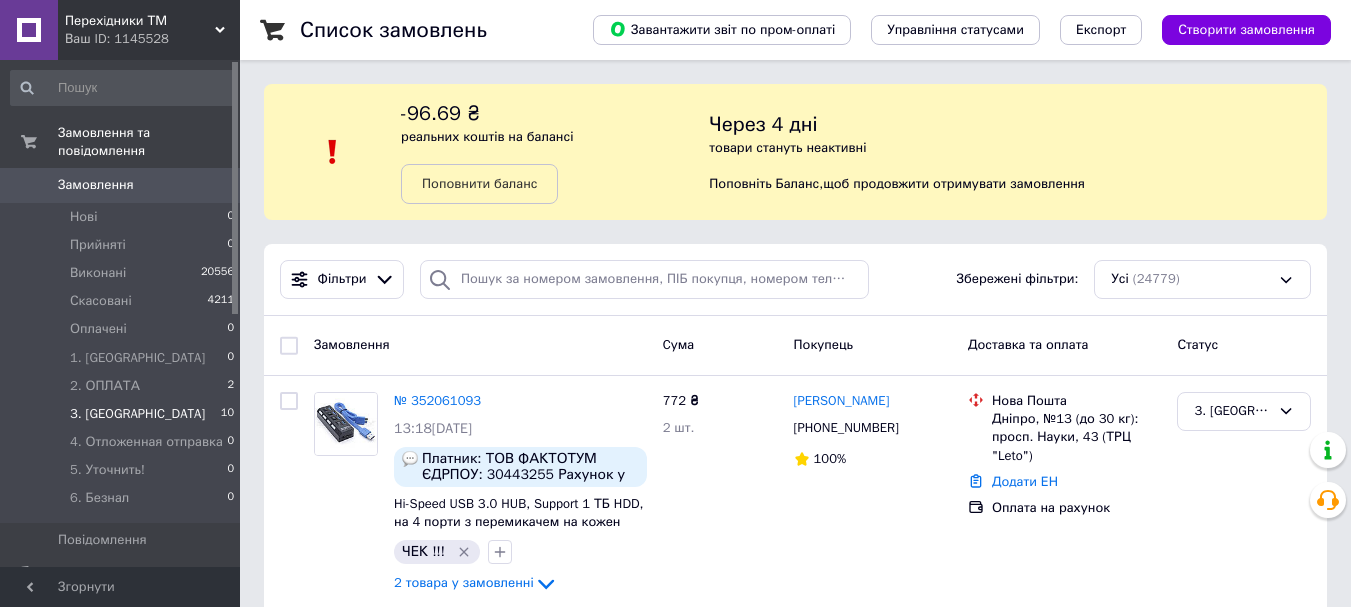 click on "3. [GEOGRAPHIC_DATA]" at bounding box center (137, 414) 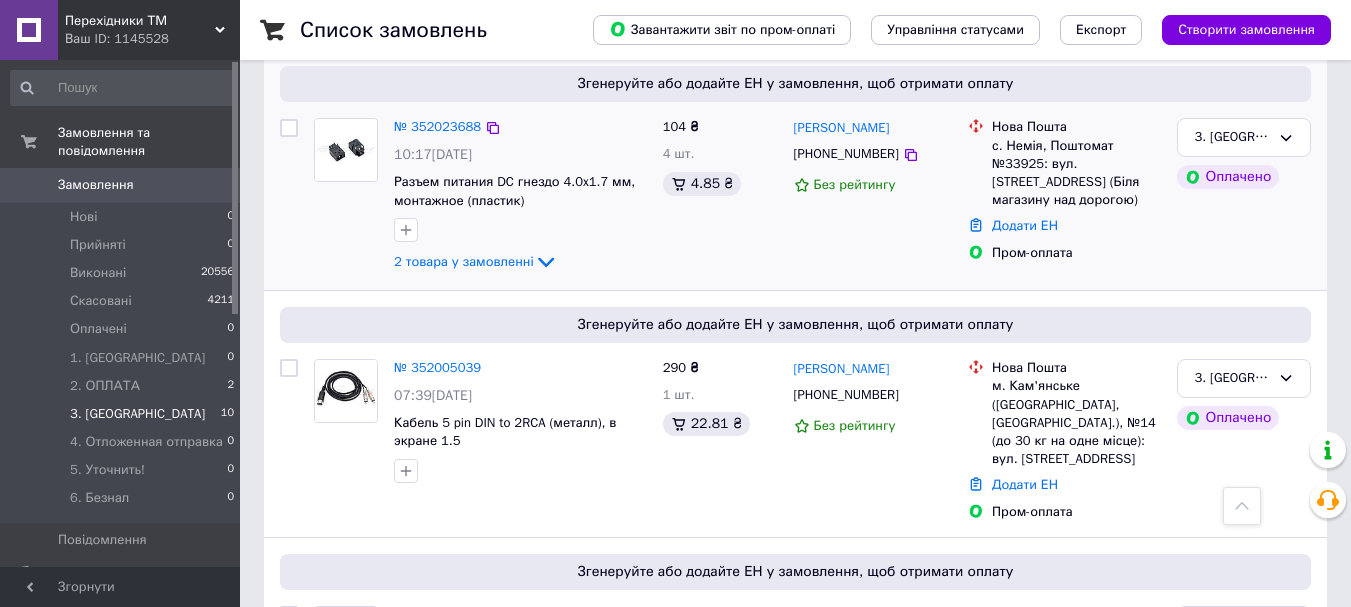 scroll, scrollTop: 1000, scrollLeft: 0, axis: vertical 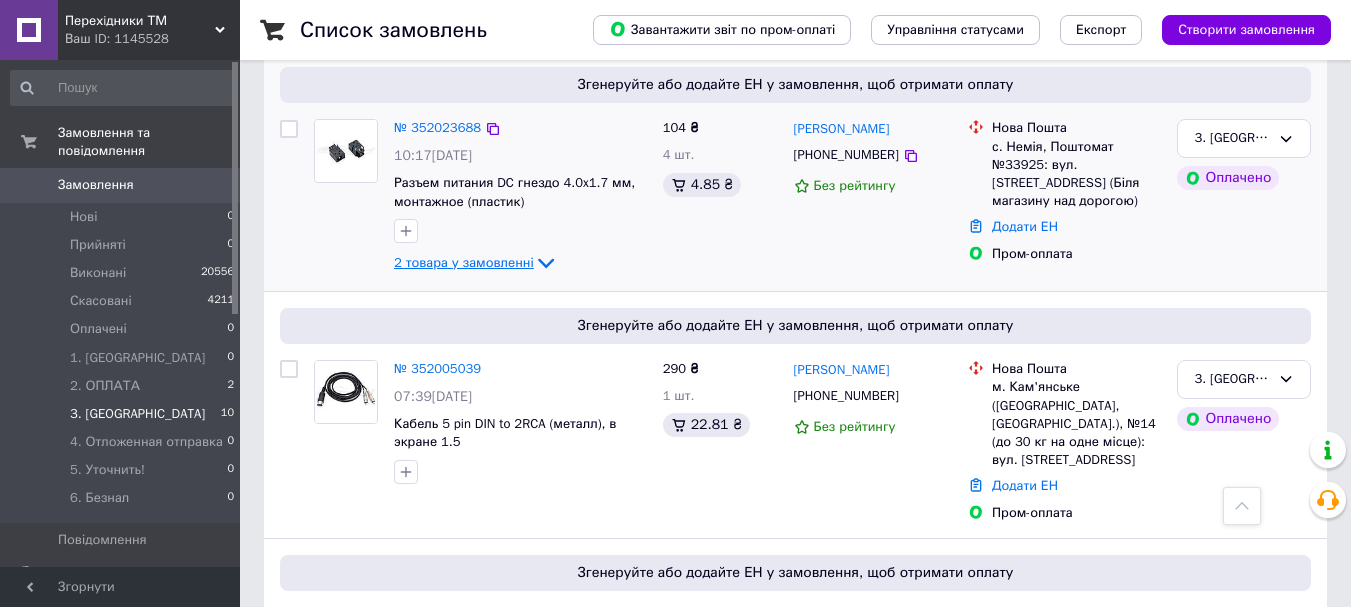 click on "2 товара у замовленні" at bounding box center [464, 262] 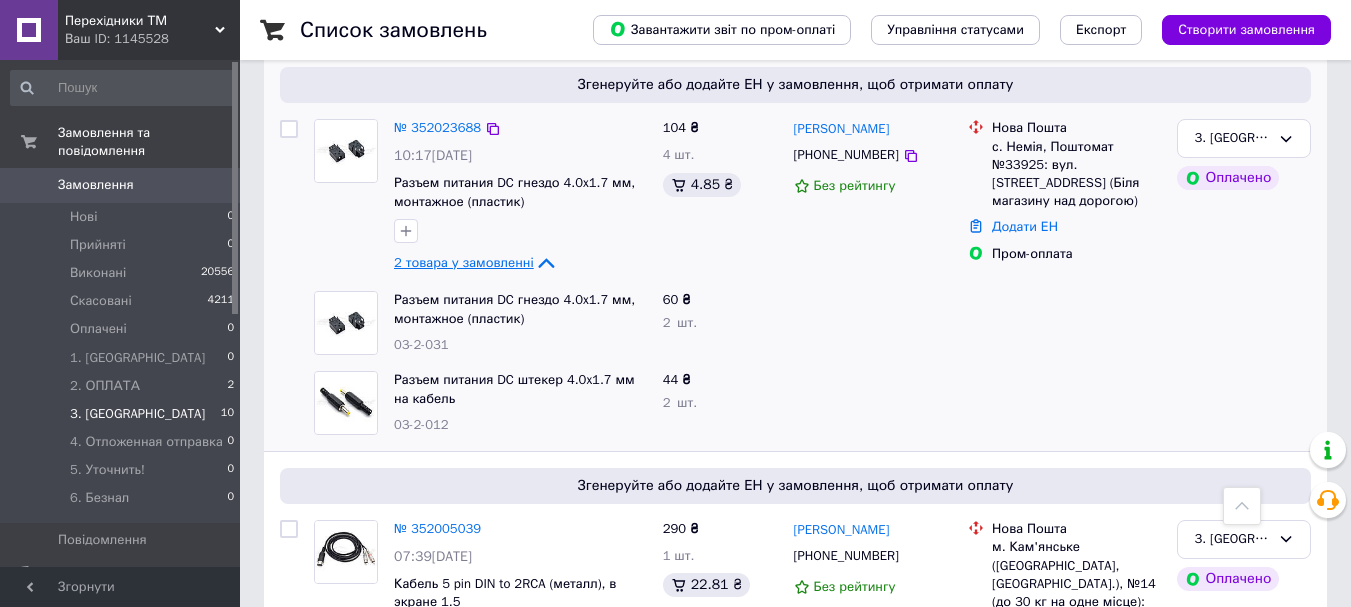 click on "2 товара у замовленні" at bounding box center (464, 262) 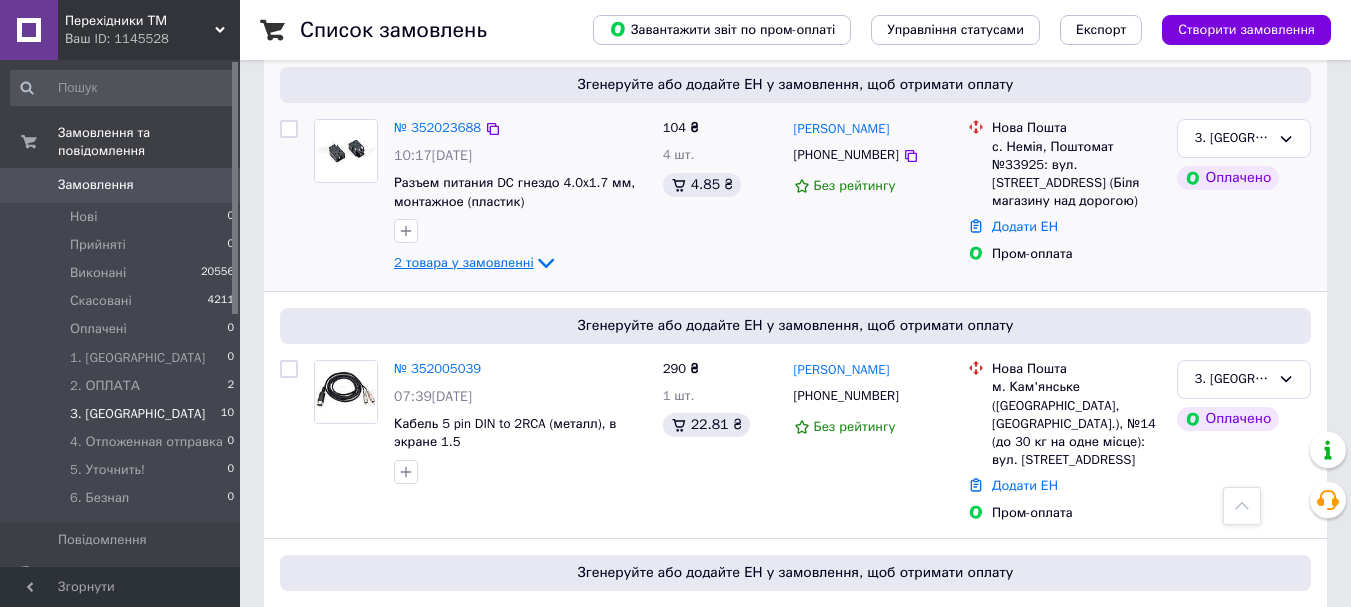 click on "2 товара у замовленні" at bounding box center (464, 262) 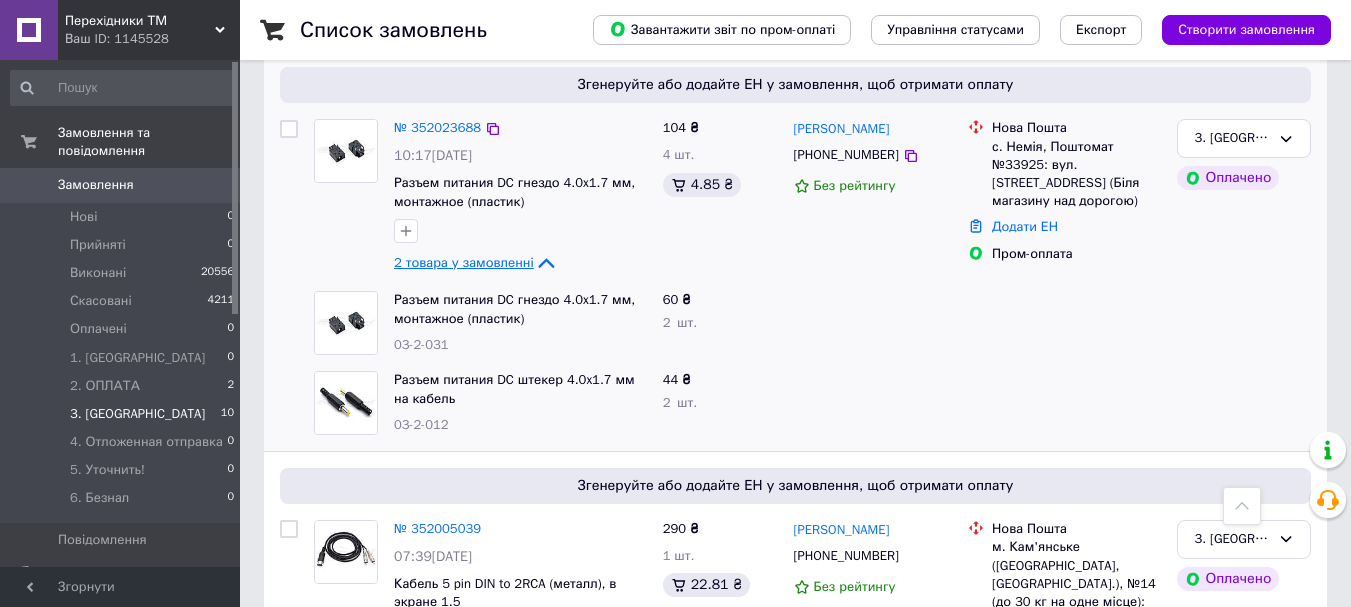 click on "2 товара у замовленні" at bounding box center [464, 262] 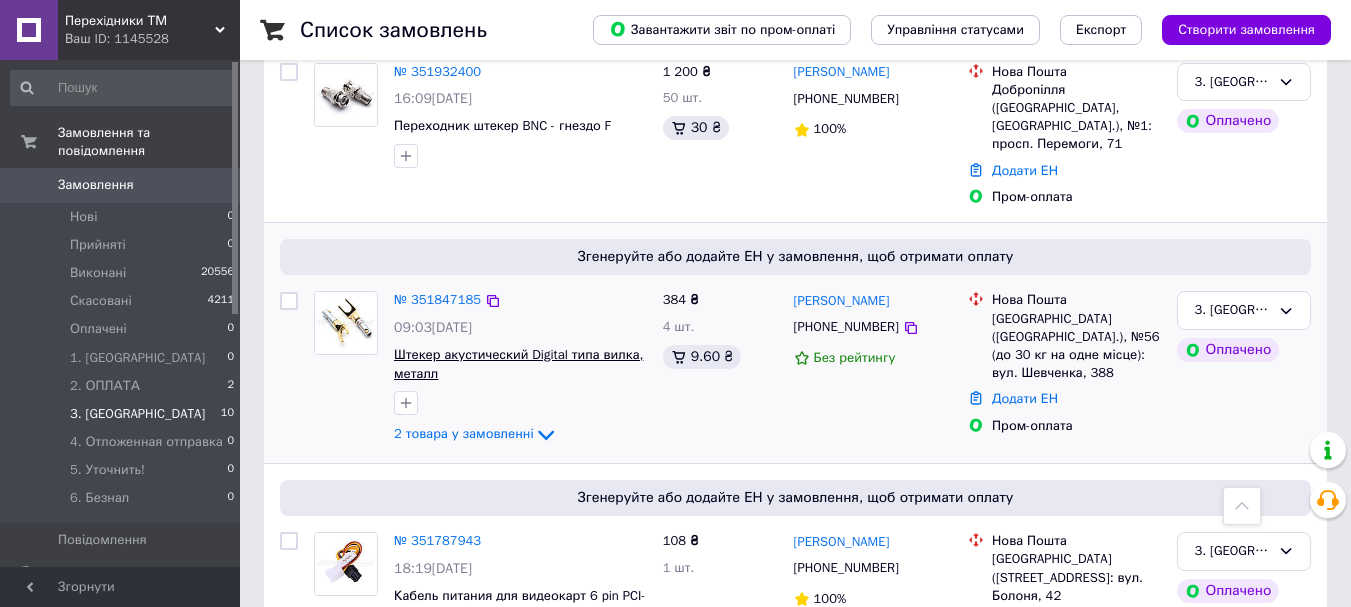 scroll, scrollTop: 2052, scrollLeft: 0, axis: vertical 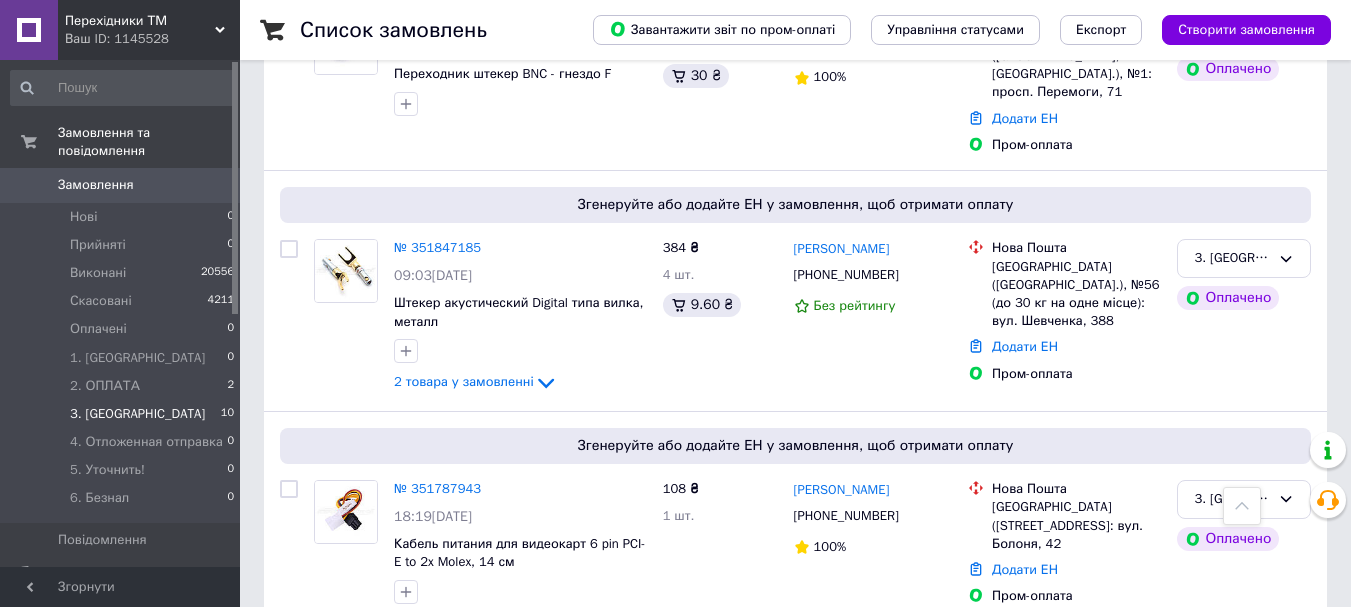 click on "Замовлення" at bounding box center (121, 185) 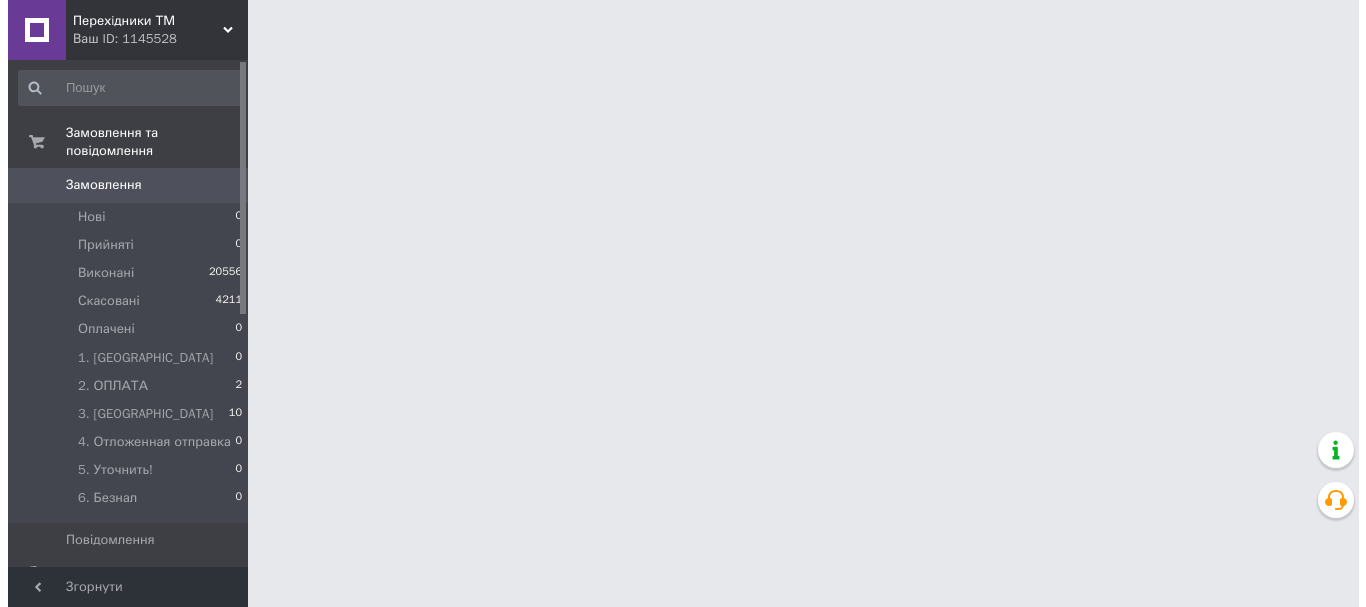 scroll, scrollTop: 0, scrollLeft: 0, axis: both 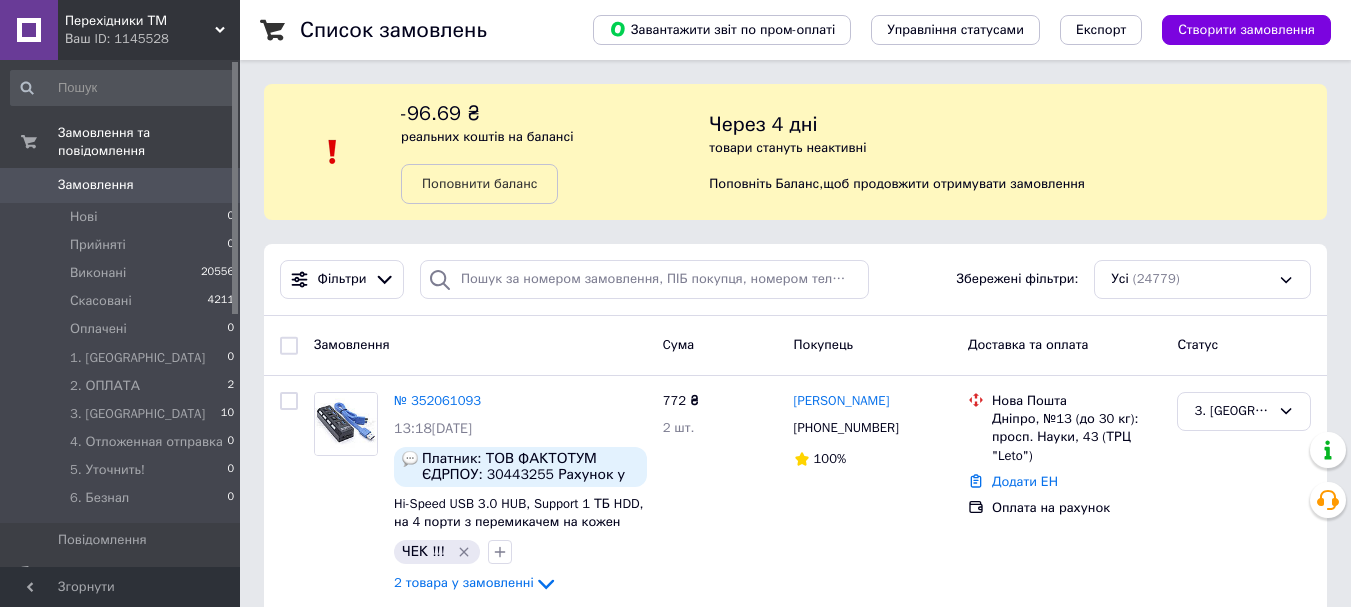 click on "Перехiдники ТМ Ваш ID: 1145528" at bounding box center (149, 30) 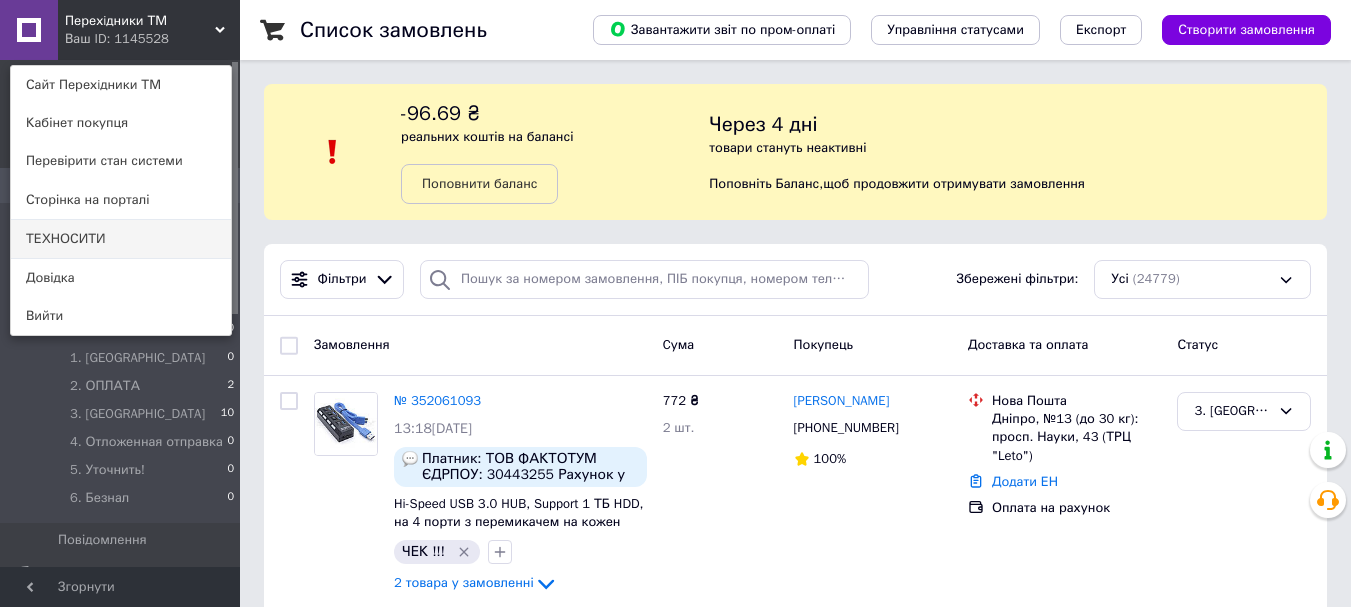 click on "ТЕХНОСИТИ" at bounding box center (121, 239) 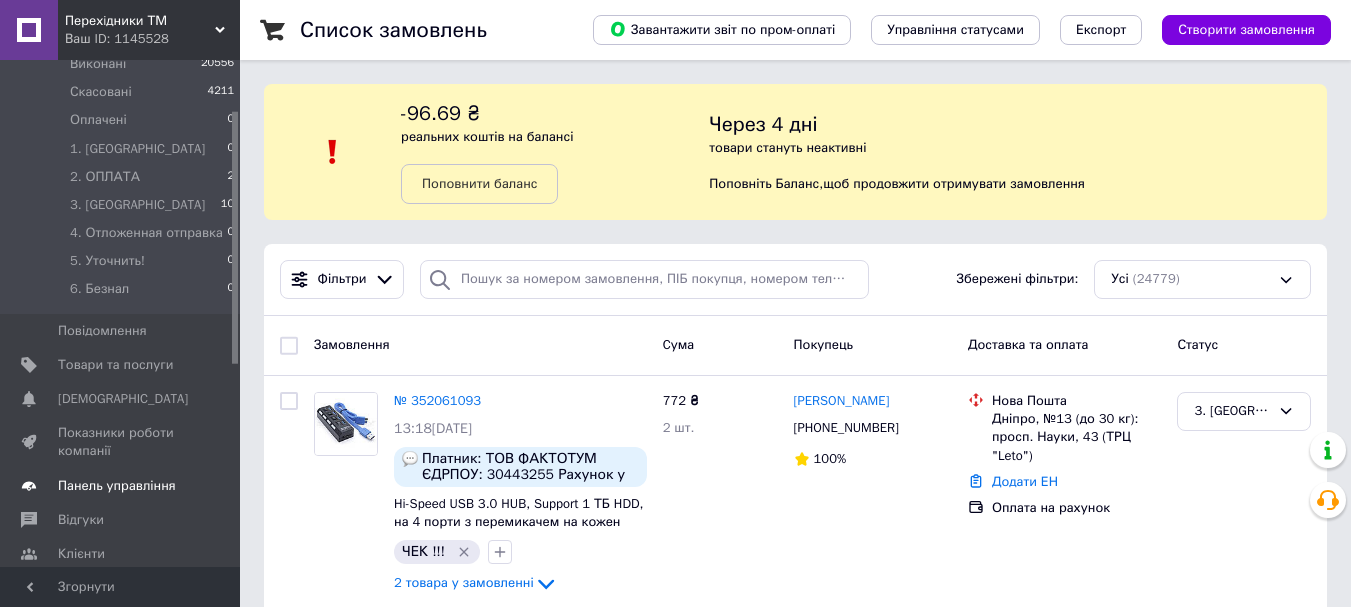 scroll, scrollTop: 100, scrollLeft: 0, axis: vertical 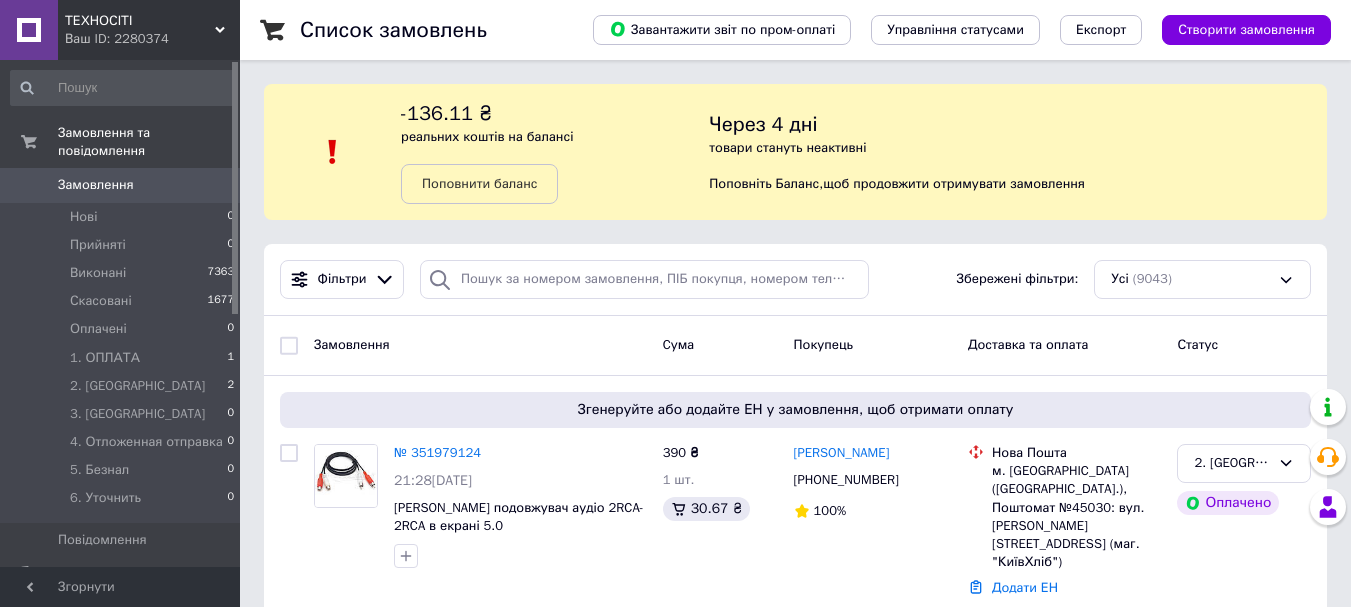 click 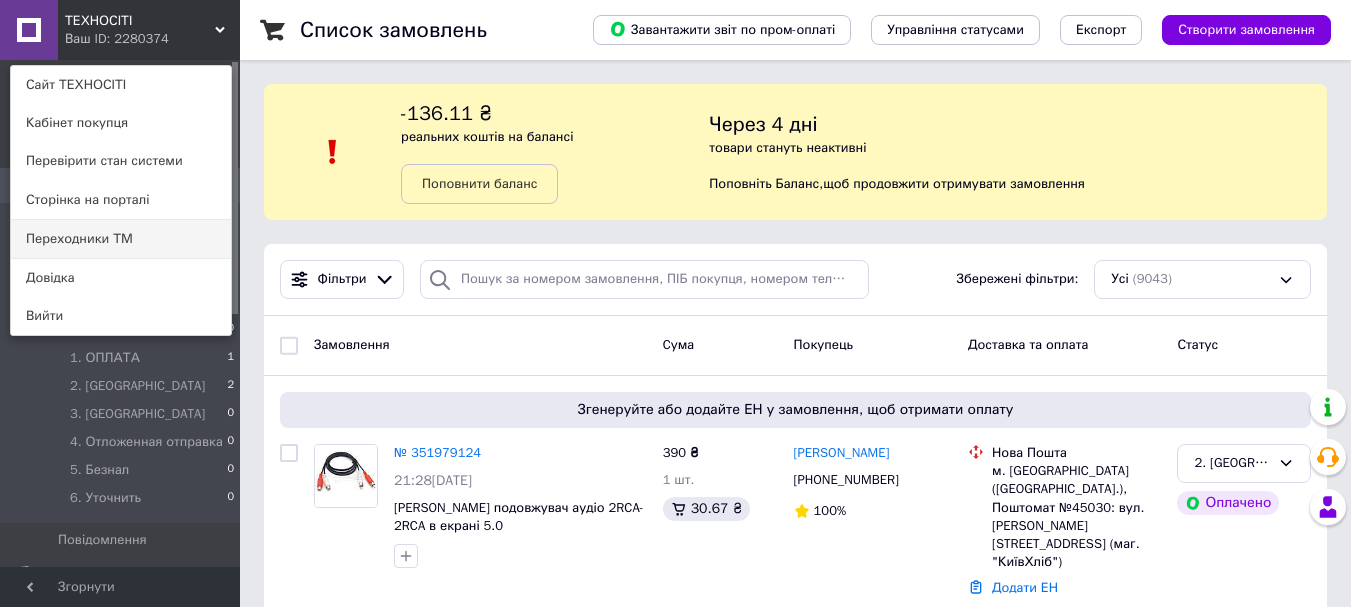 click on "Переходники ТМ" at bounding box center (121, 239) 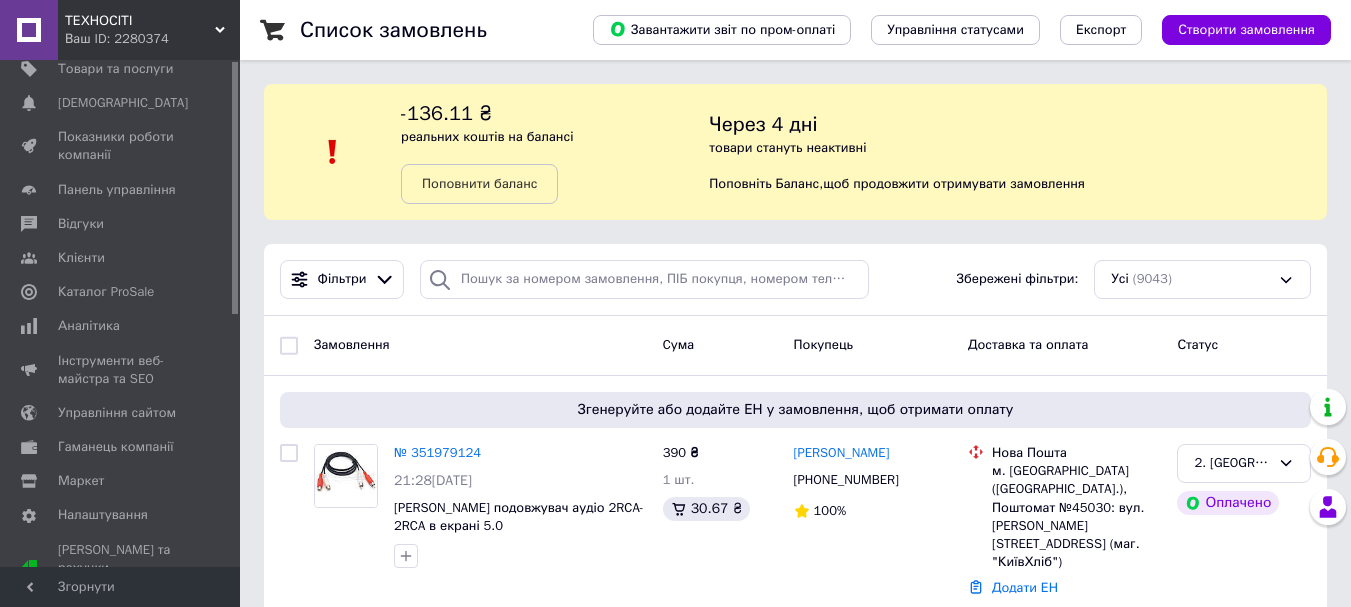 scroll, scrollTop: 0, scrollLeft: 0, axis: both 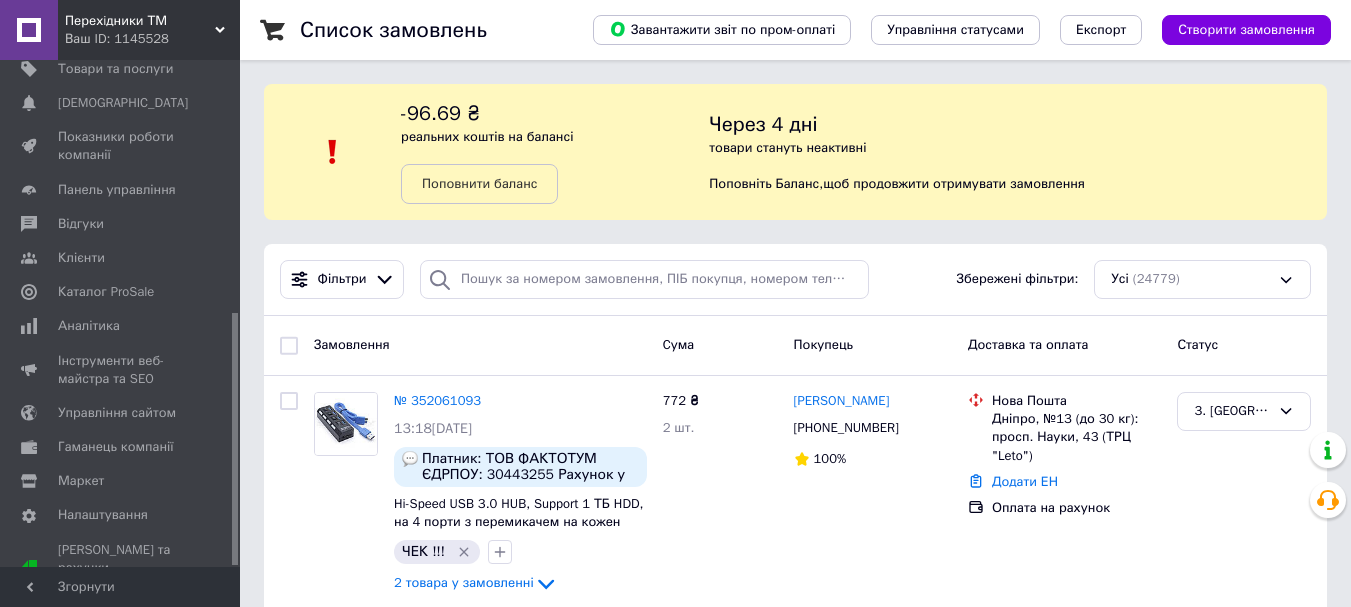 click on "Перехiдники ТМ Ваш ID: 1145528" at bounding box center (149, 30) 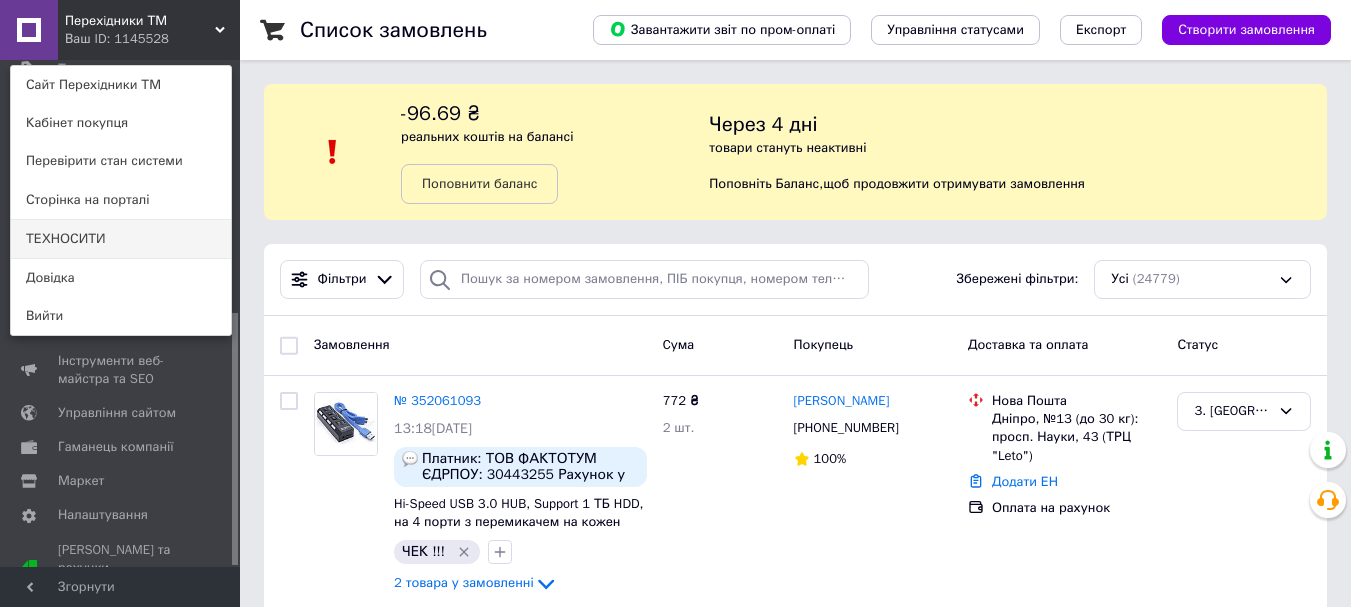 click on "ТЕХНОСИТИ" at bounding box center [121, 239] 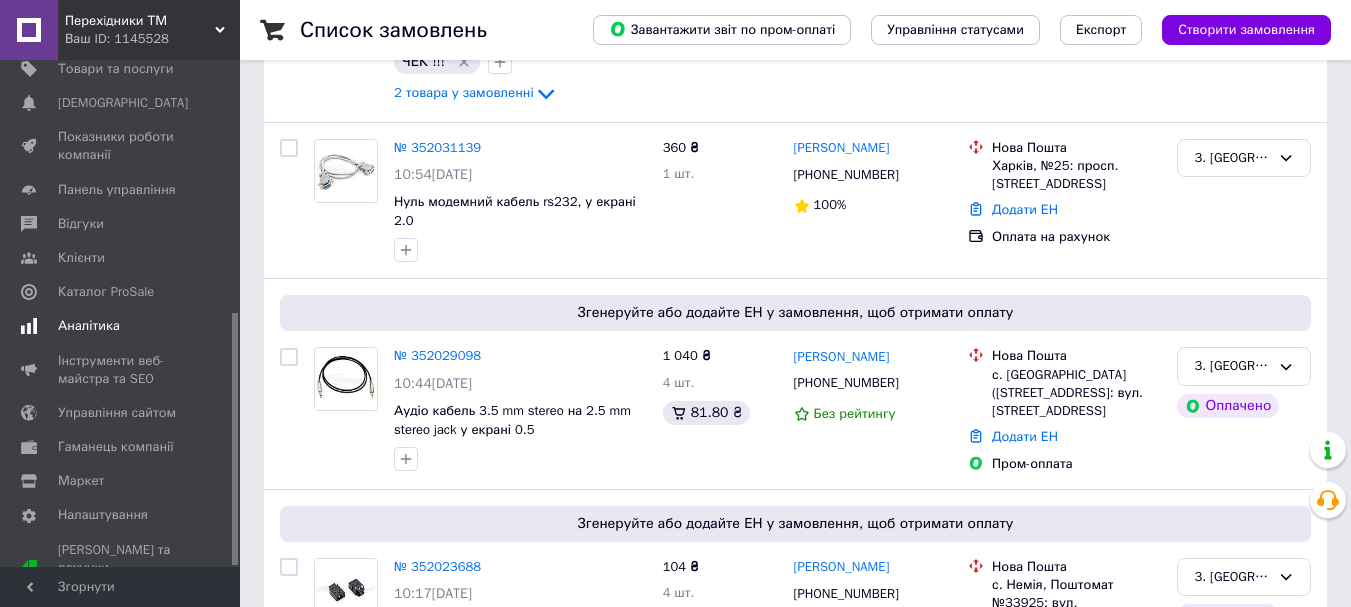 scroll, scrollTop: 700, scrollLeft: 0, axis: vertical 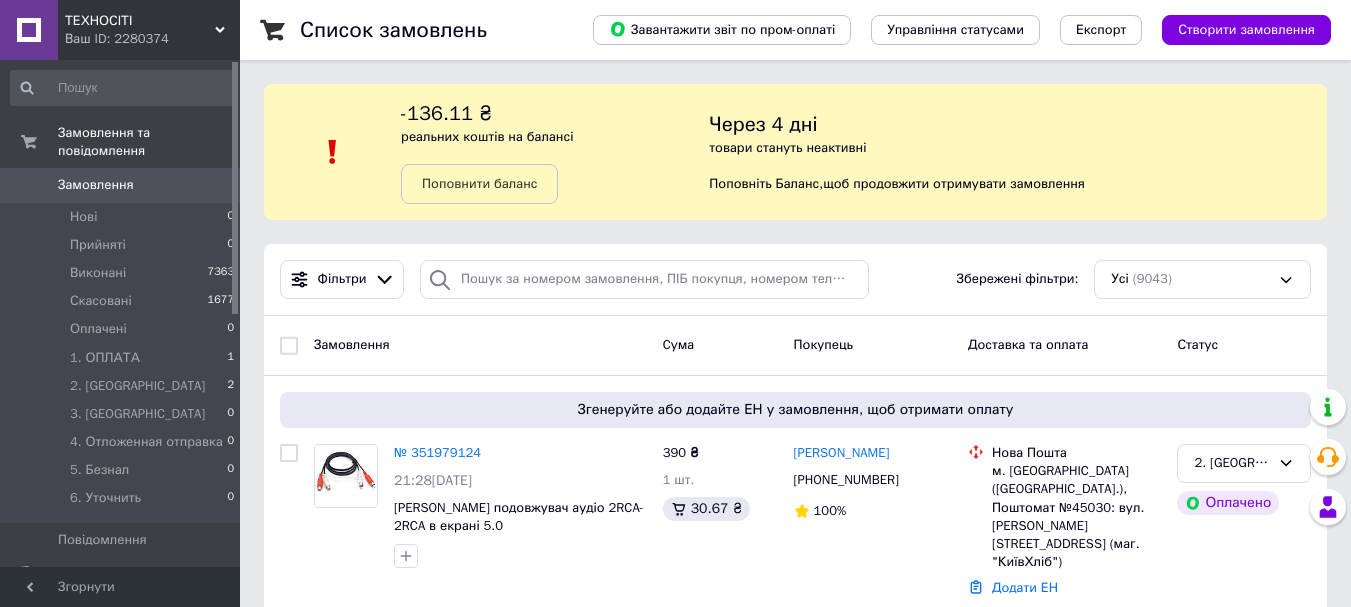 click on "ТЕХНОСІТІ Ваш ID: 2280374" at bounding box center [149, 30] 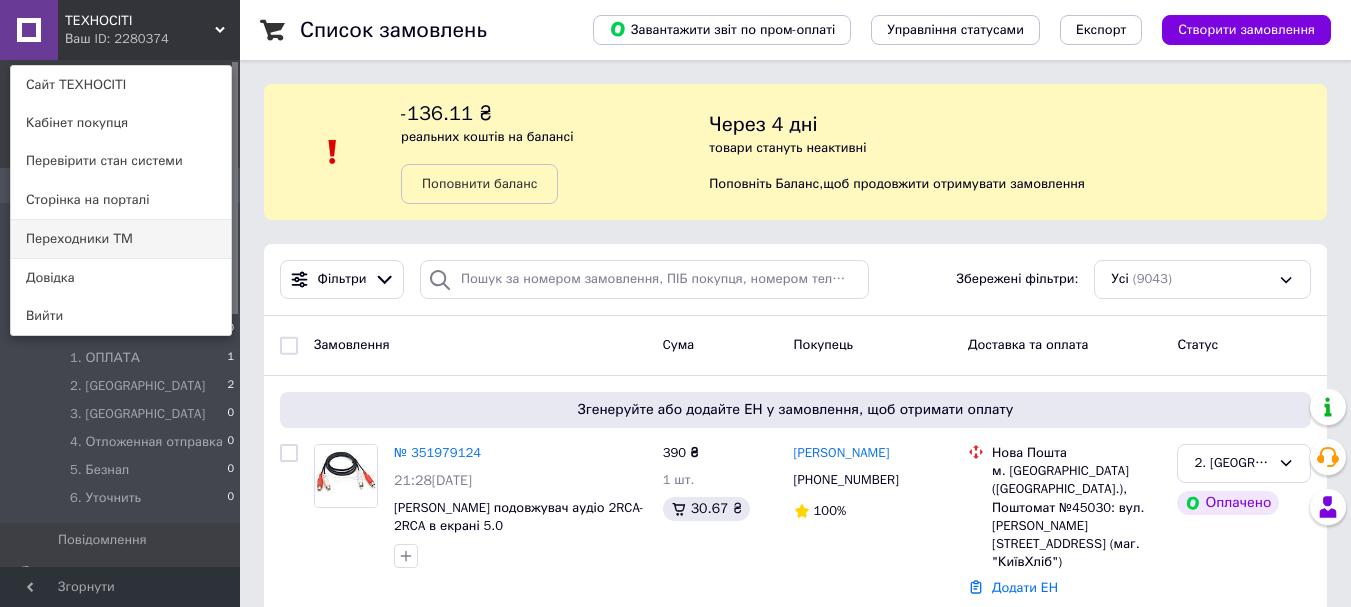 click on "Переходники ТМ" at bounding box center (121, 239) 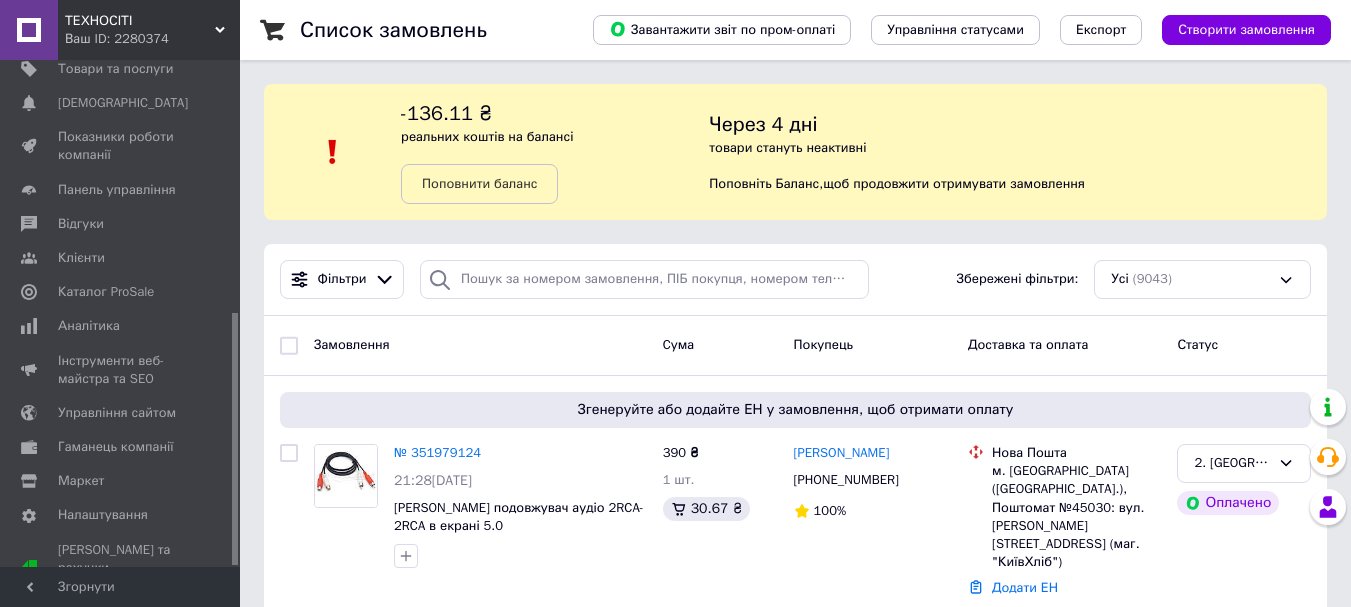 scroll, scrollTop: 0, scrollLeft: 0, axis: both 